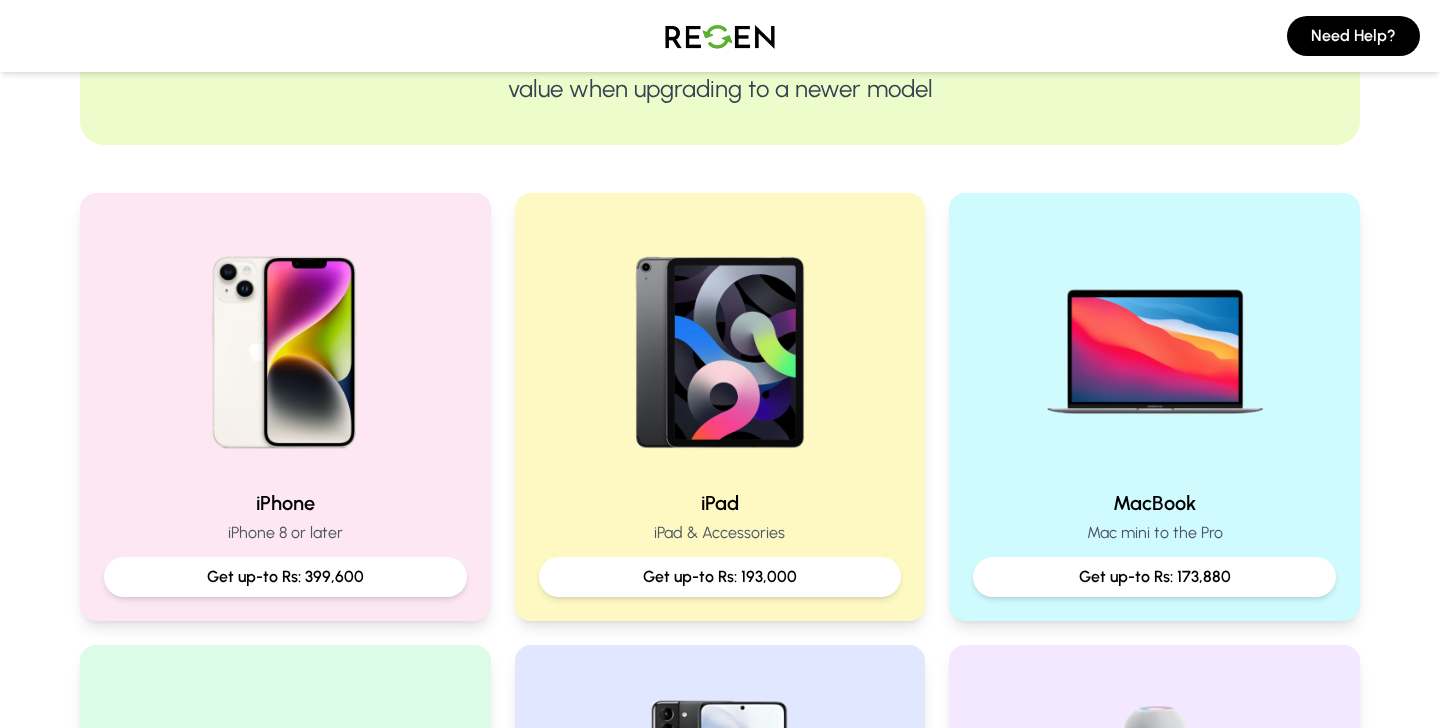 scroll, scrollTop: 304, scrollLeft: 0, axis: vertical 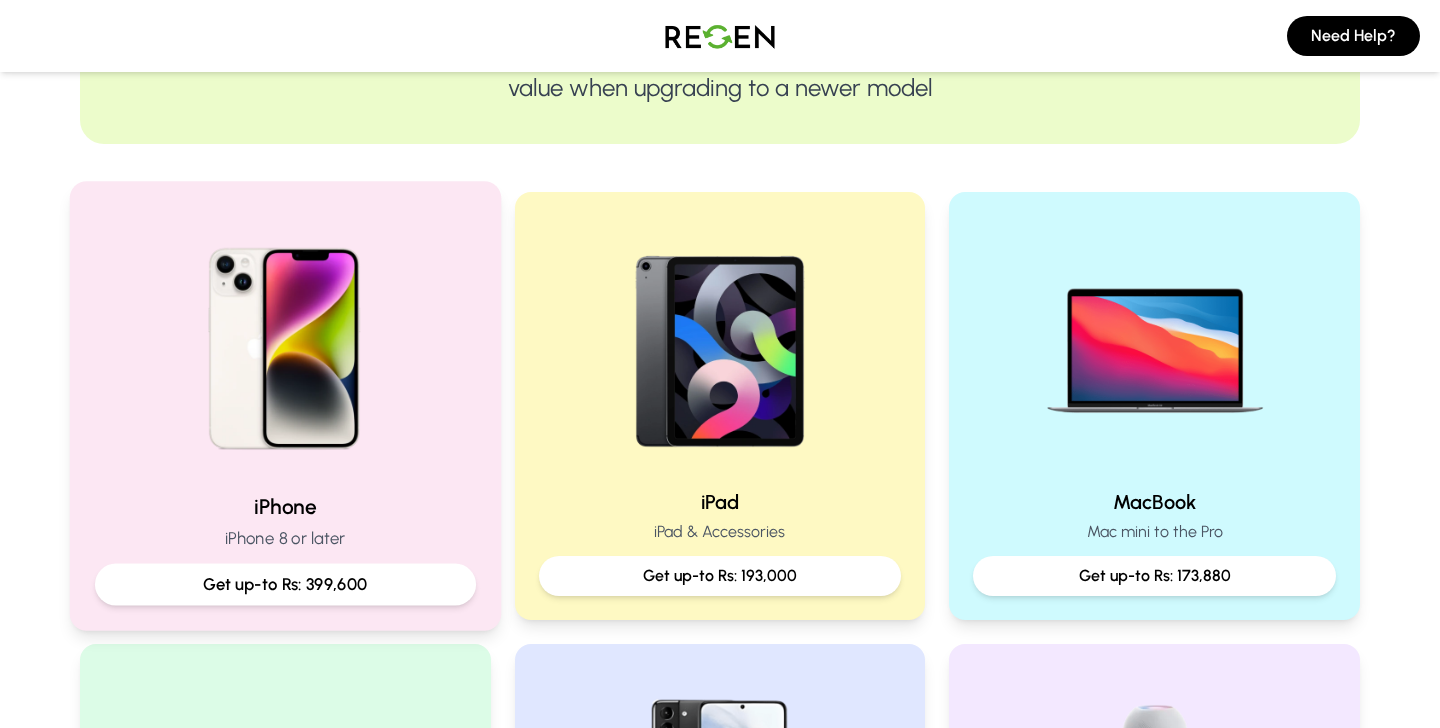 click on "Get up-to Rs: 399,600" at bounding box center [285, 584] 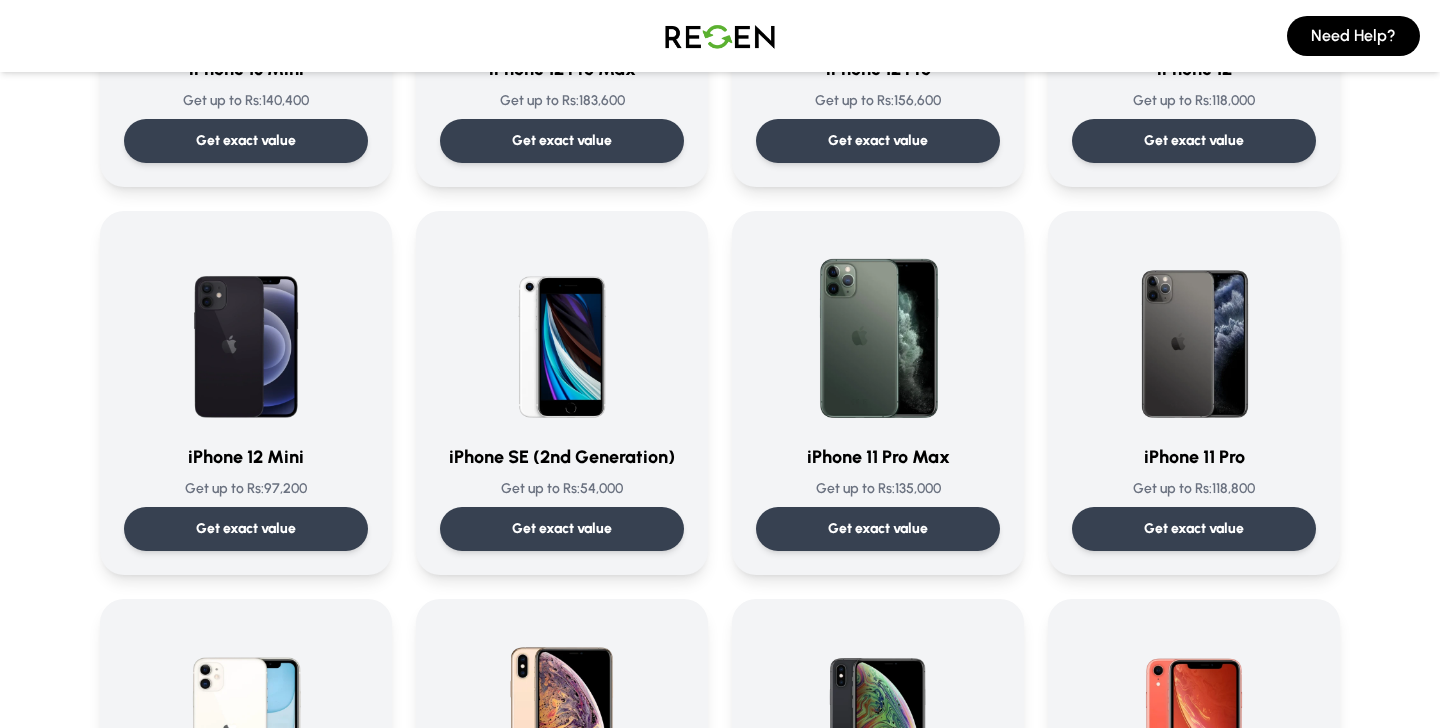 scroll, scrollTop: 1935, scrollLeft: 0, axis: vertical 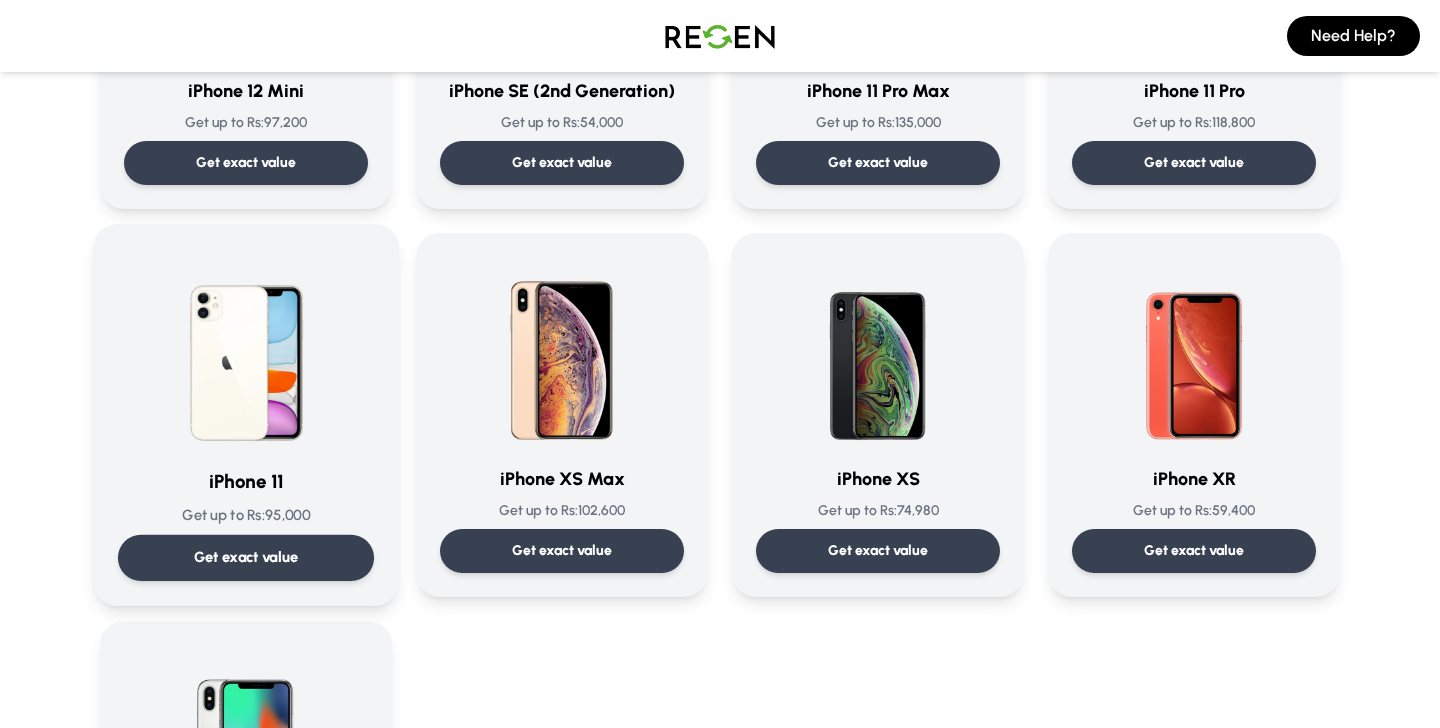 click at bounding box center [246, 350] 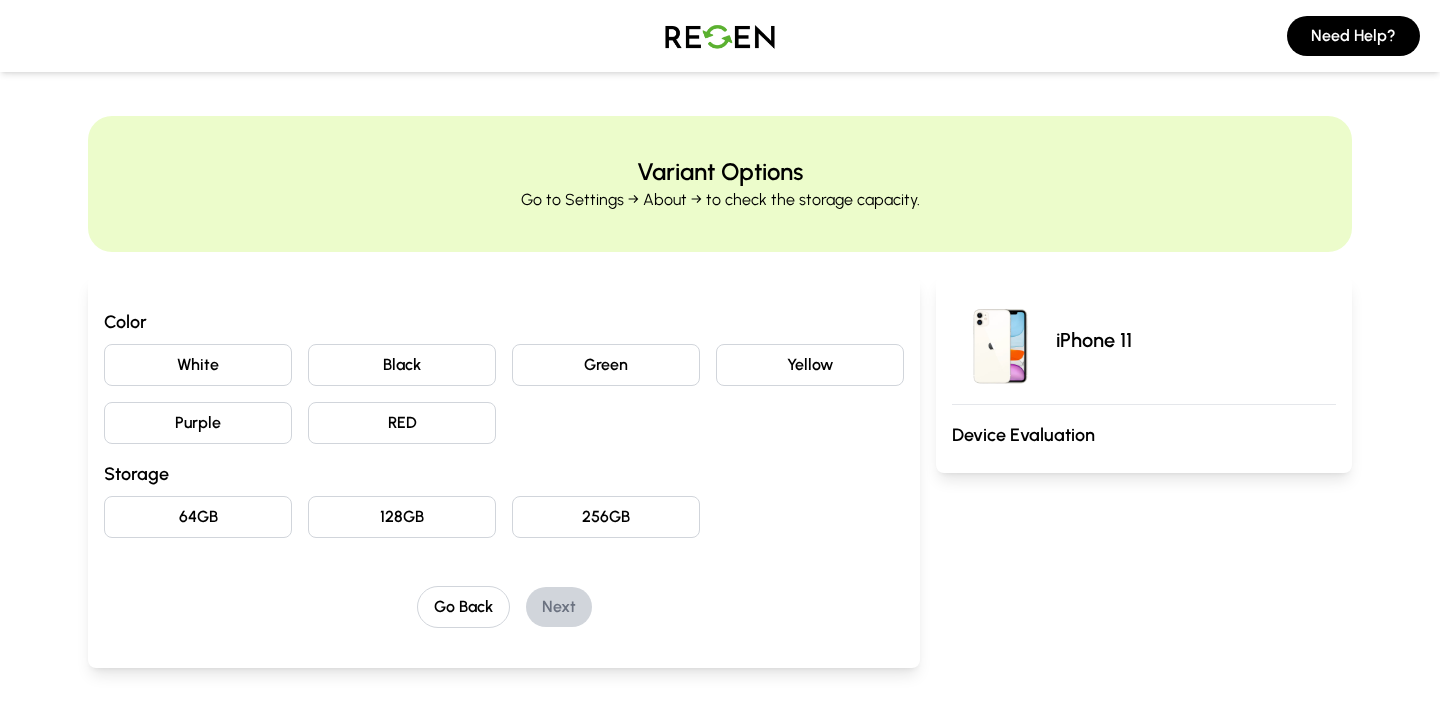 click on "64GB" at bounding box center [198, 517] 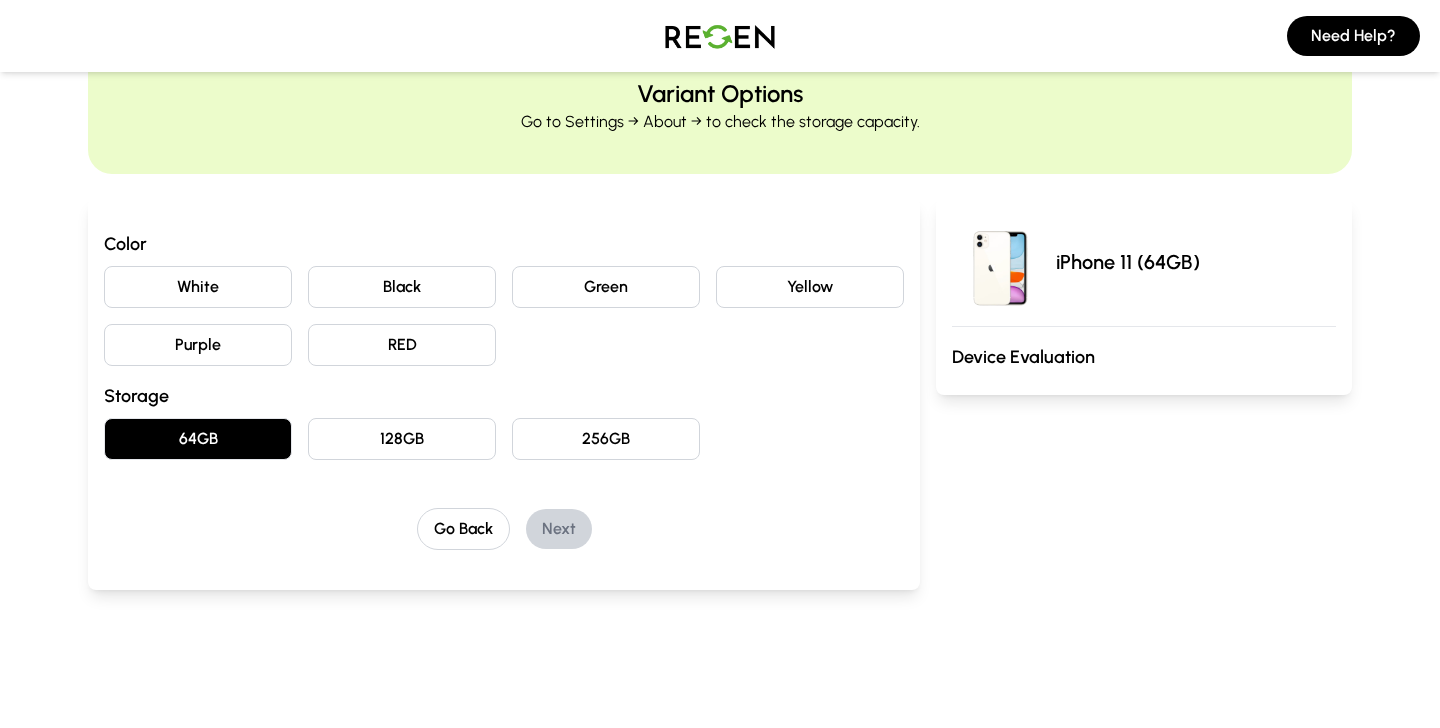 scroll, scrollTop: 0, scrollLeft: 0, axis: both 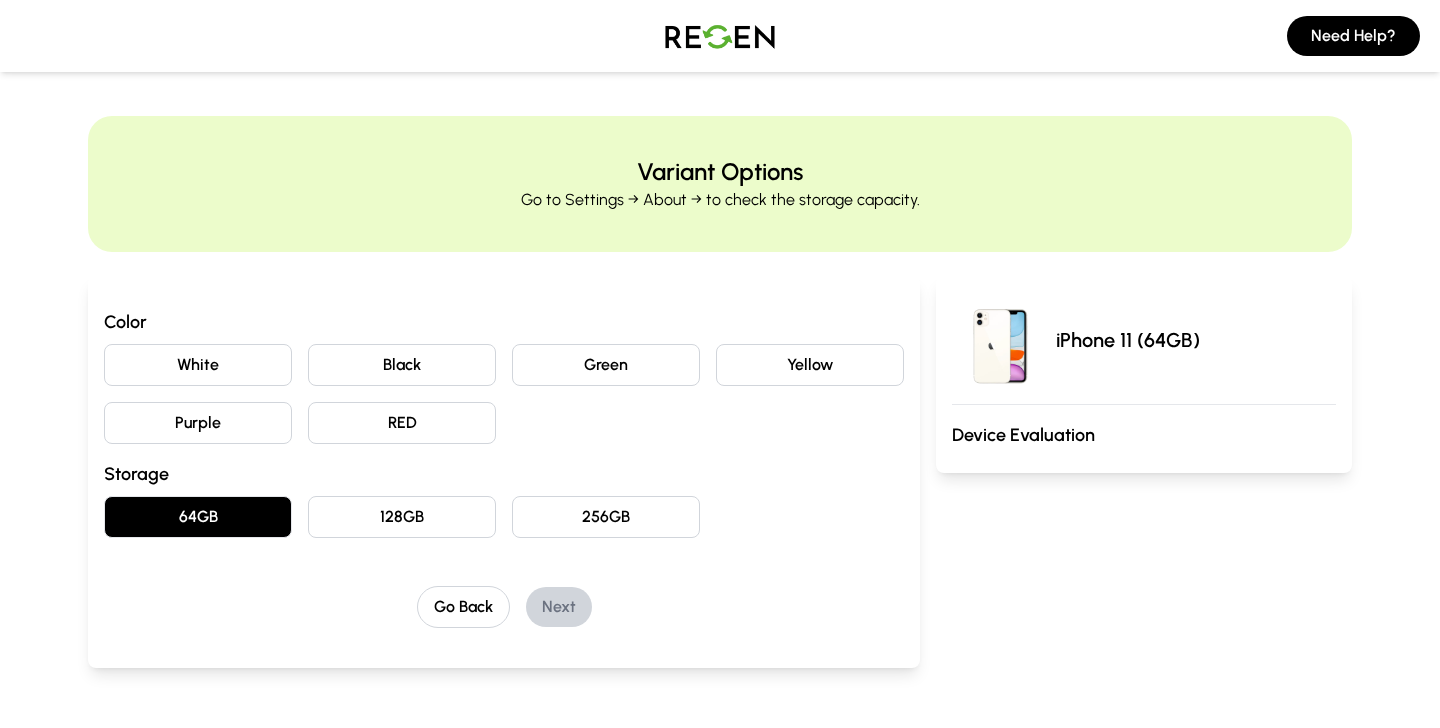 click on "White" at bounding box center (198, 365) 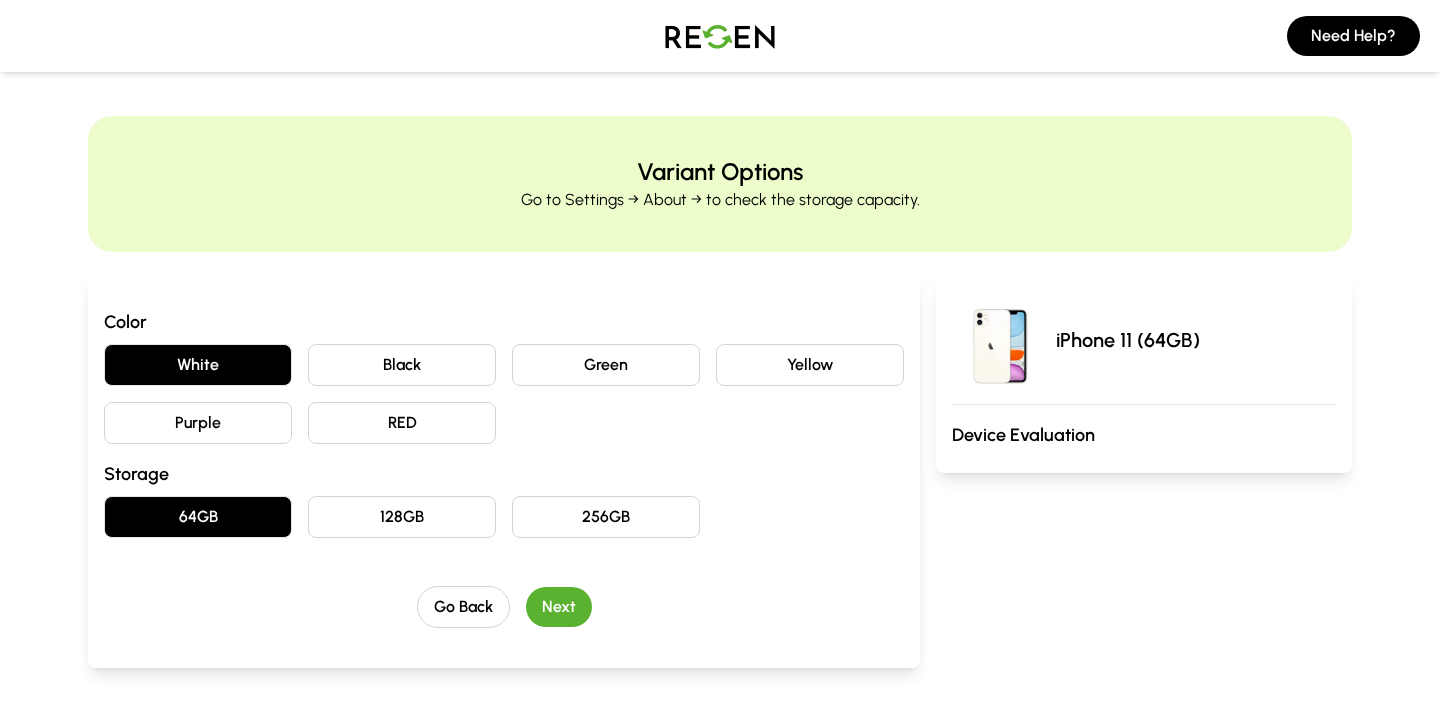 click on "Next" at bounding box center [559, 607] 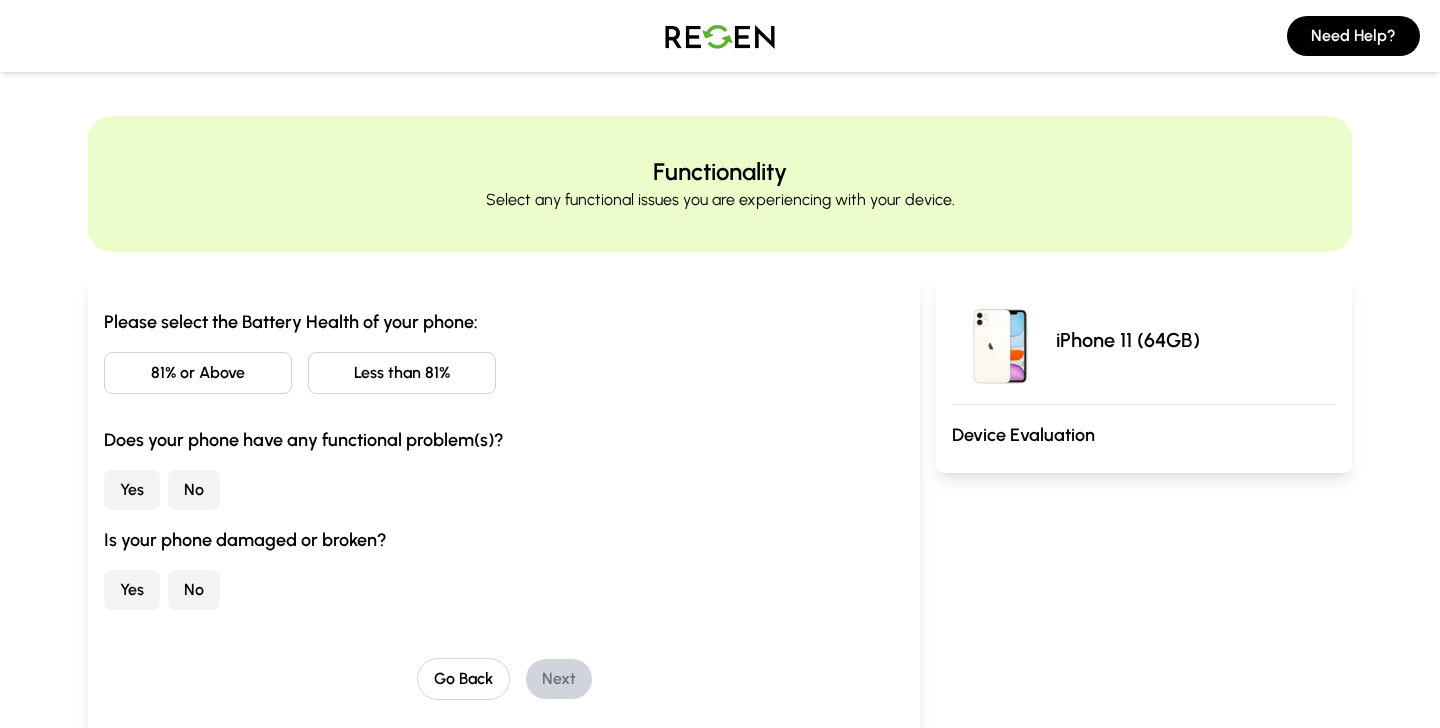click on "81% or Above" at bounding box center [198, 373] 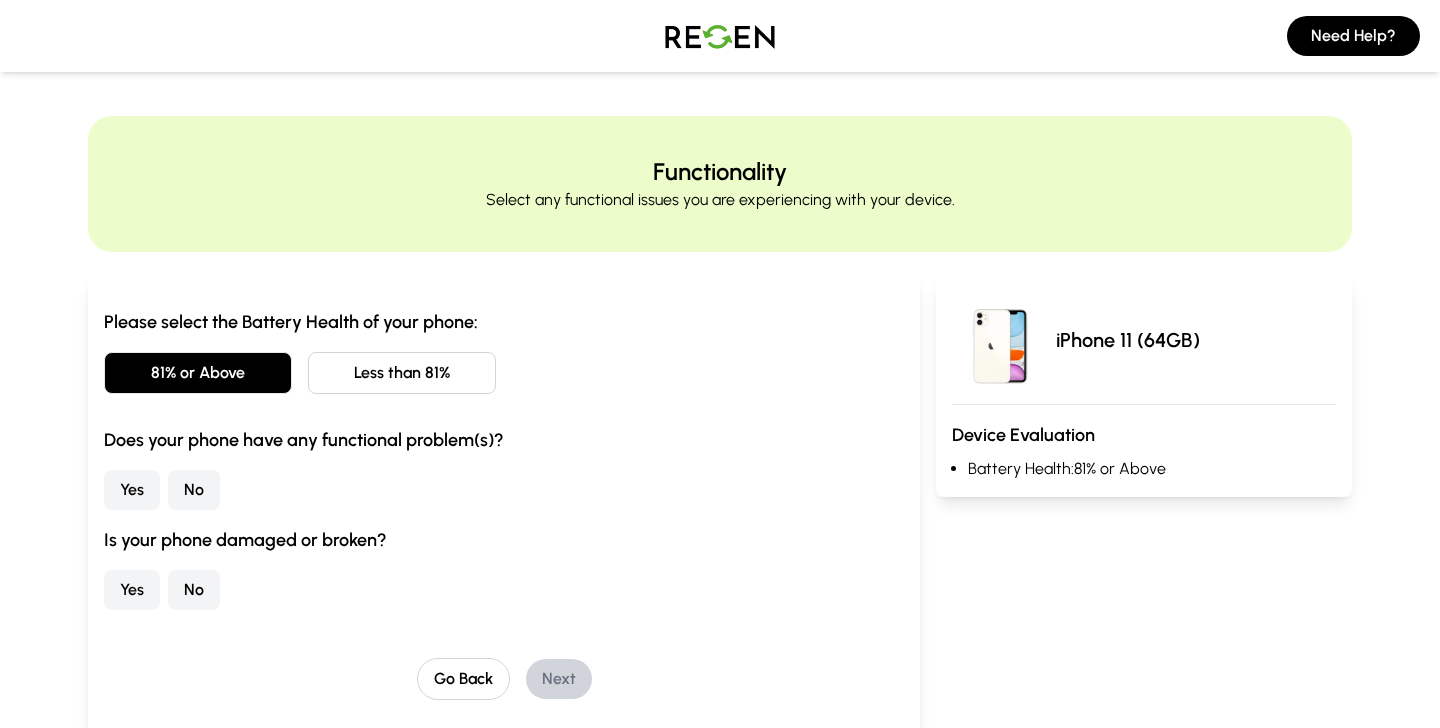 click on "No" at bounding box center [194, 490] 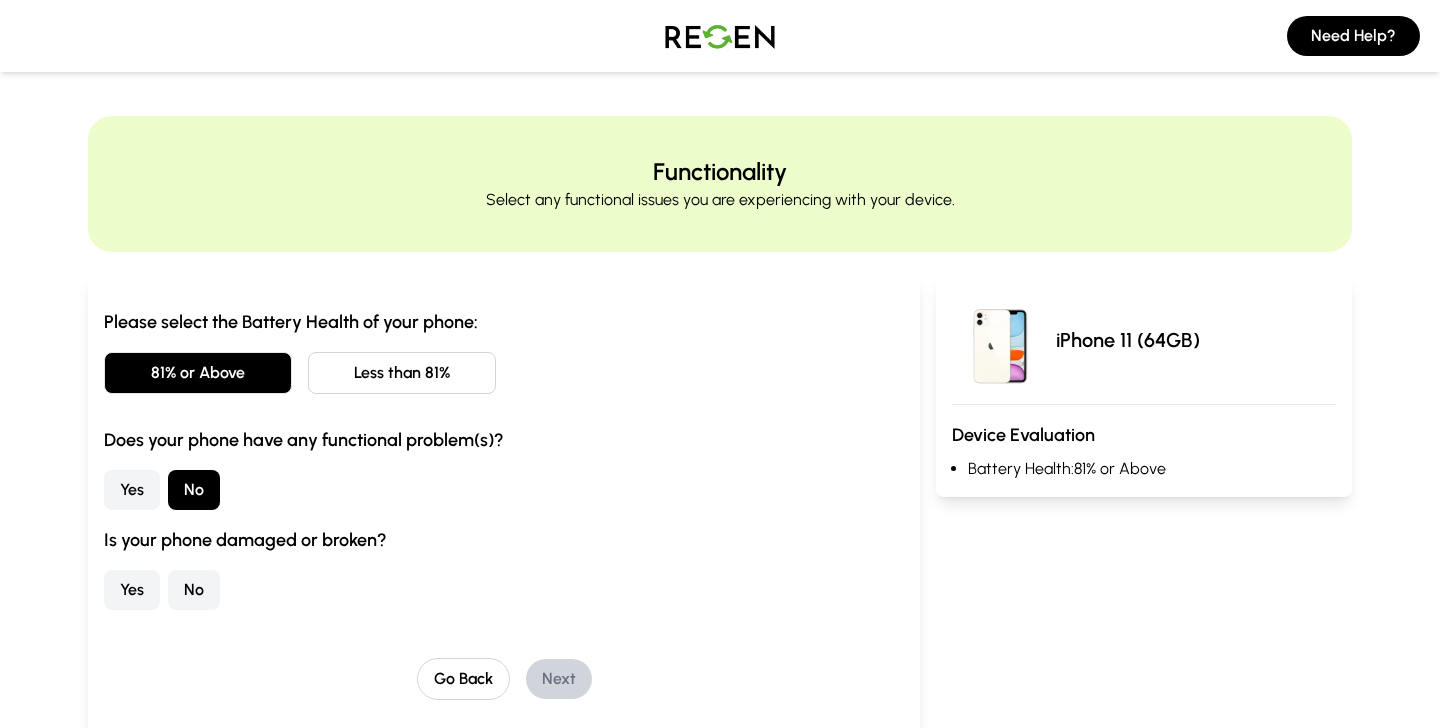 click on "No" at bounding box center [194, 590] 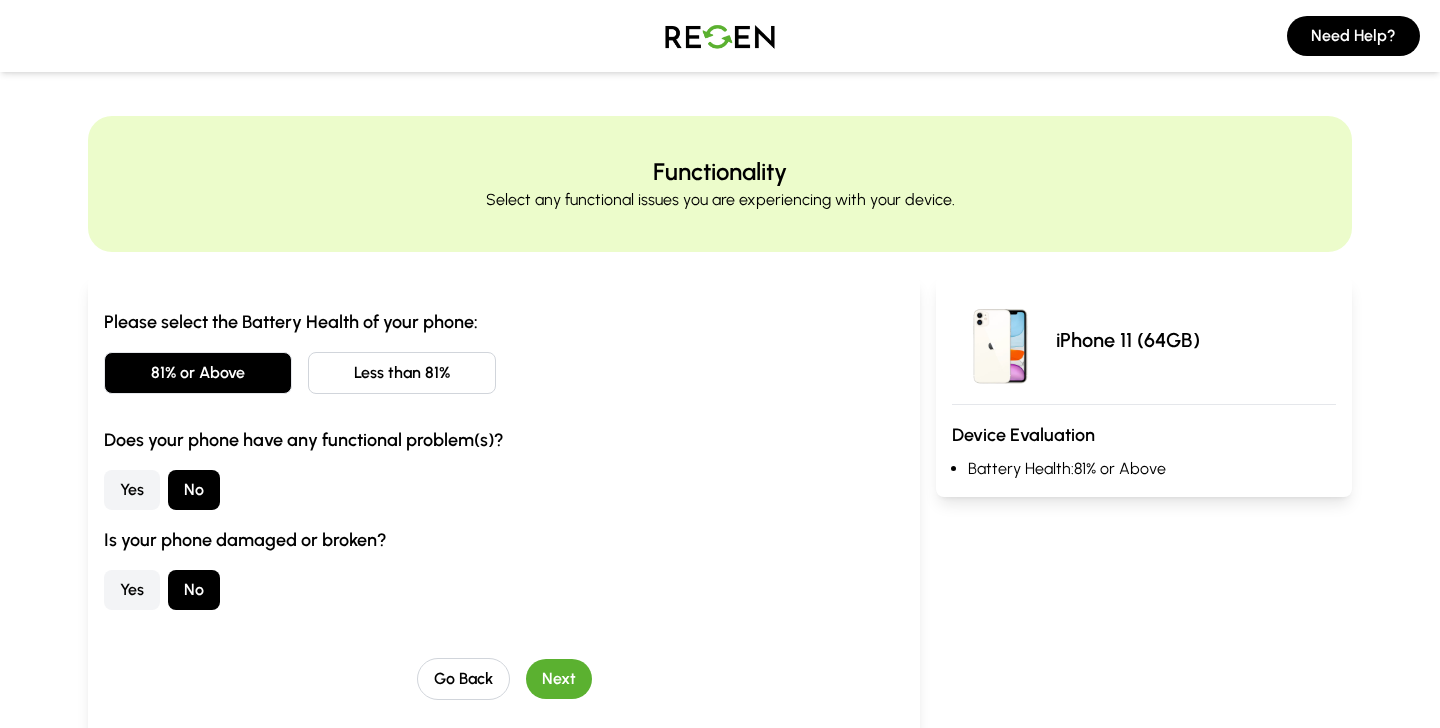 click on "Next" at bounding box center [559, 679] 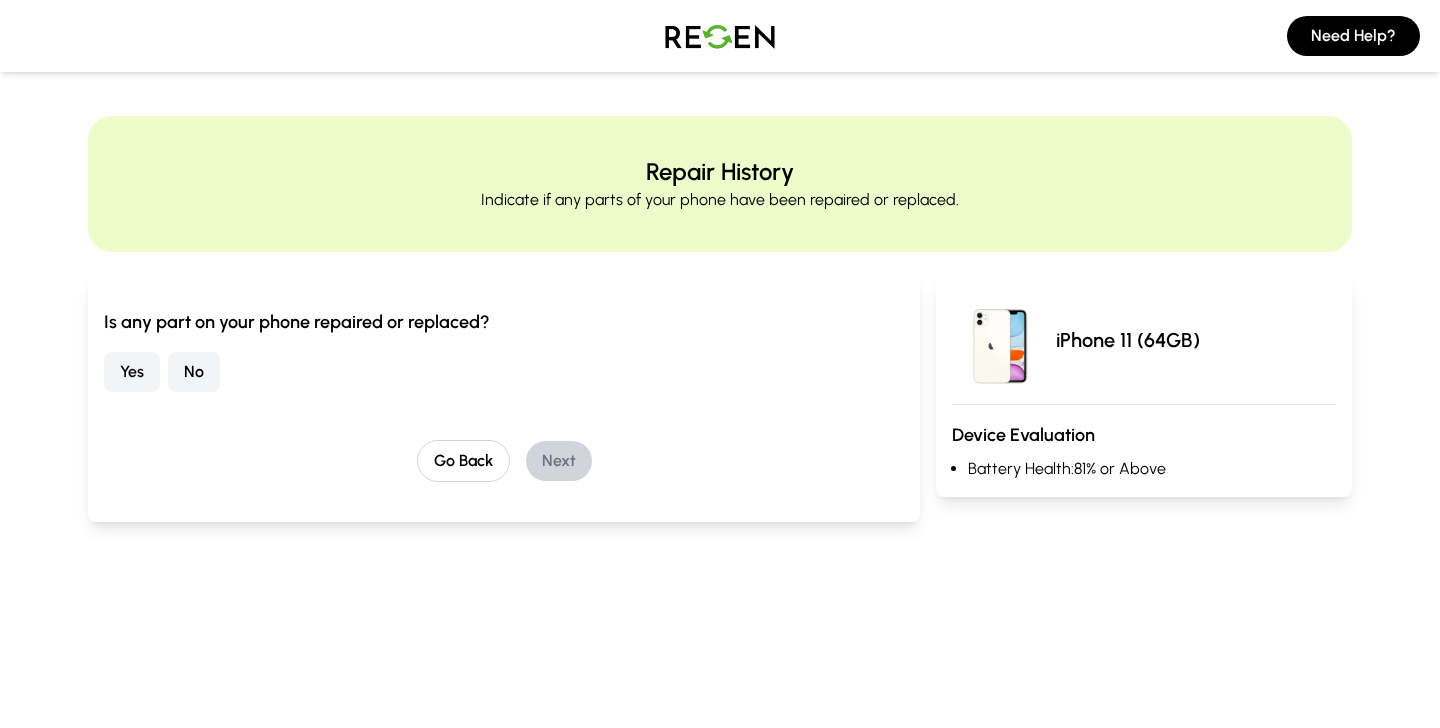 click on "No" at bounding box center (194, 372) 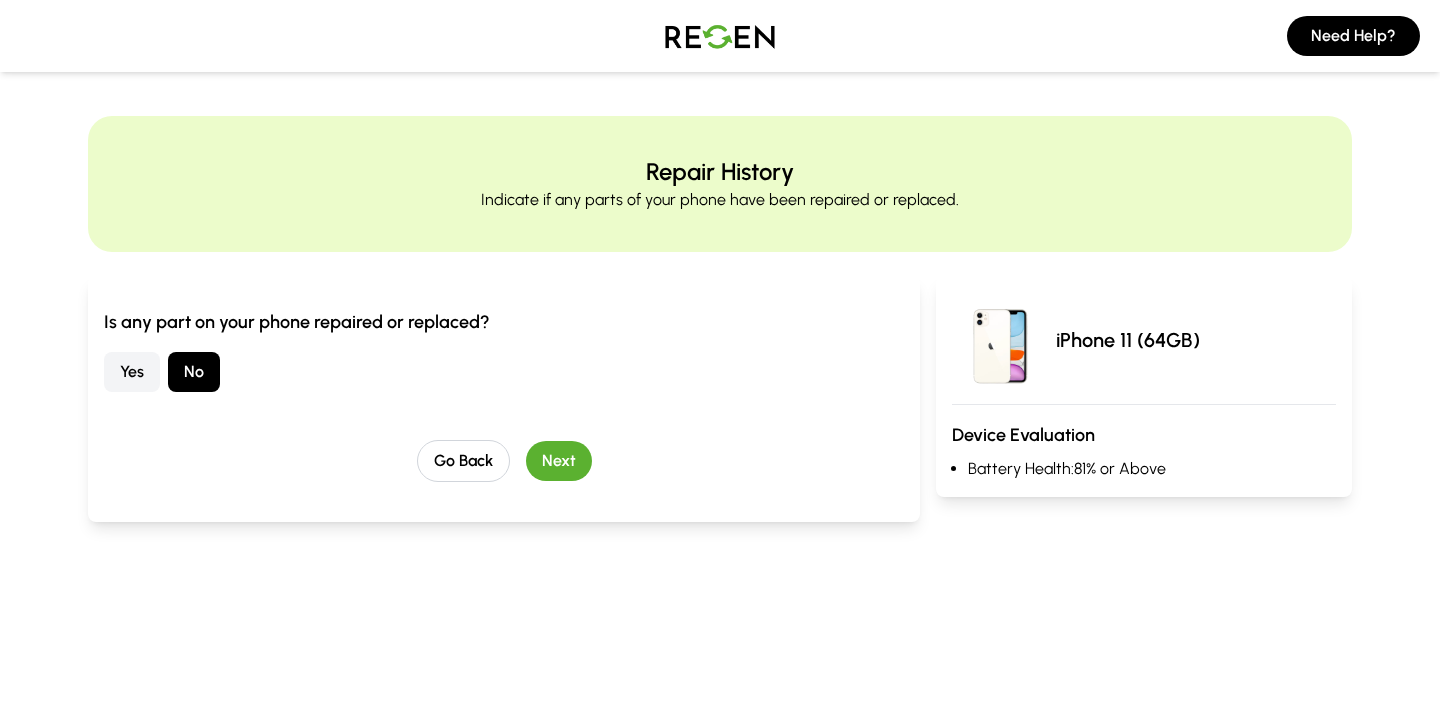 click on "Next" at bounding box center (559, 461) 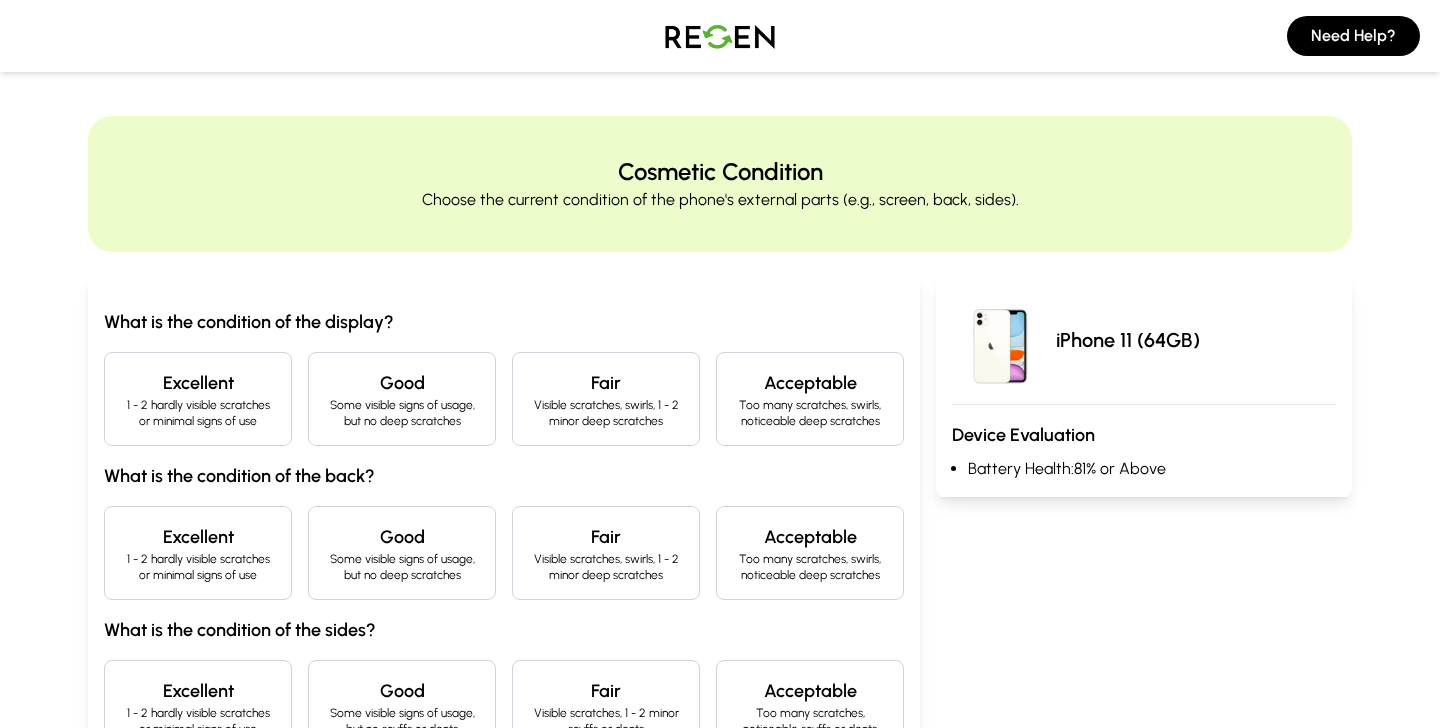 click on "Excellent 1 - 2 hardly visible scratches or minimal signs of use" at bounding box center [198, 399] 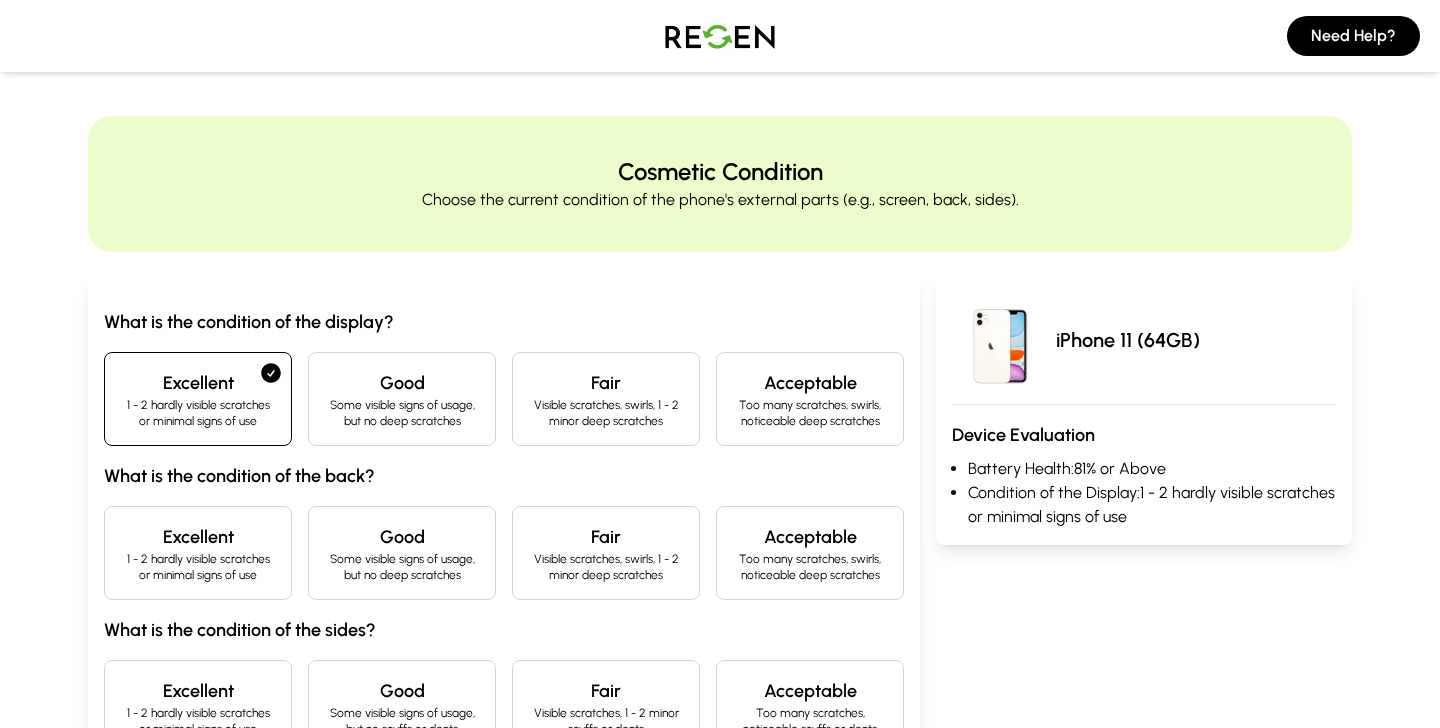 scroll, scrollTop: 192, scrollLeft: 0, axis: vertical 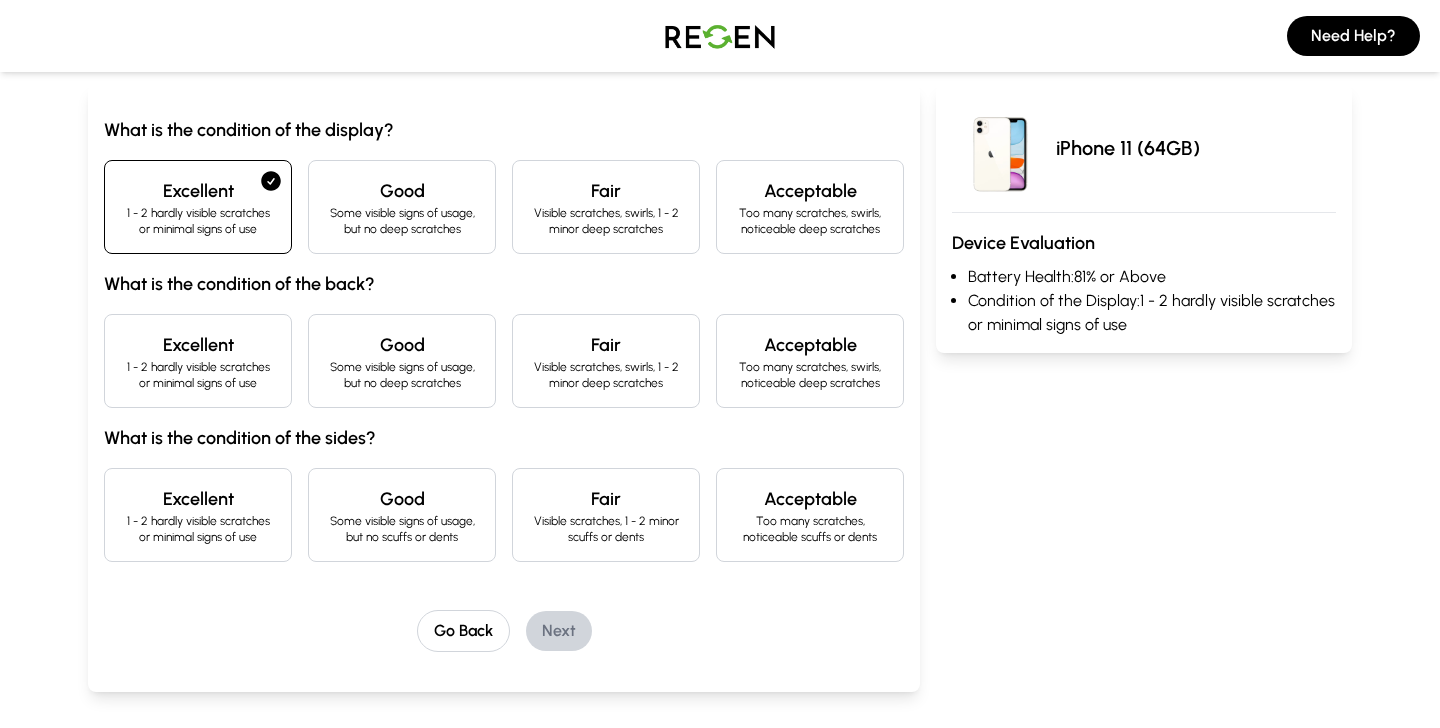 click on "Excellent 1 - 2 hardly visible scratches or minimal signs of use" at bounding box center [198, 361] 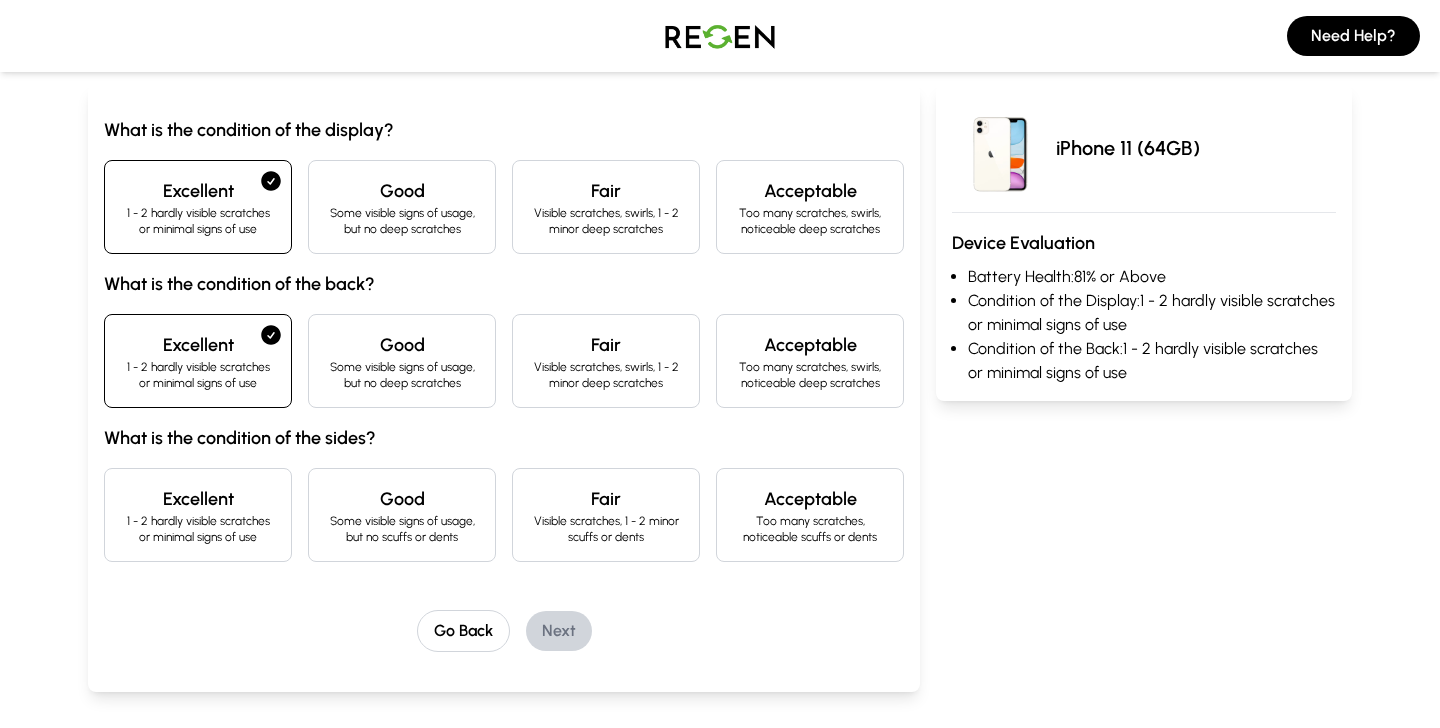 click on "1 - 2 hardly visible scratches or minimal signs of use" at bounding box center (198, 529) 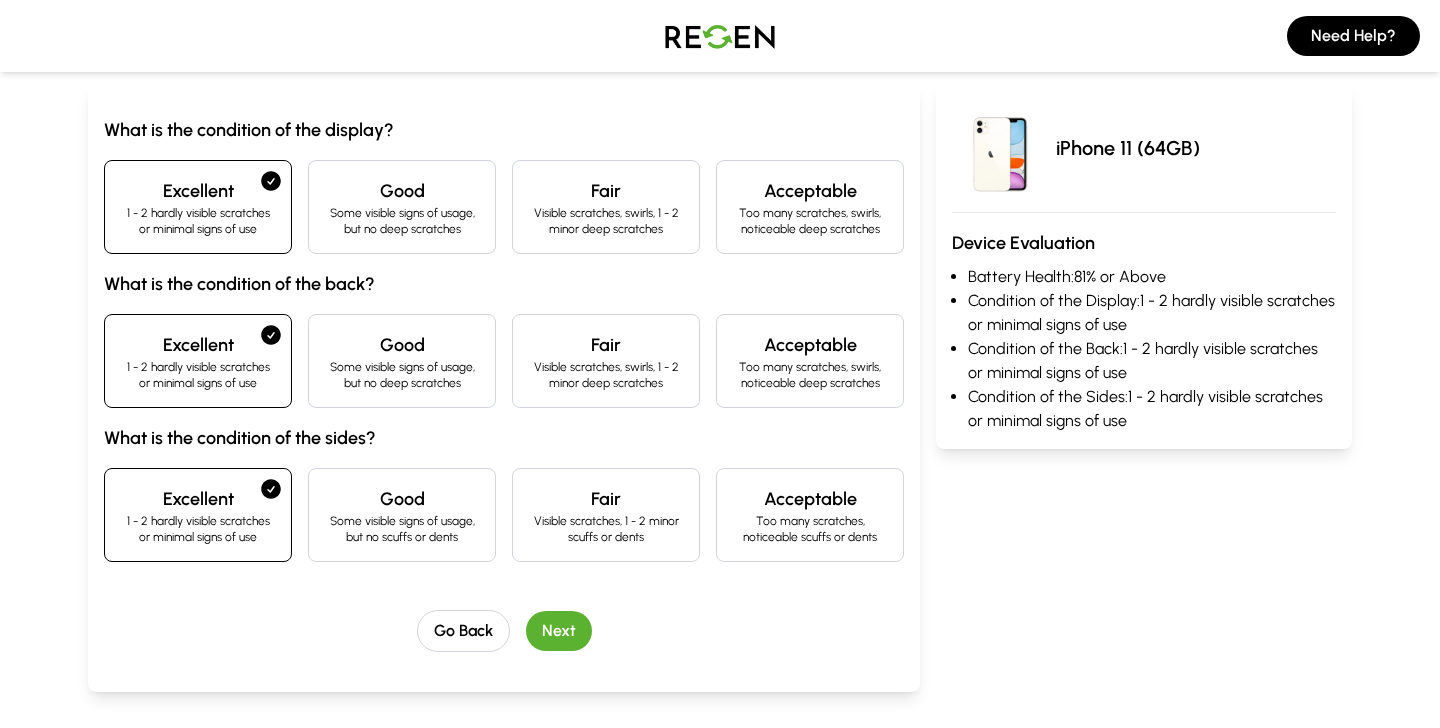 click on "Next" at bounding box center [559, 631] 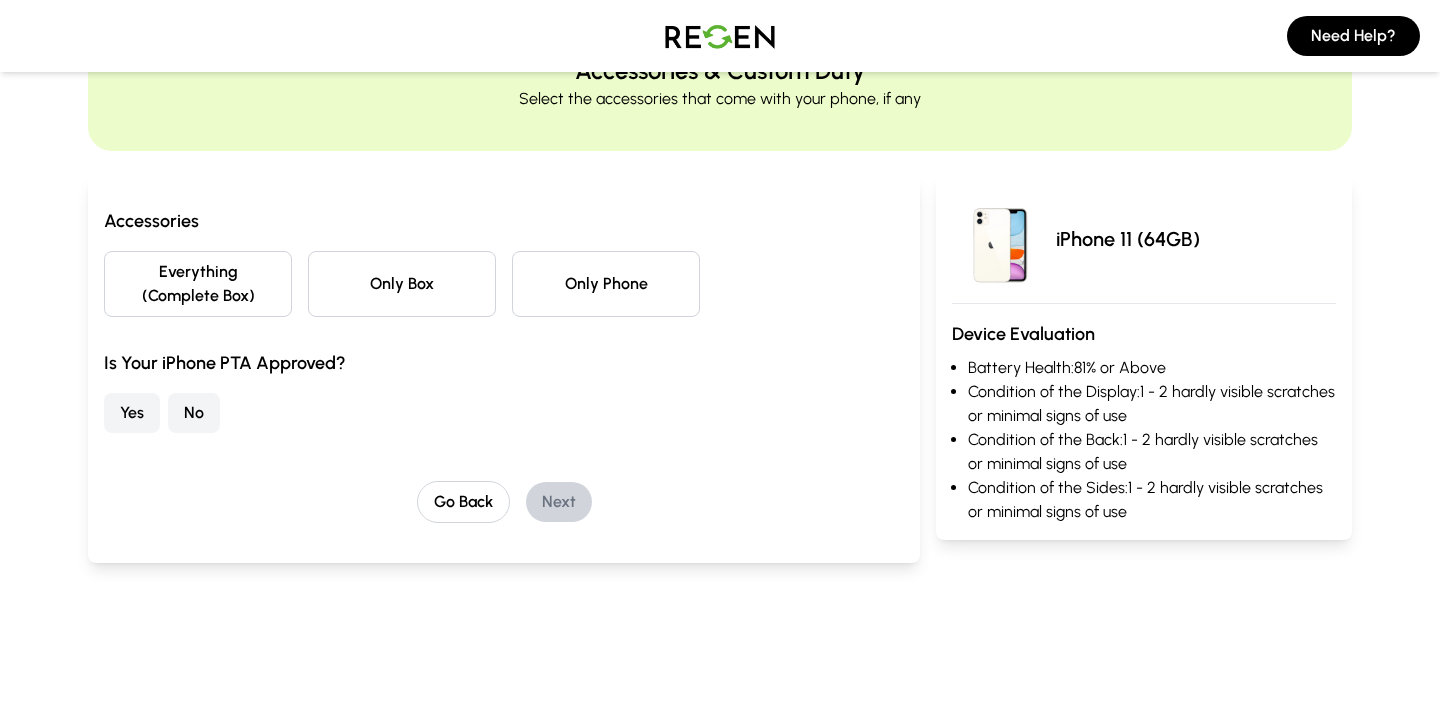 scroll, scrollTop: 94, scrollLeft: 0, axis: vertical 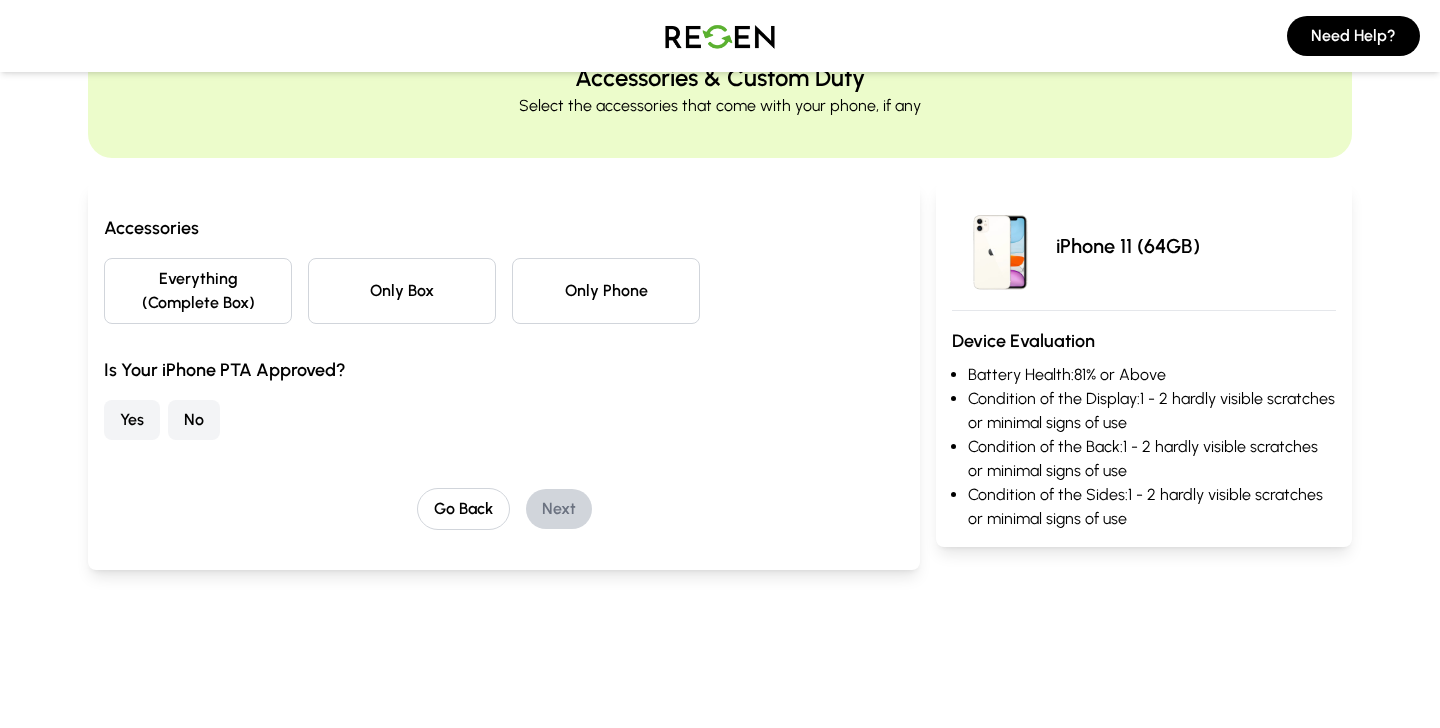 click on "Only Phone" at bounding box center (606, 291) 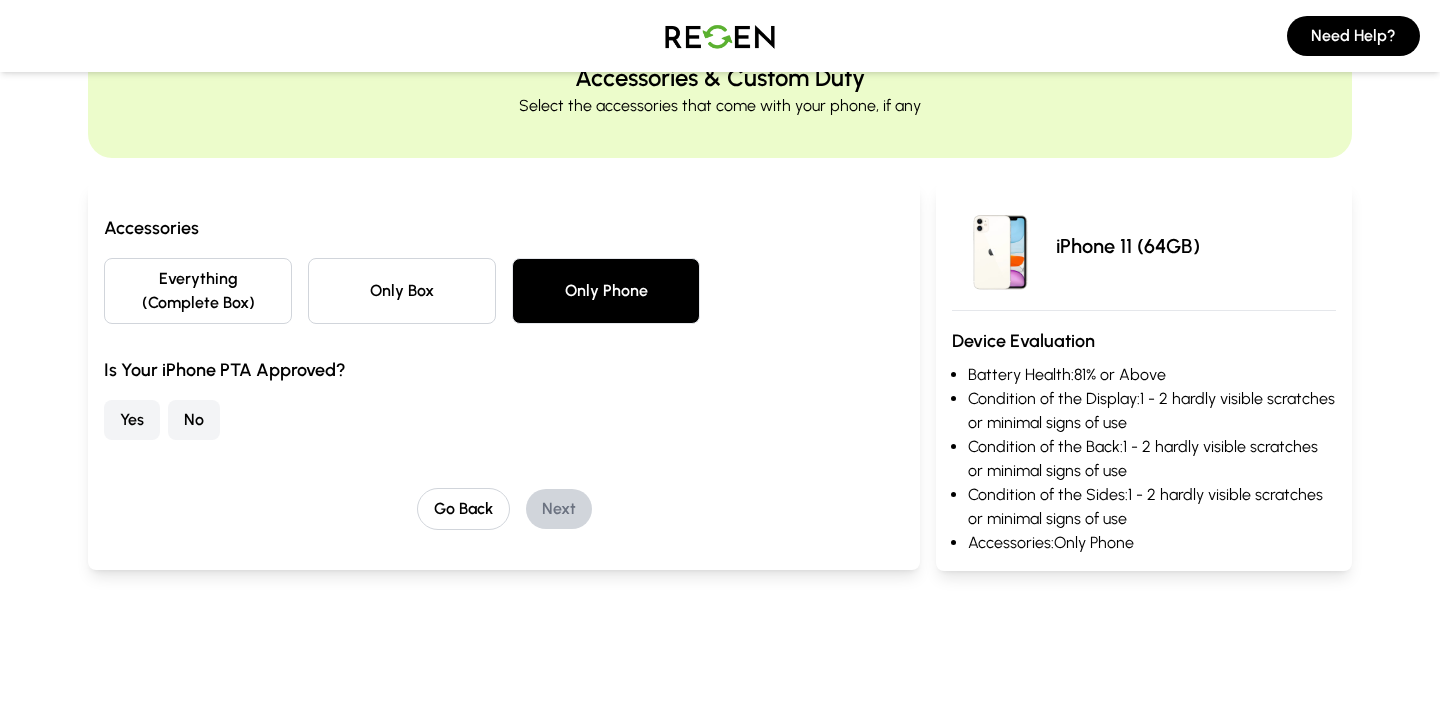 click on "Yes" at bounding box center (132, 420) 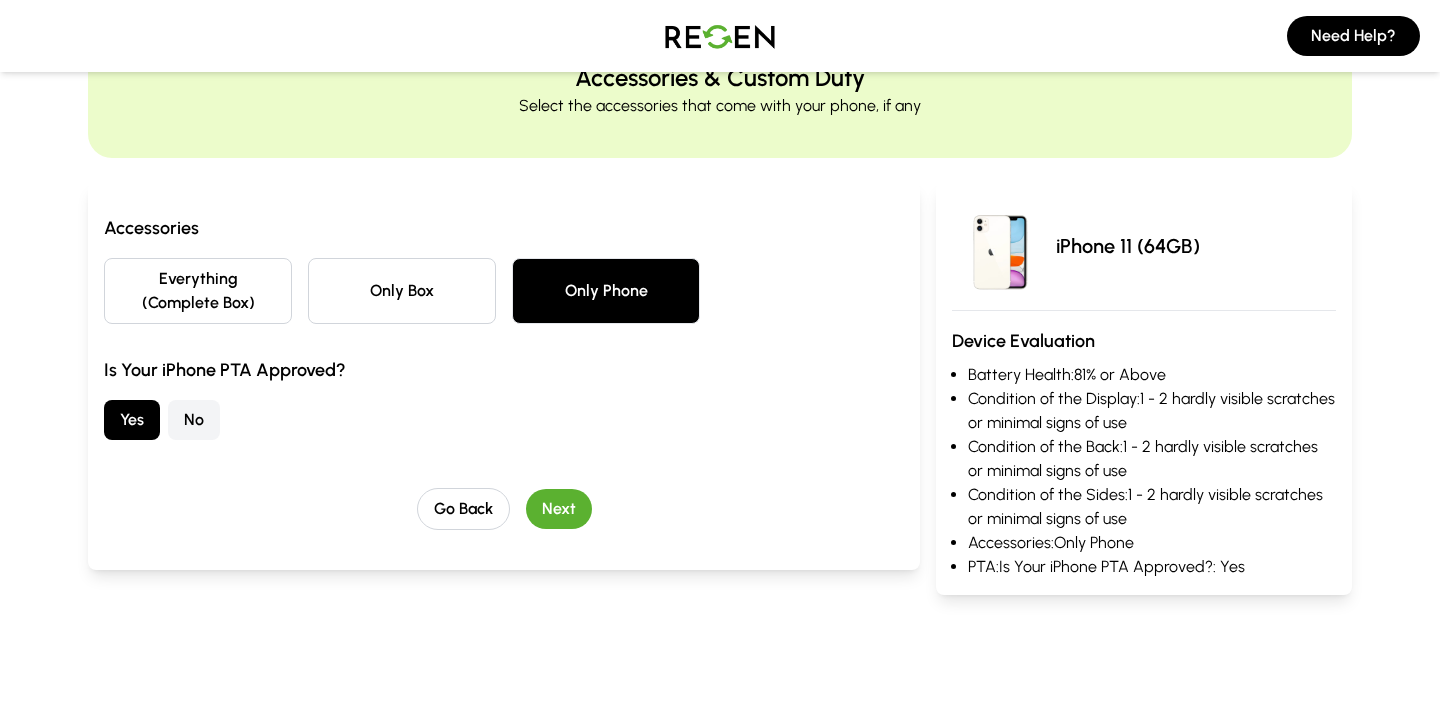 click on "Next" at bounding box center [559, 509] 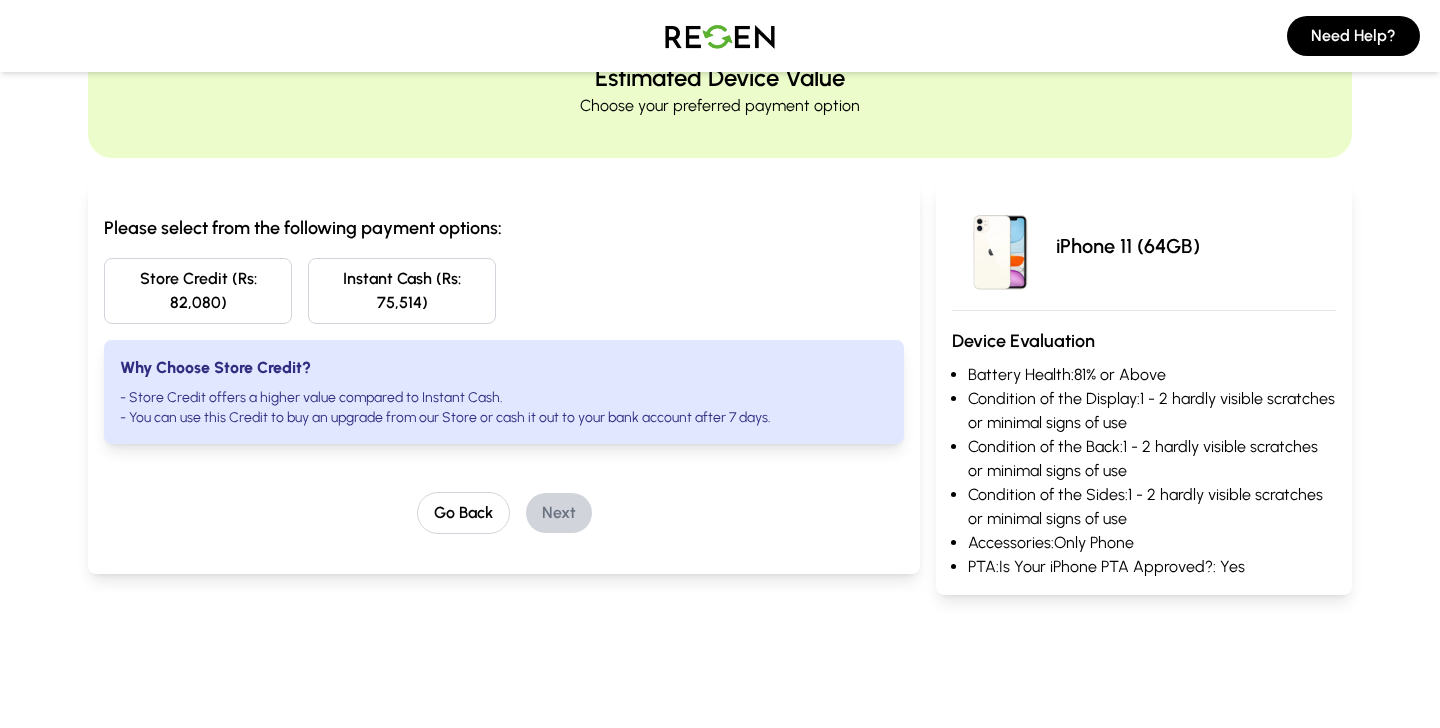 click on "Store Credit (Rs: 82,080)" at bounding box center (198, 291) 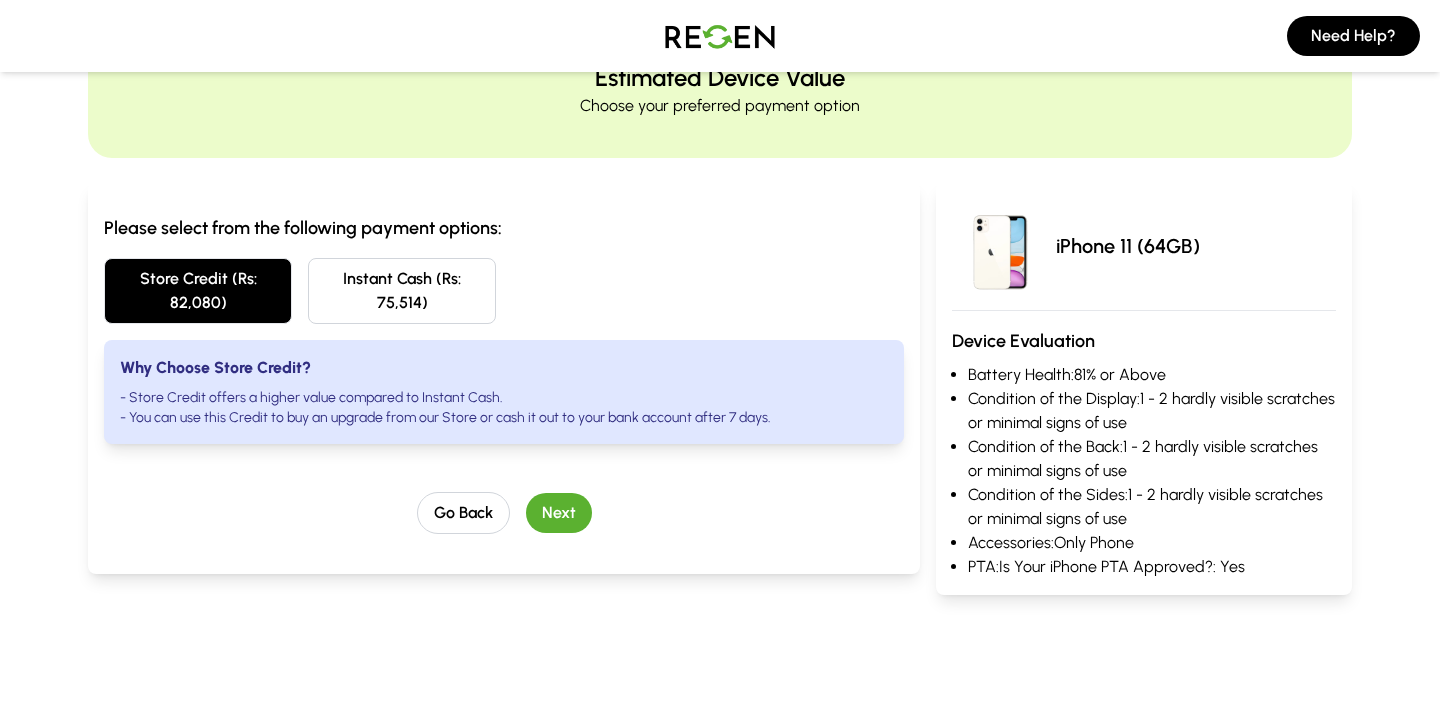 click on "Next" at bounding box center [559, 513] 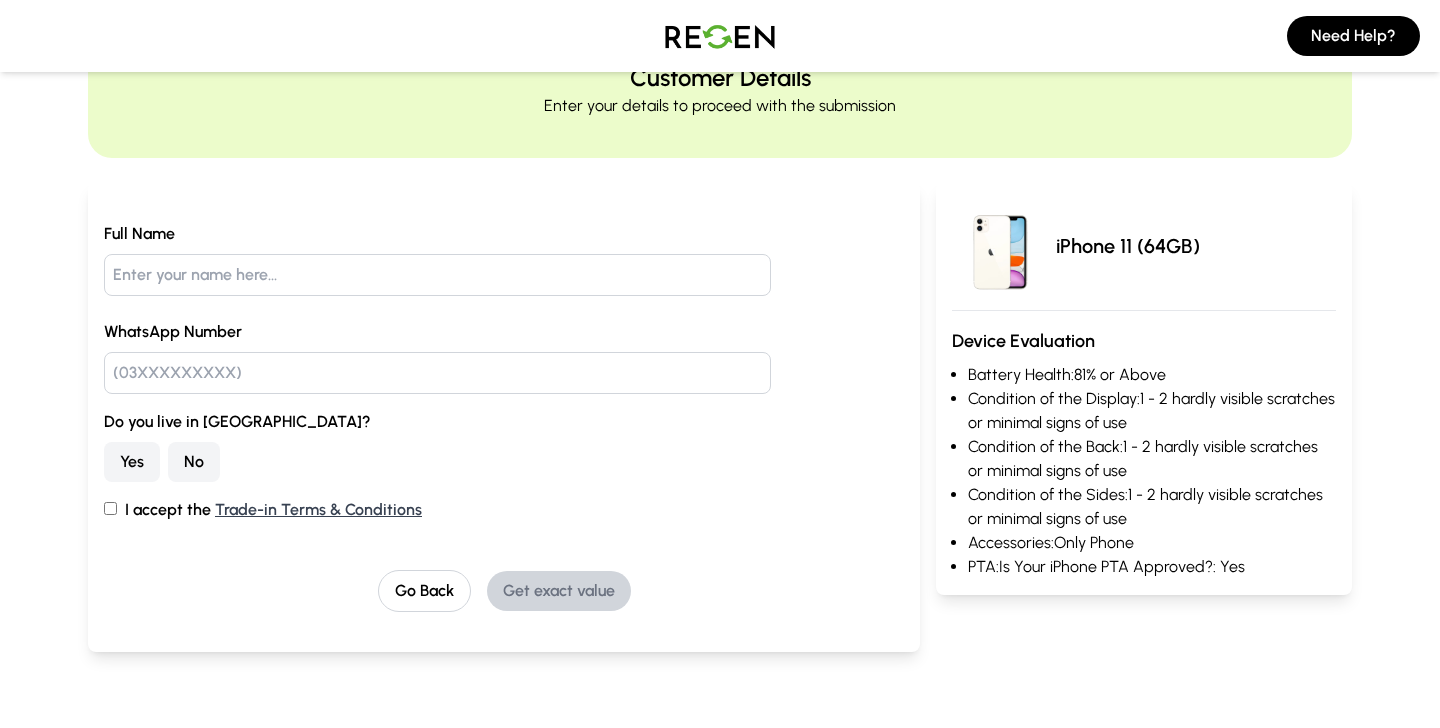 scroll, scrollTop: 0, scrollLeft: 0, axis: both 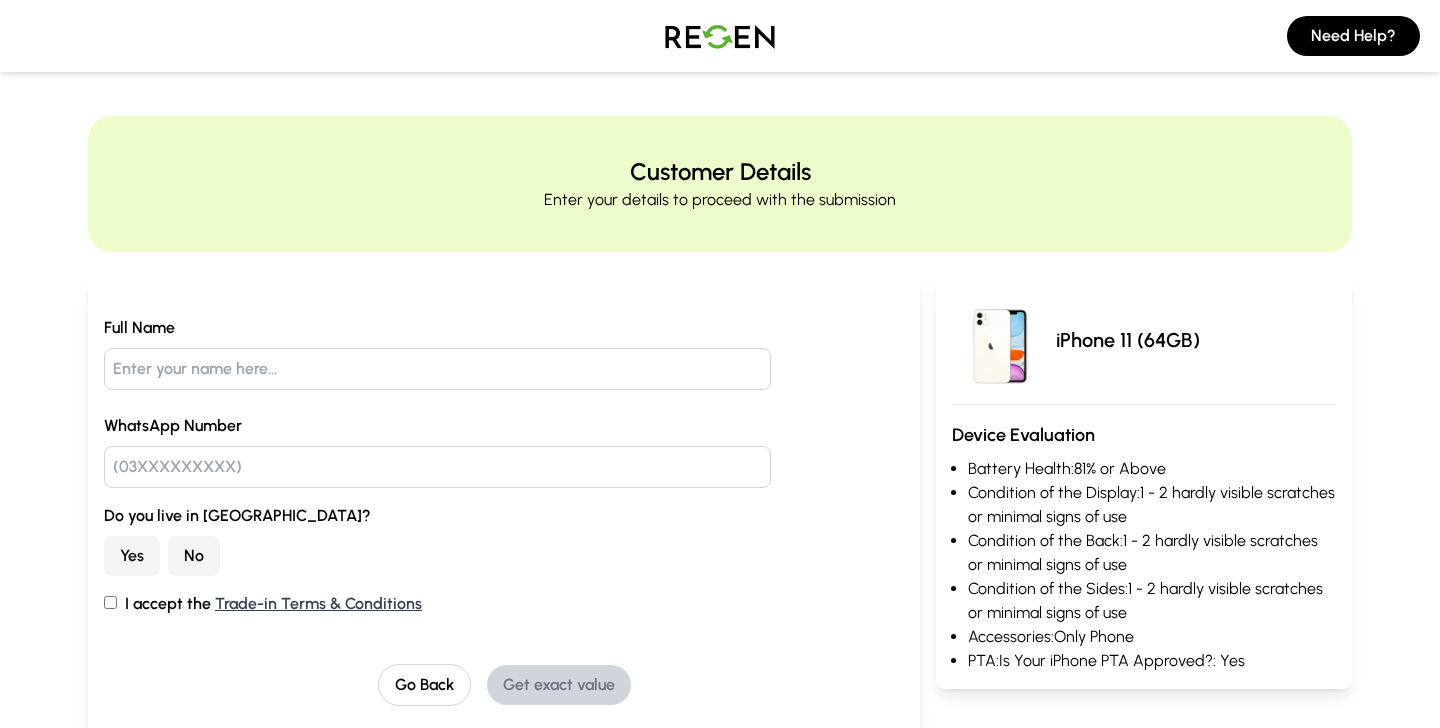 click on "Full Name" at bounding box center (504, 328) 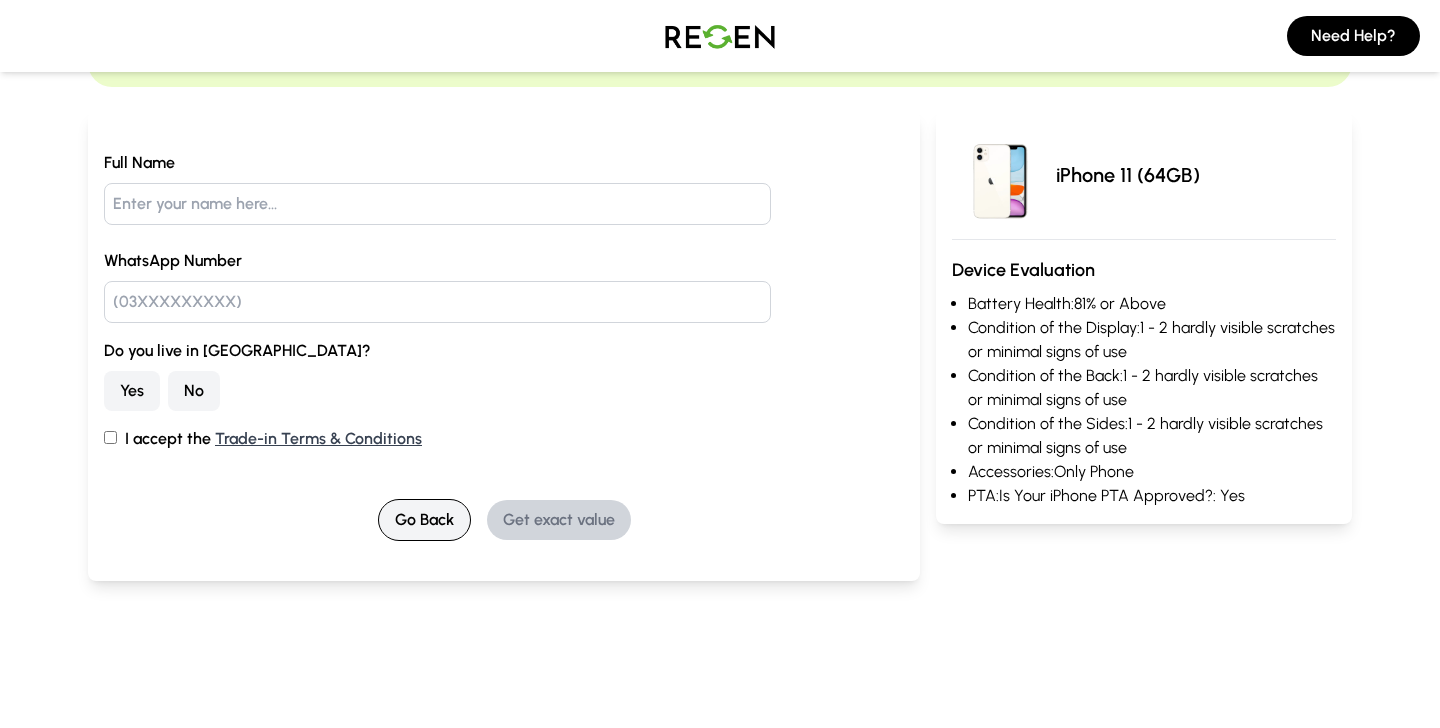 click on "Go Back" at bounding box center [424, 520] 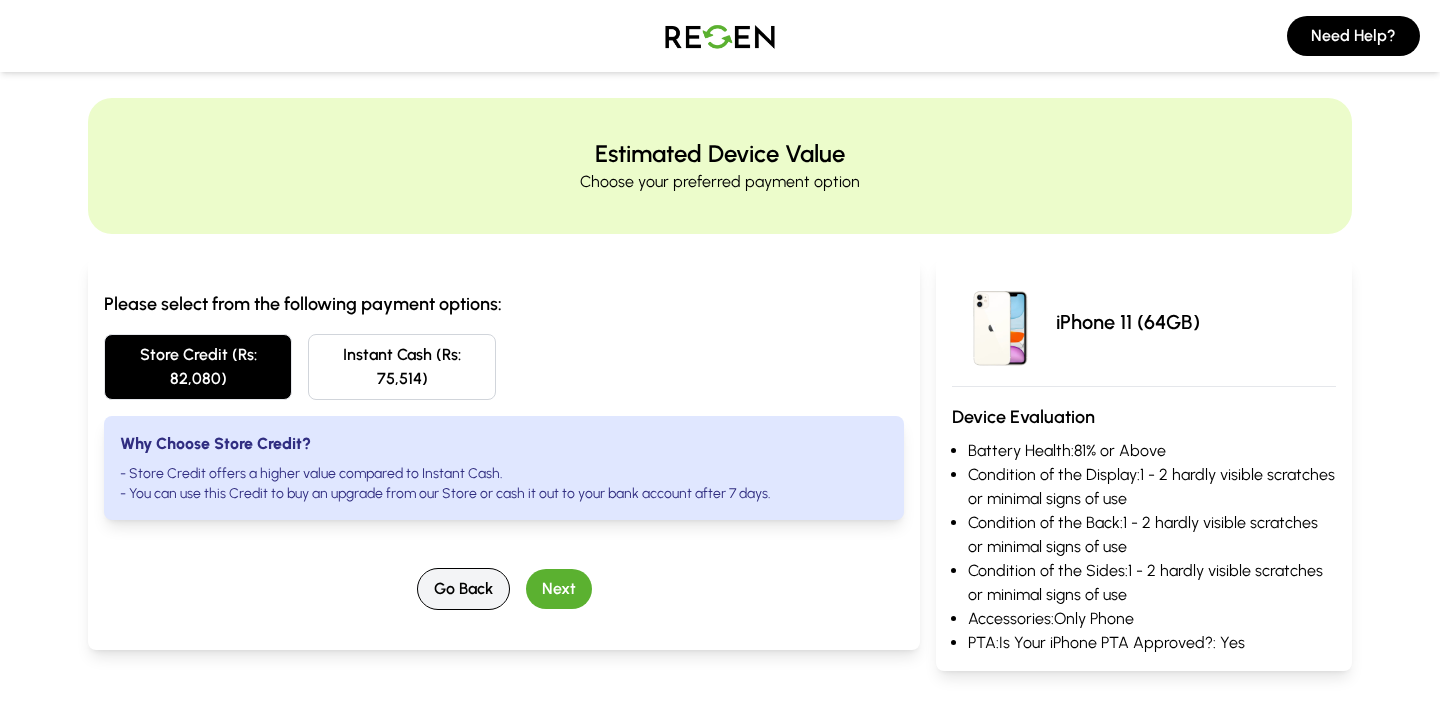 scroll, scrollTop: 0, scrollLeft: 0, axis: both 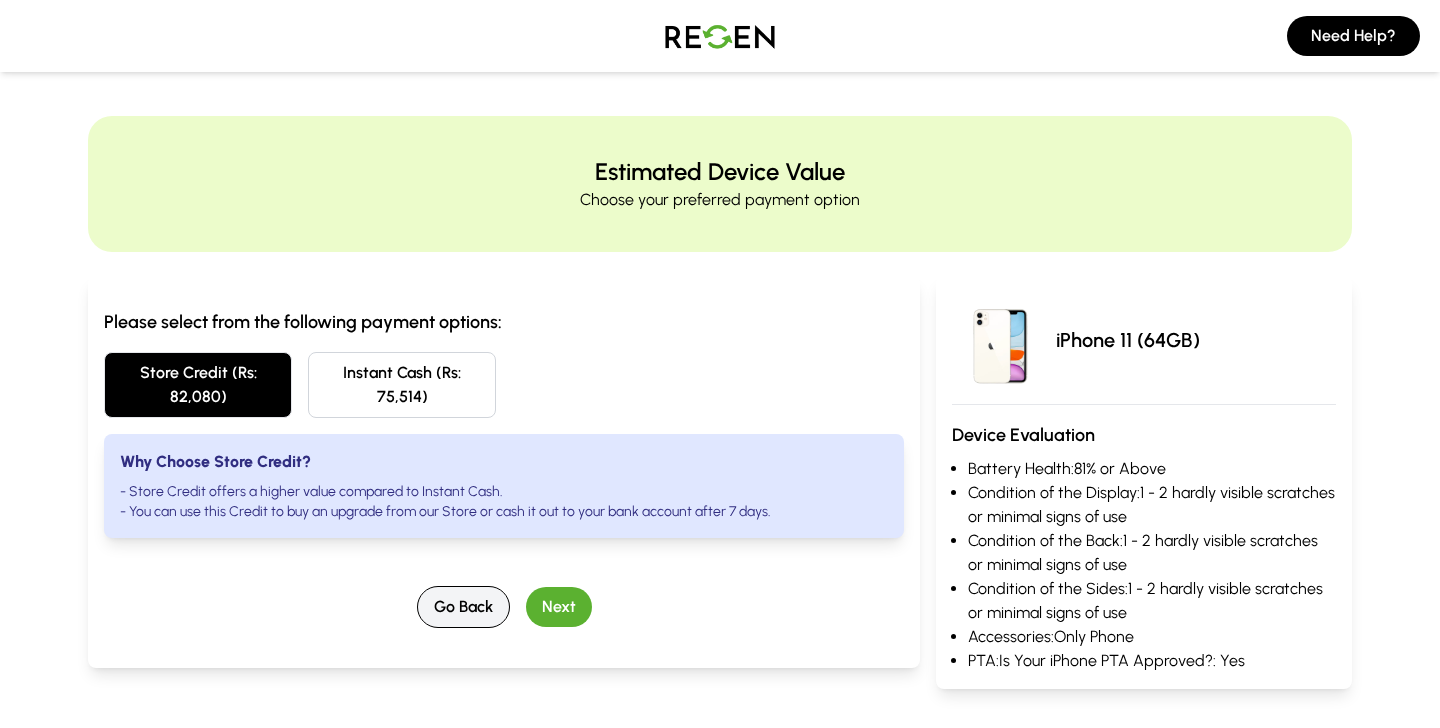 click on "Go Back" at bounding box center [463, 607] 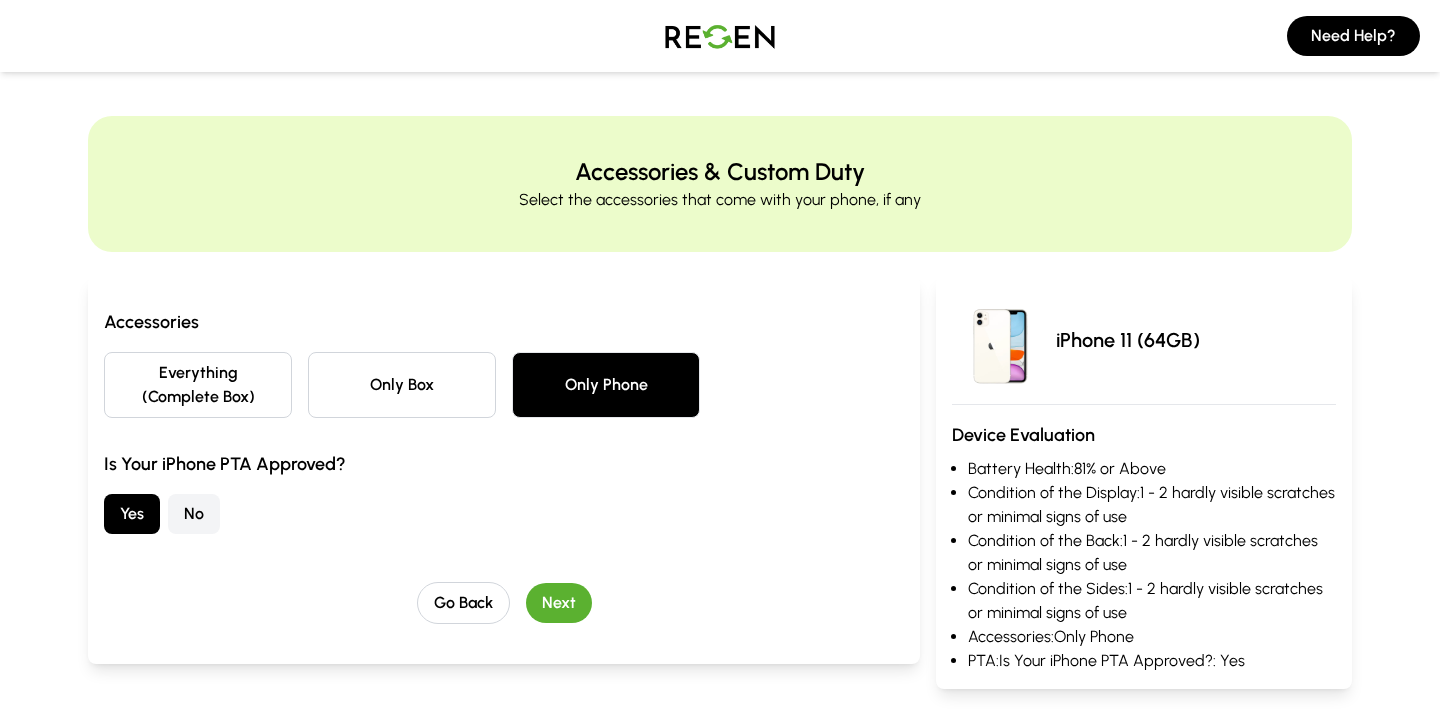 click on "Everything (Complete Box)" at bounding box center (198, 385) 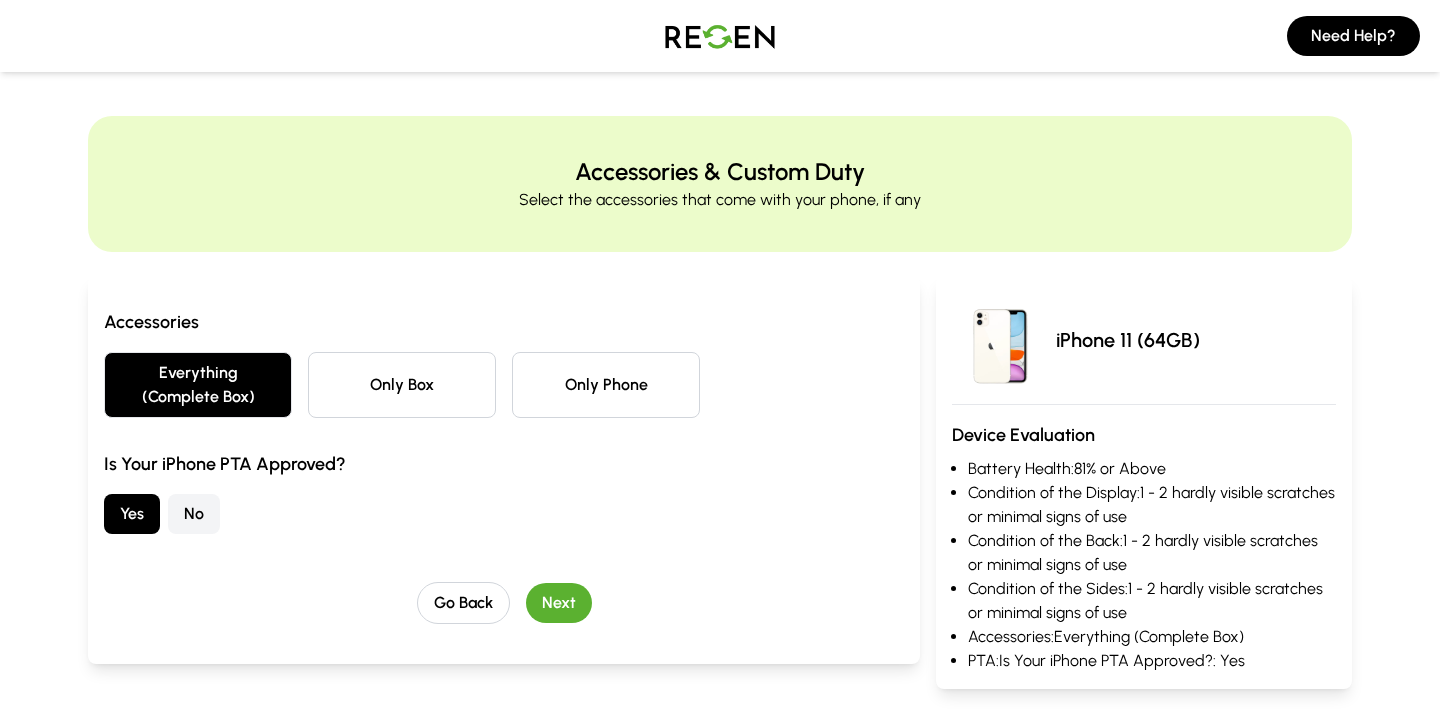 click on "Only Box" at bounding box center (402, 385) 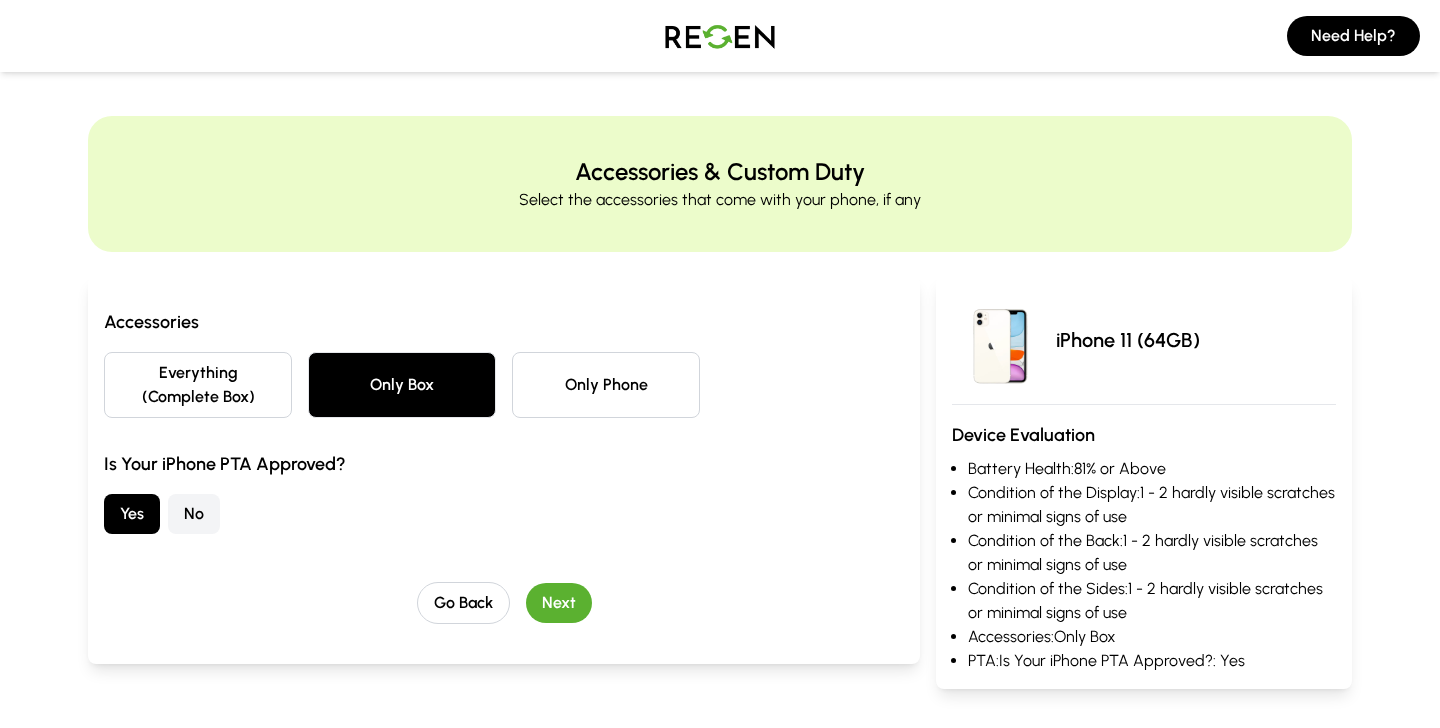 click on "Only Phone" at bounding box center (606, 385) 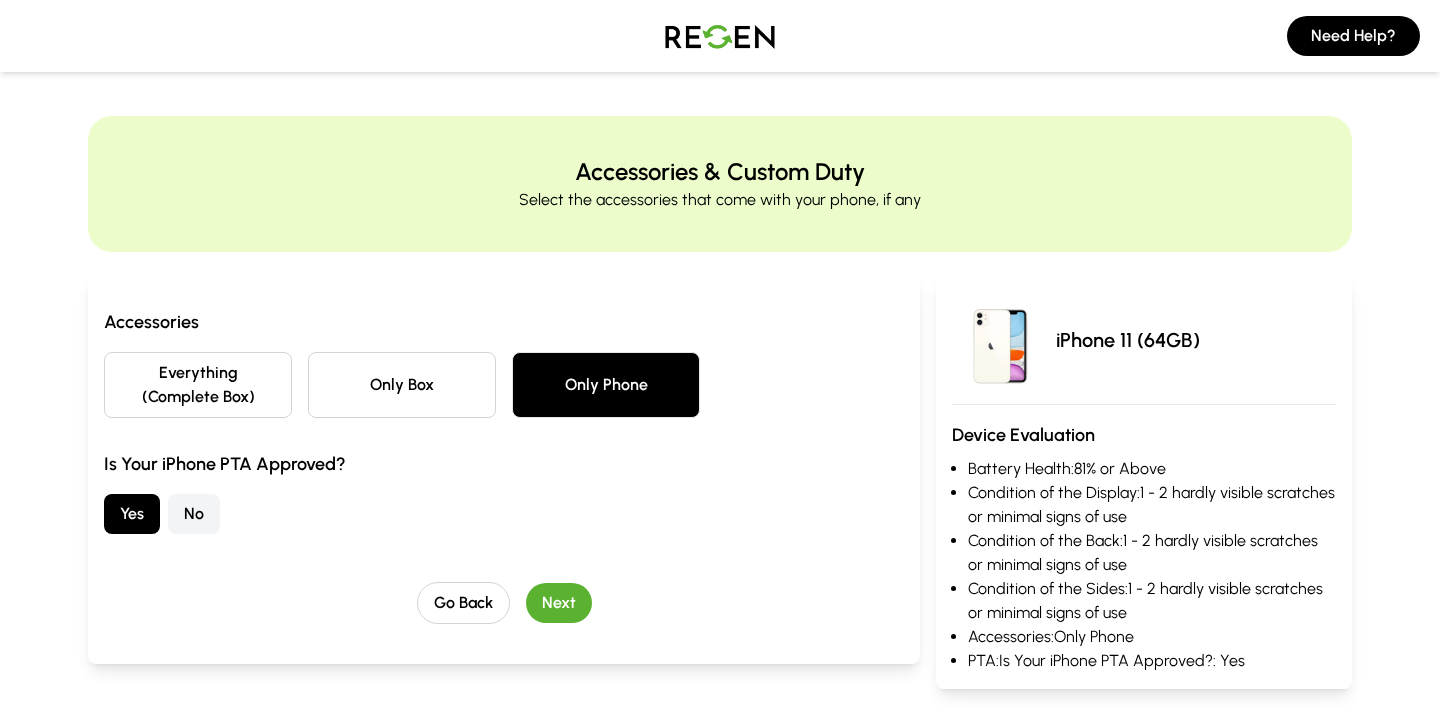 click on "Everything (Complete Box)" at bounding box center (198, 385) 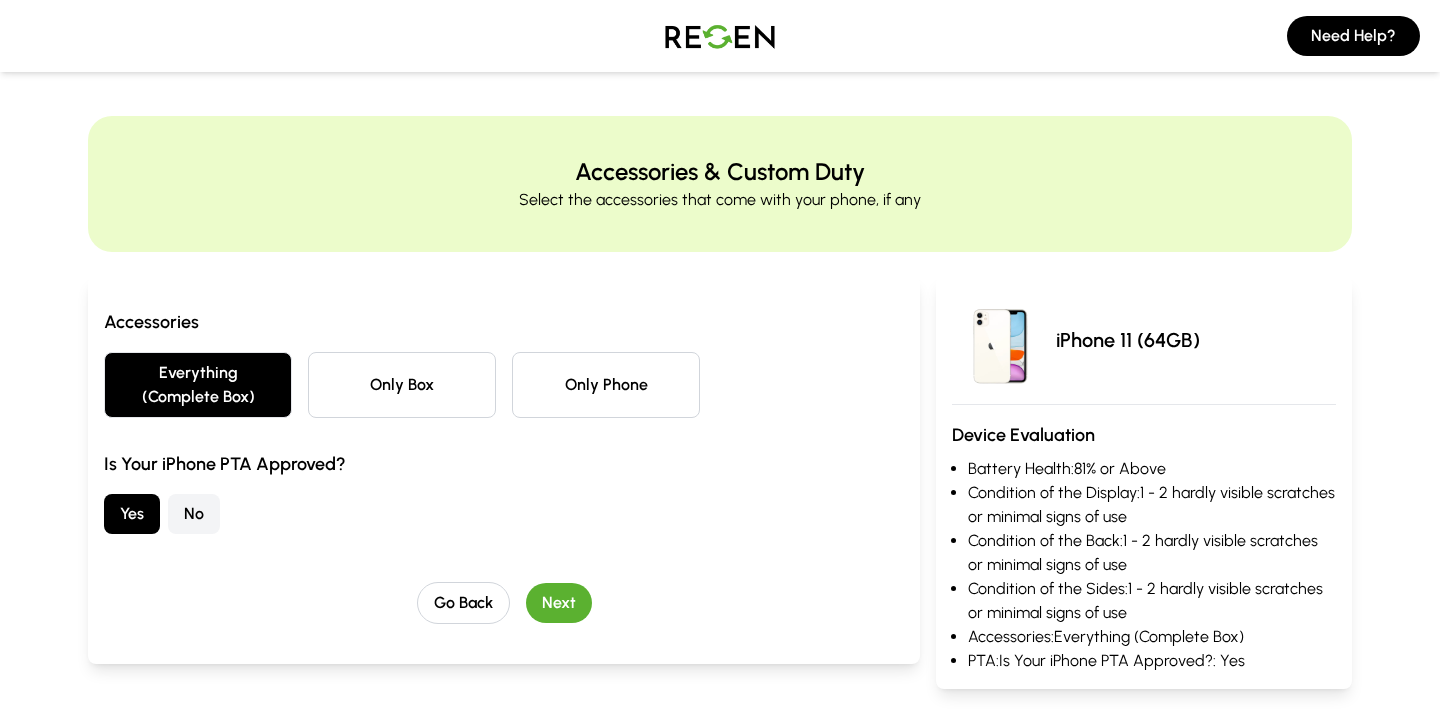 click on "Next" at bounding box center [559, 603] 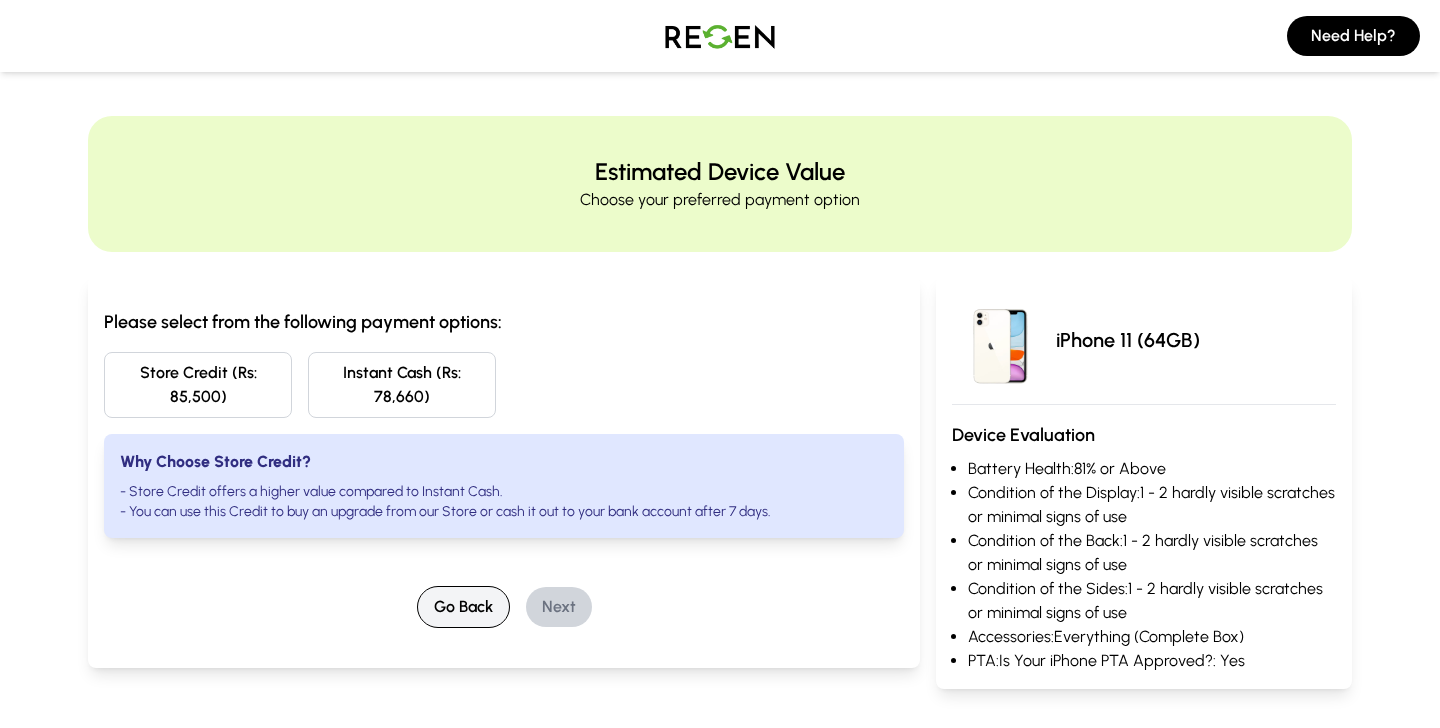 click on "Go Back" at bounding box center [463, 607] 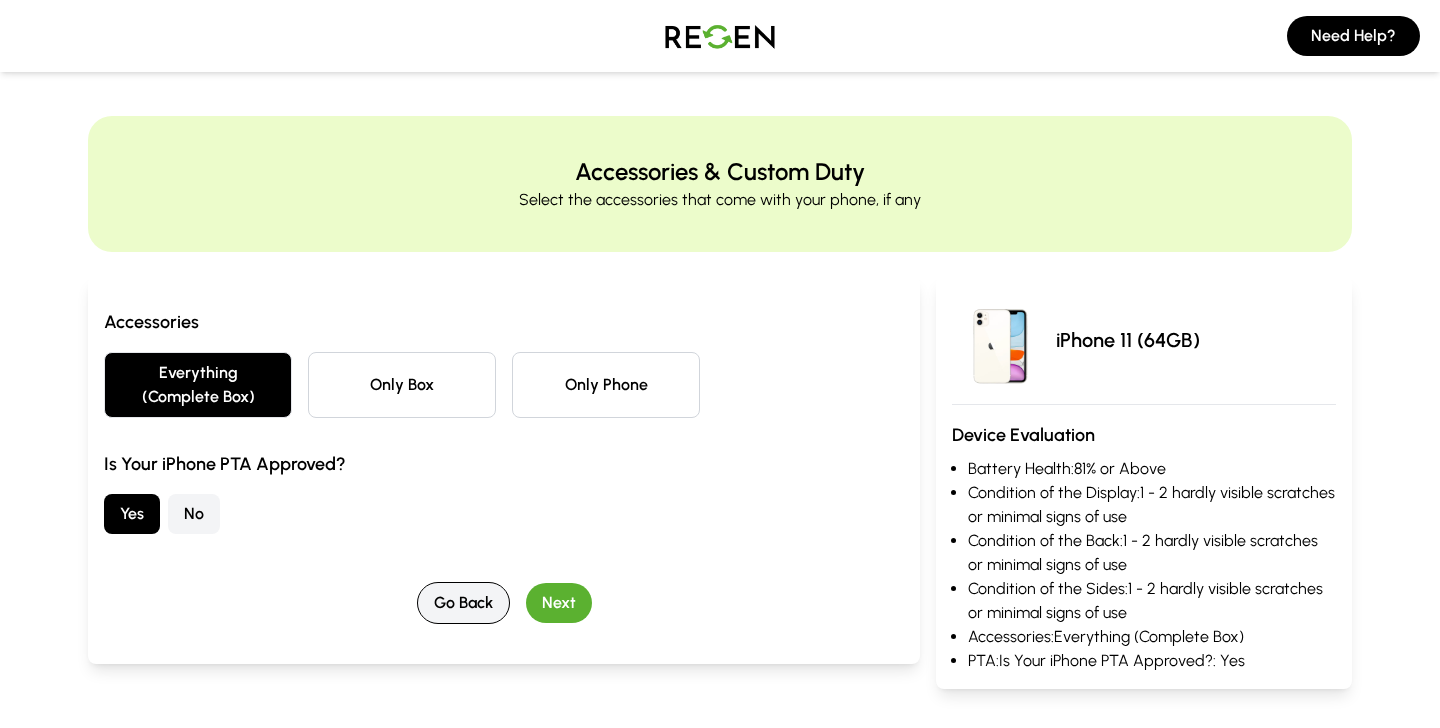 click on "Go Back" at bounding box center [463, 603] 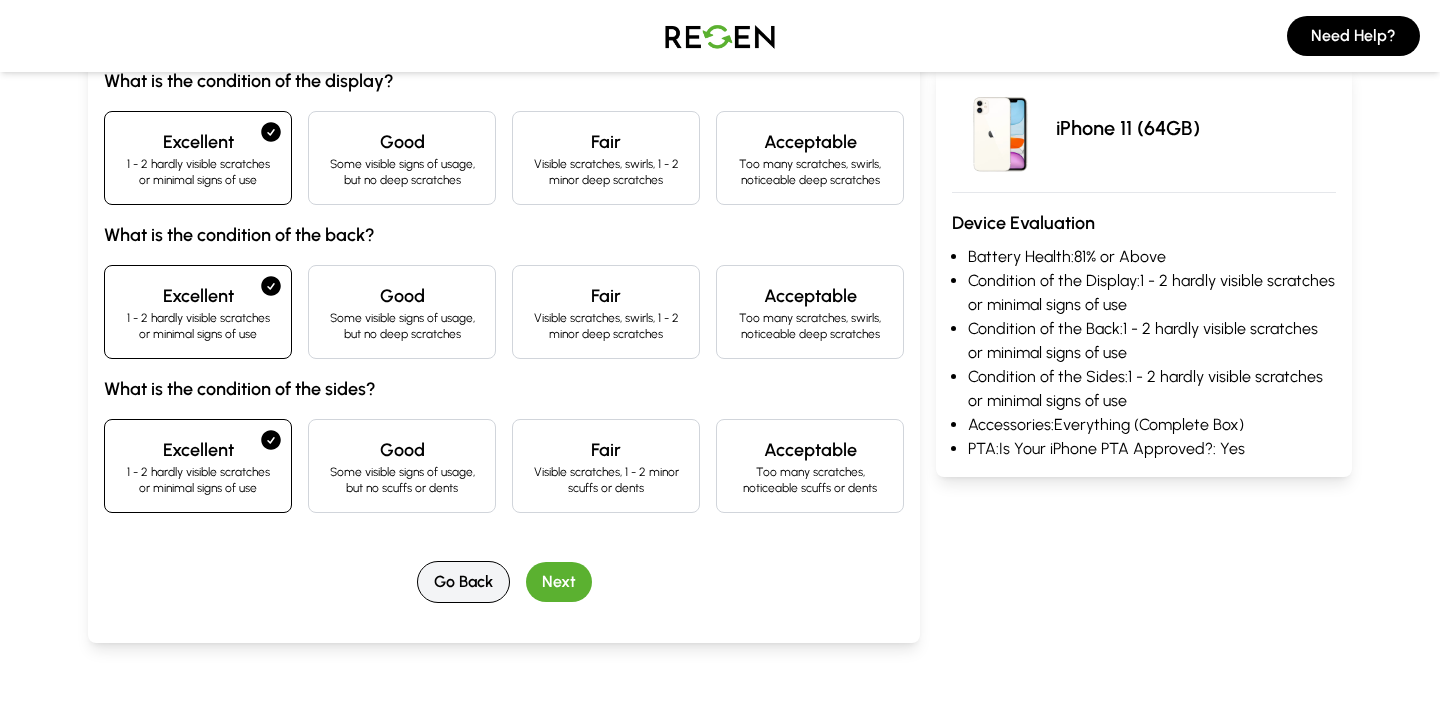 click on "Go Back" at bounding box center (463, 582) 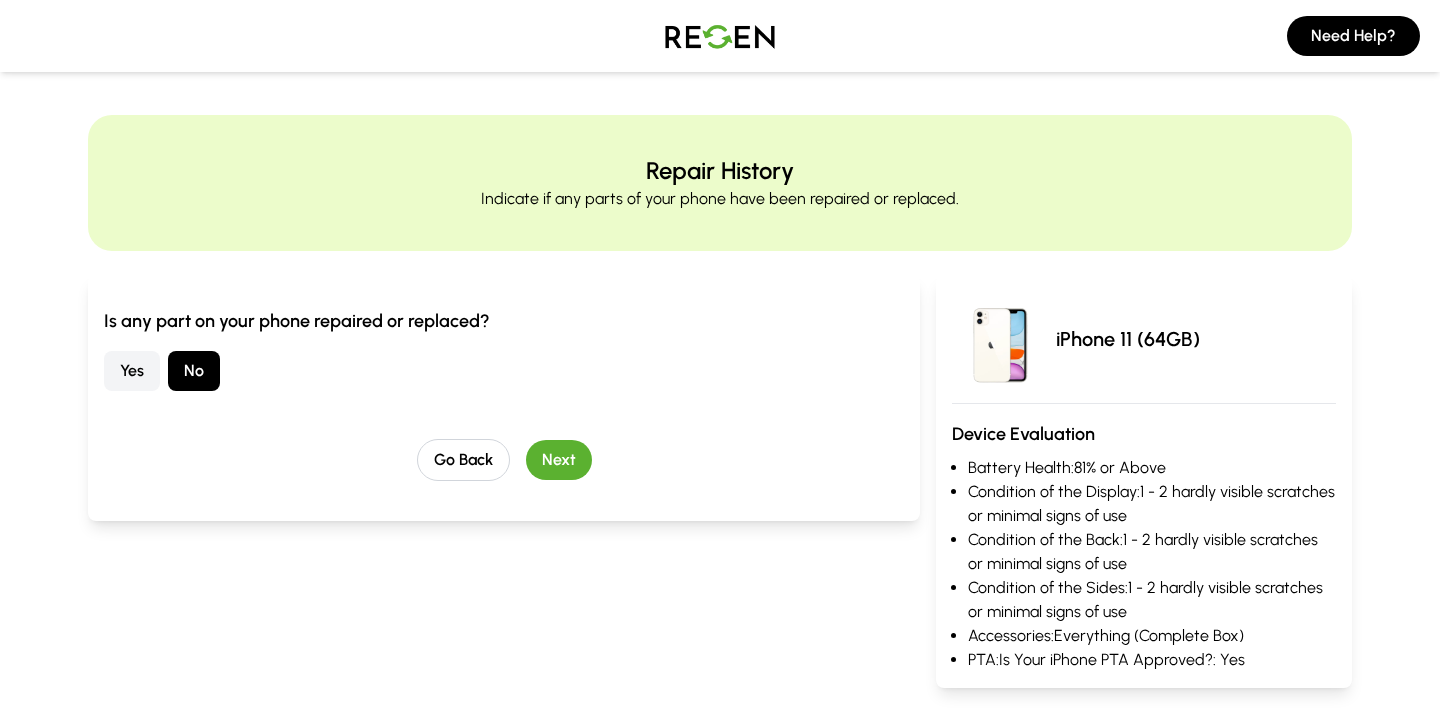 scroll, scrollTop: 0, scrollLeft: 0, axis: both 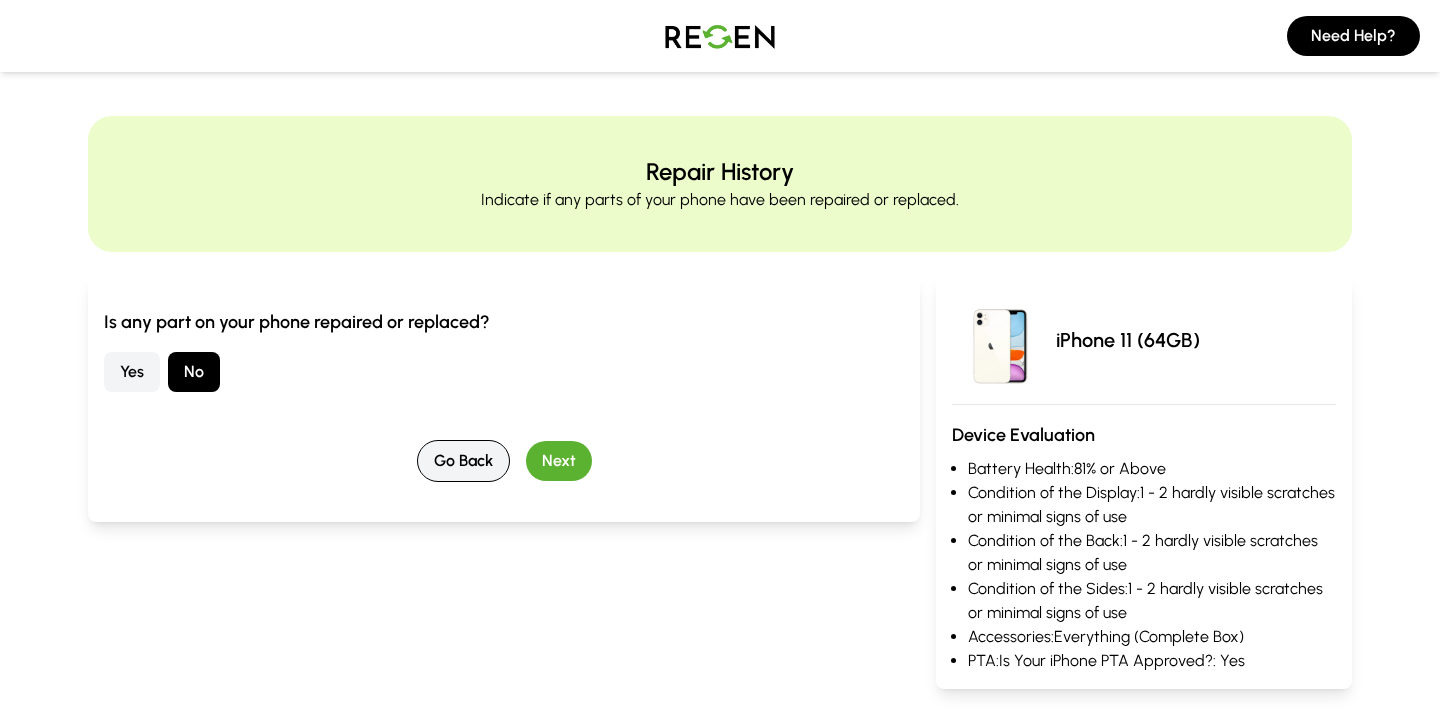 click on "Go Back" at bounding box center [463, 461] 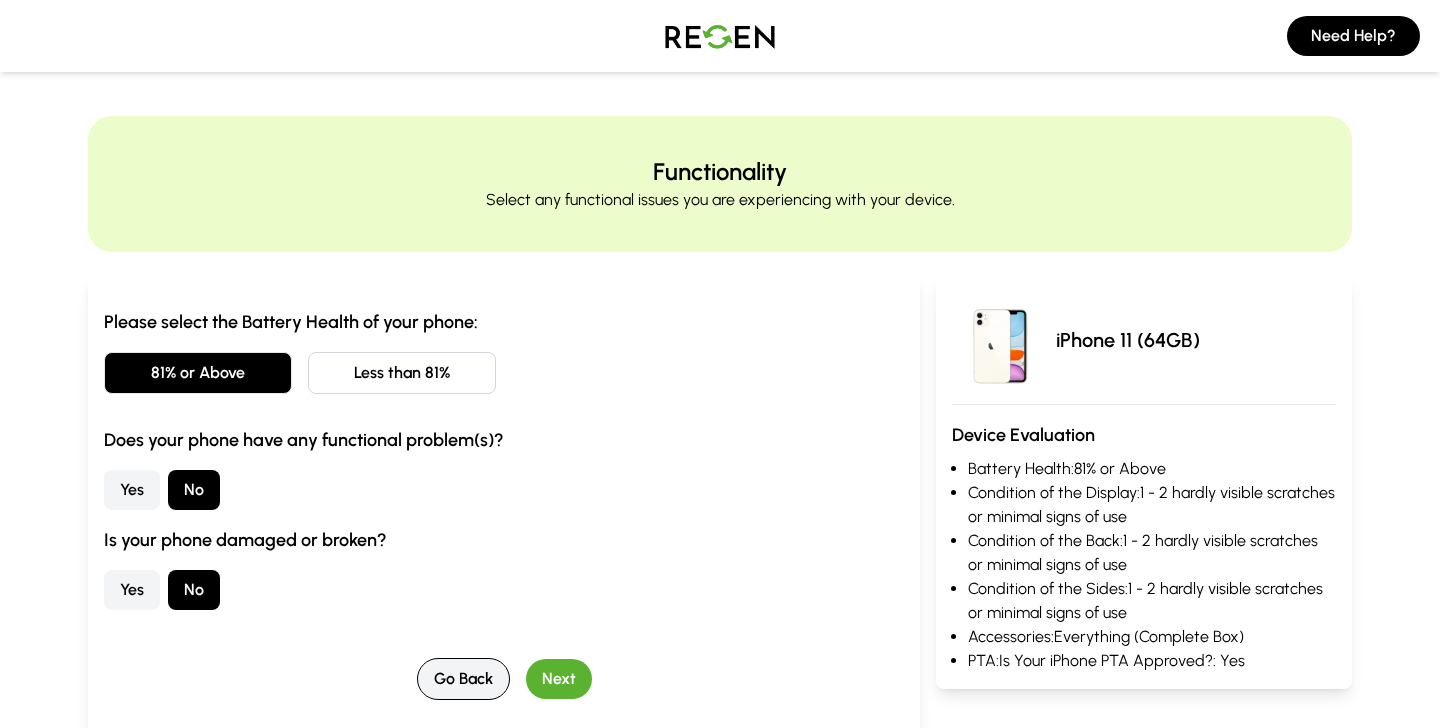 click on "Go Back" at bounding box center (463, 679) 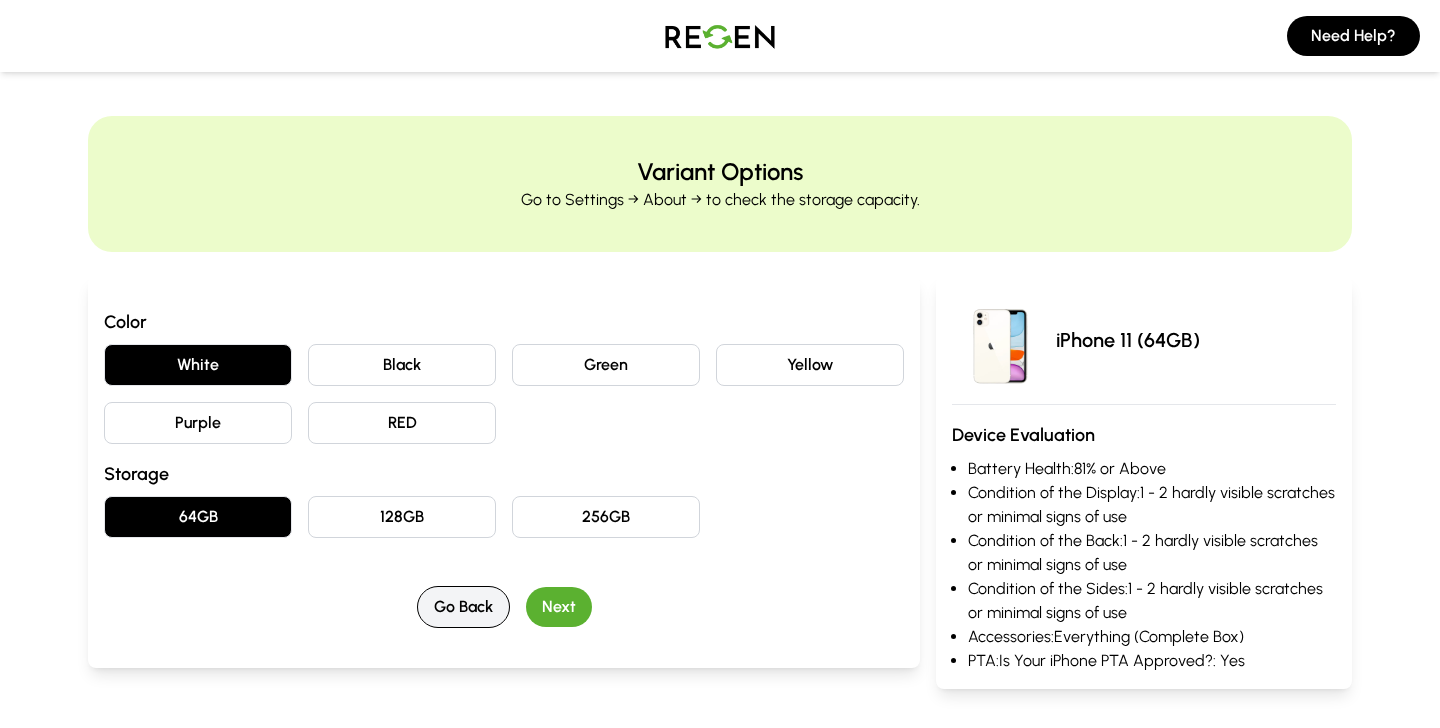 click on "Go Back" at bounding box center [463, 607] 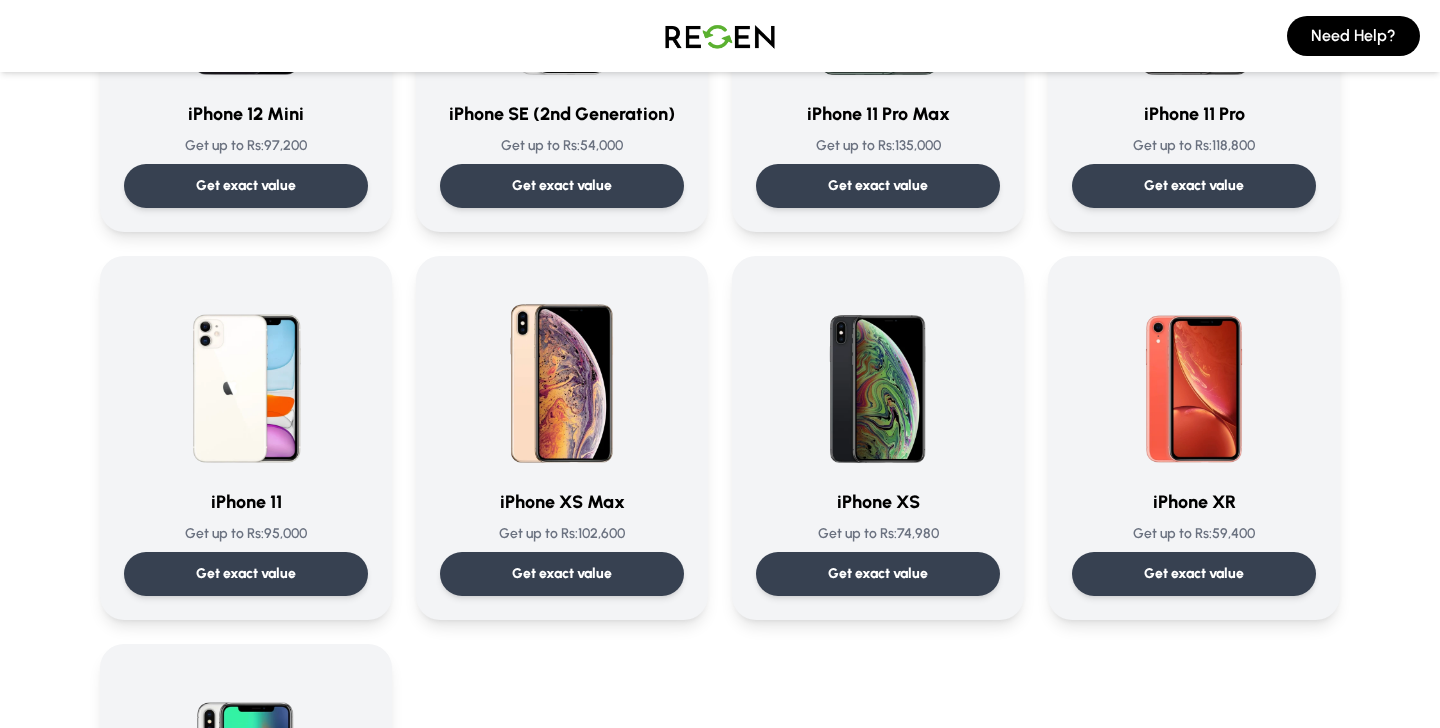scroll, scrollTop: 1841, scrollLeft: 0, axis: vertical 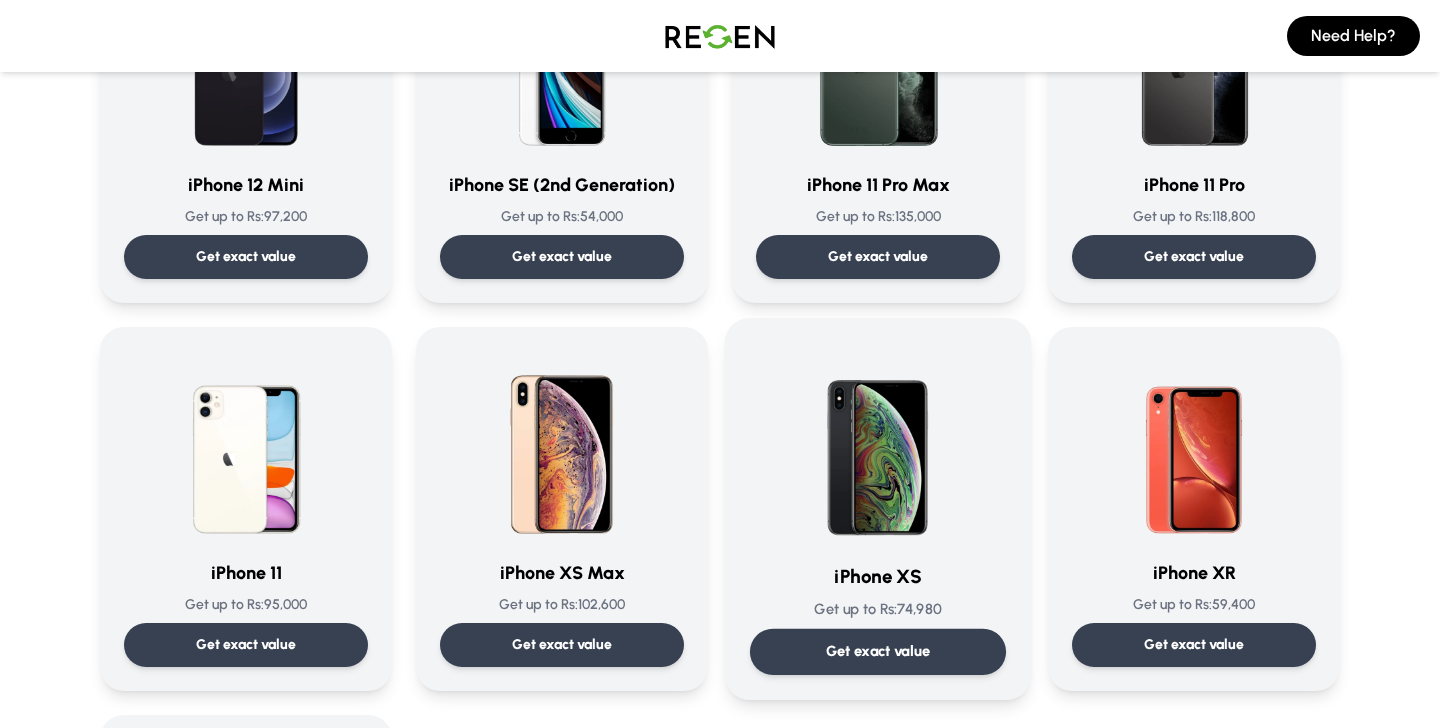 click on "Get exact value" at bounding box center [878, 651] 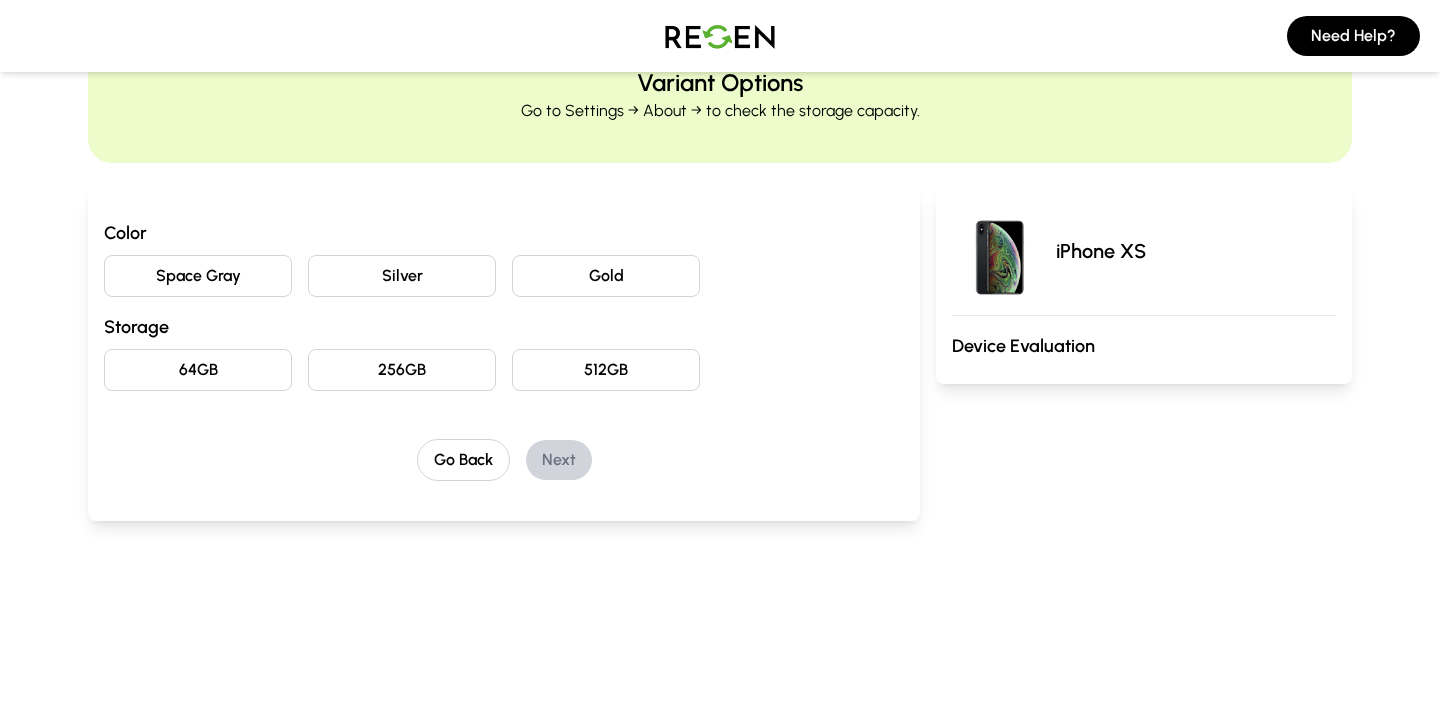 scroll, scrollTop: 98, scrollLeft: 0, axis: vertical 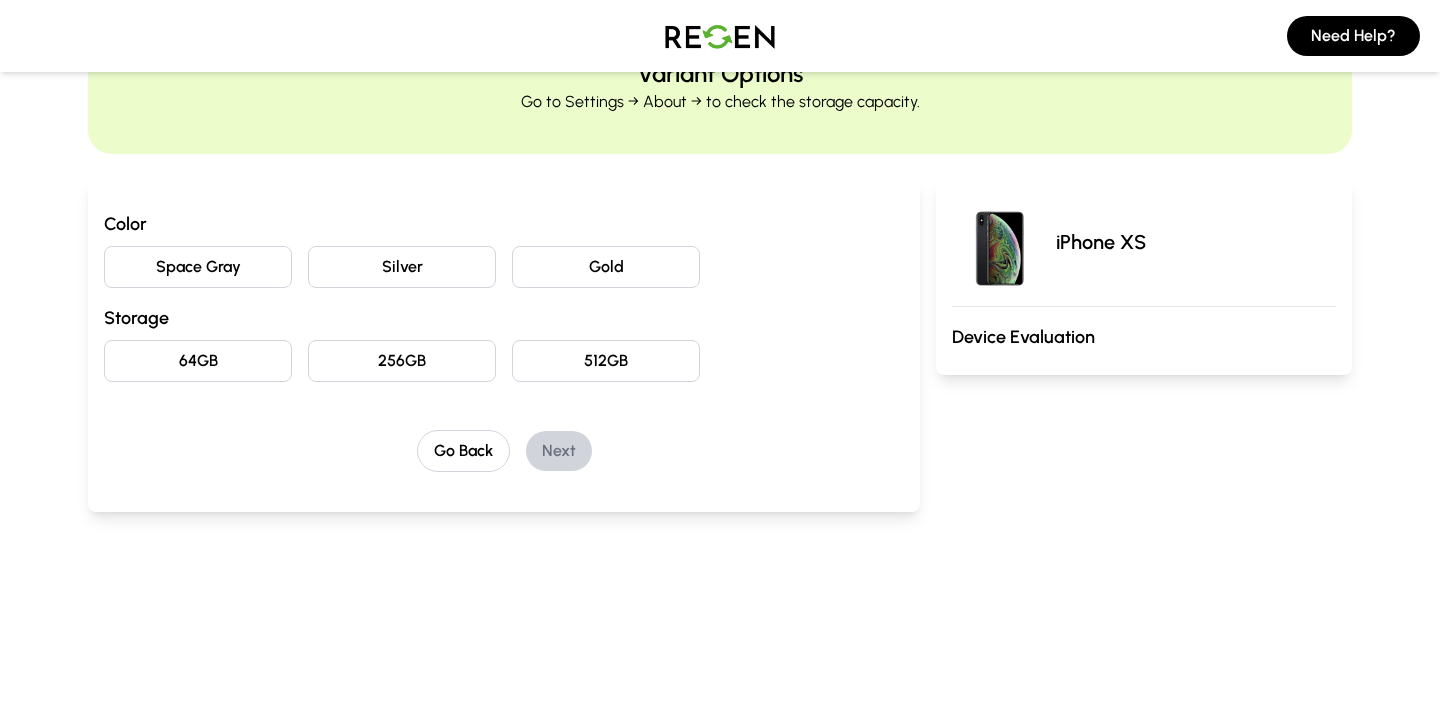 click on "Space Gray" at bounding box center (198, 267) 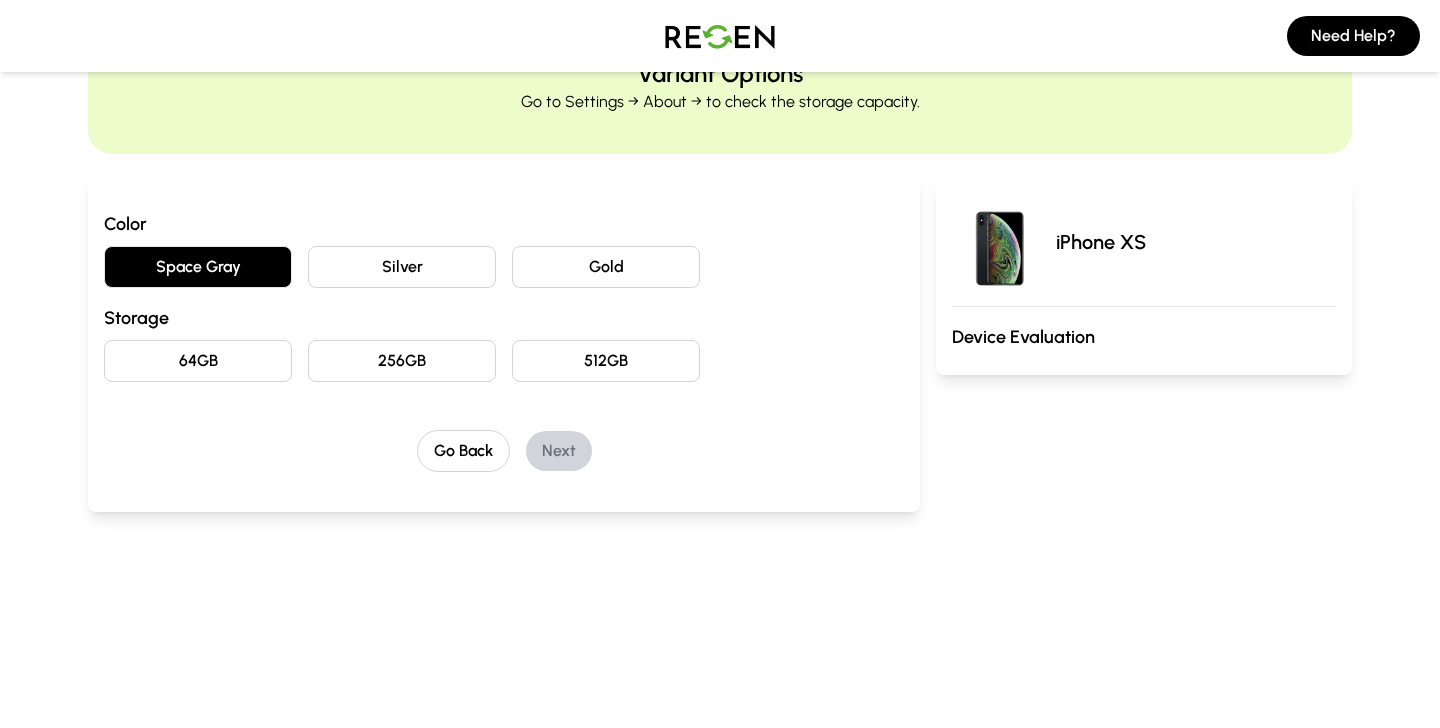 click on "64GB" at bounding box center [198, 361] 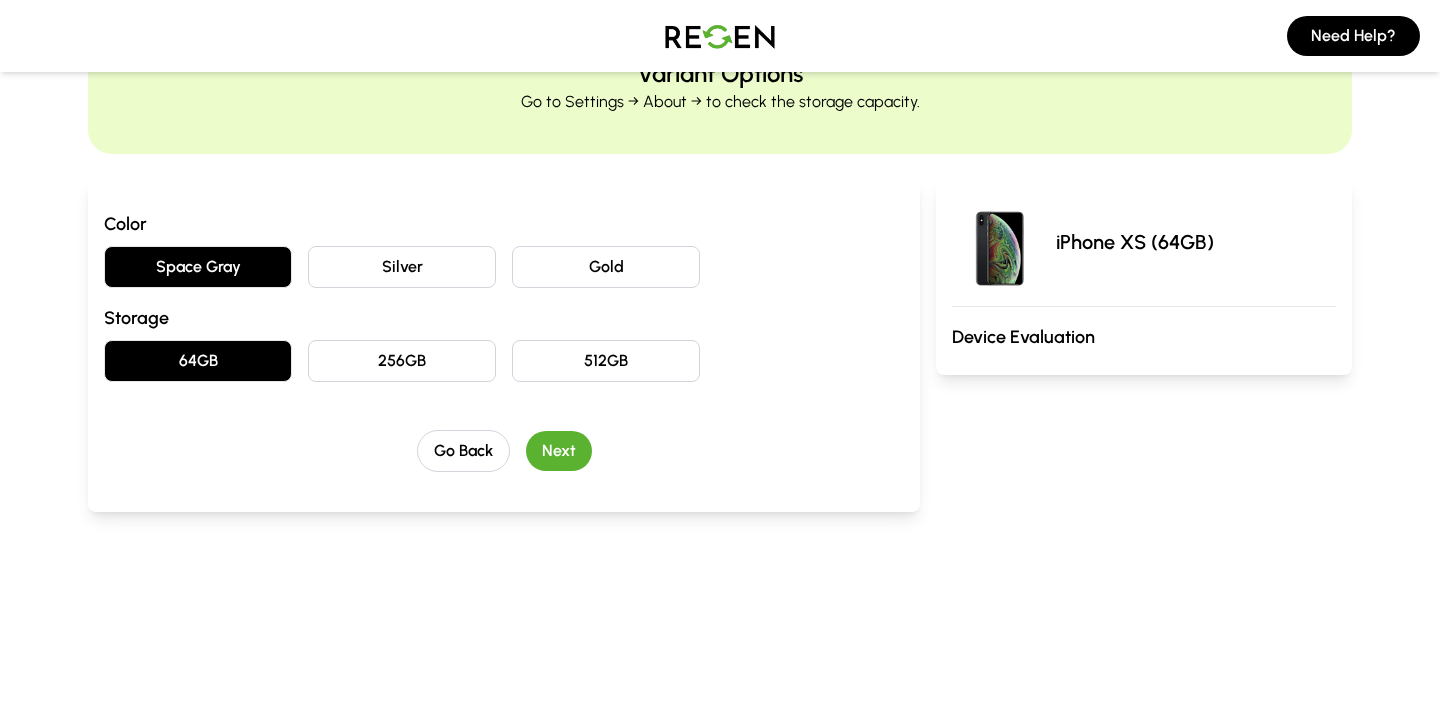 click on "Next" at bounding box center (559, 451) 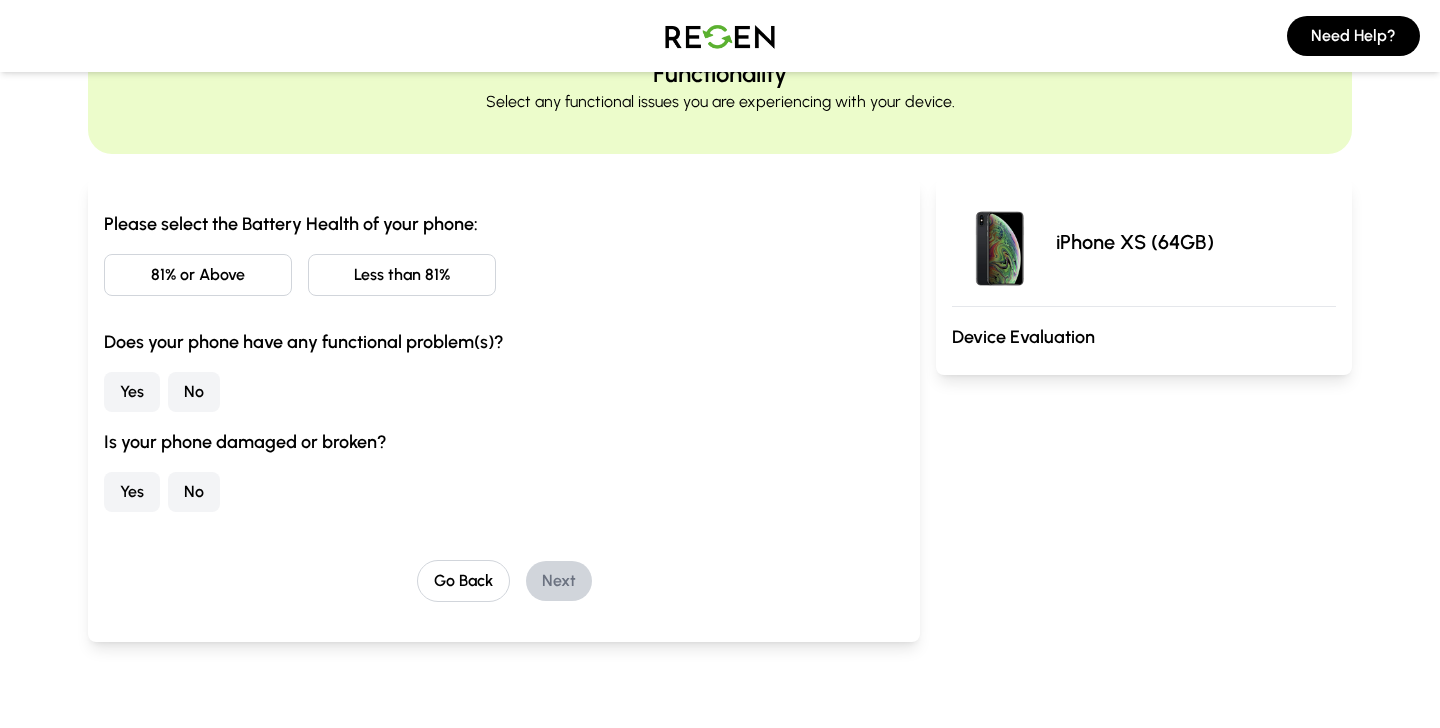 click on "Less than 81%" at bounding box center [402, 275] 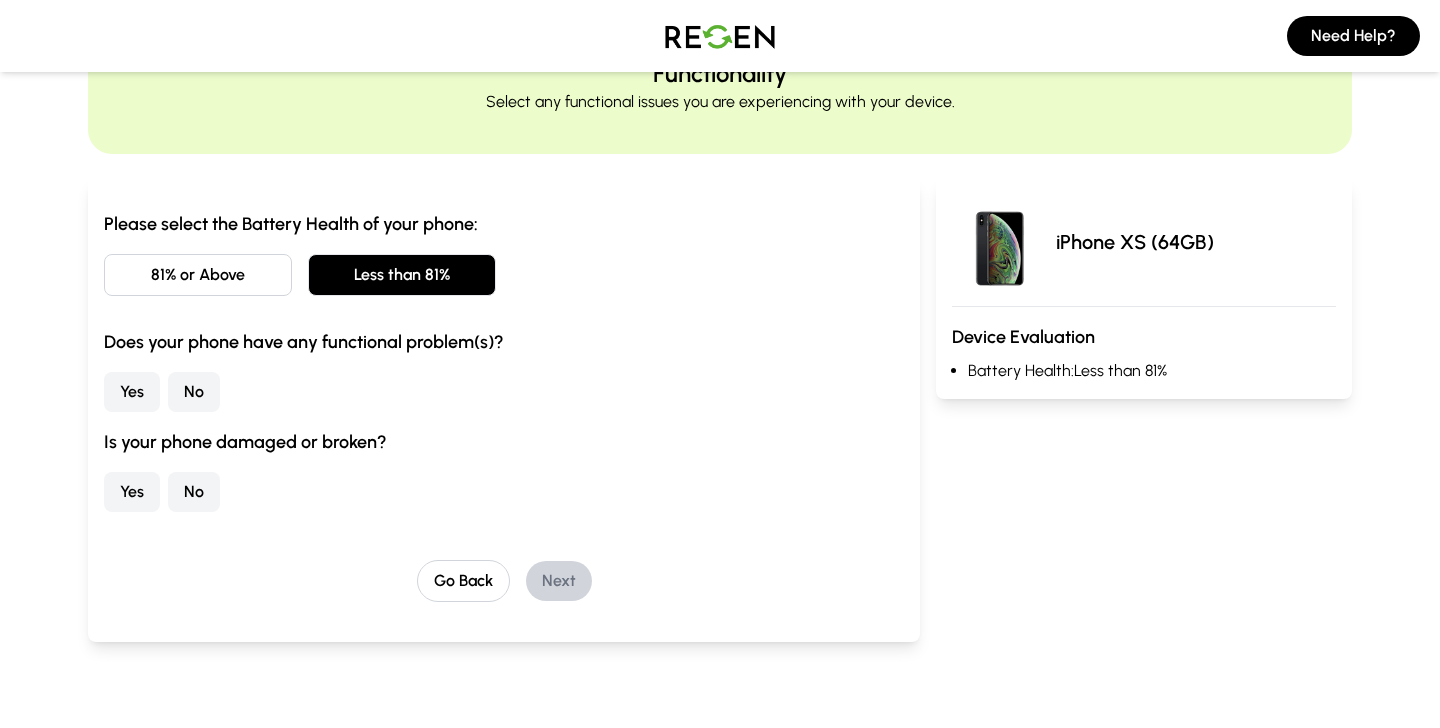 click on "No" at bounding box center (194, 392) 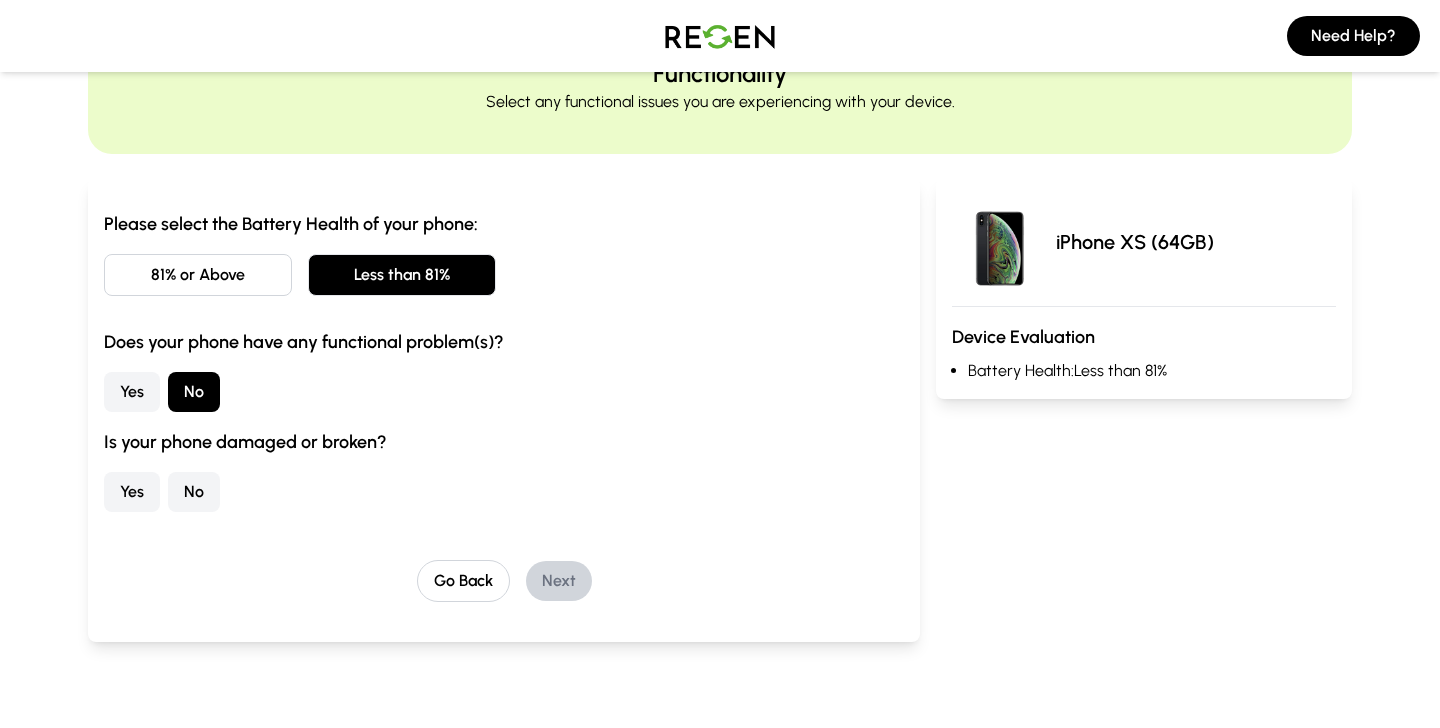 click on "No" at bounding box center (194, 492) 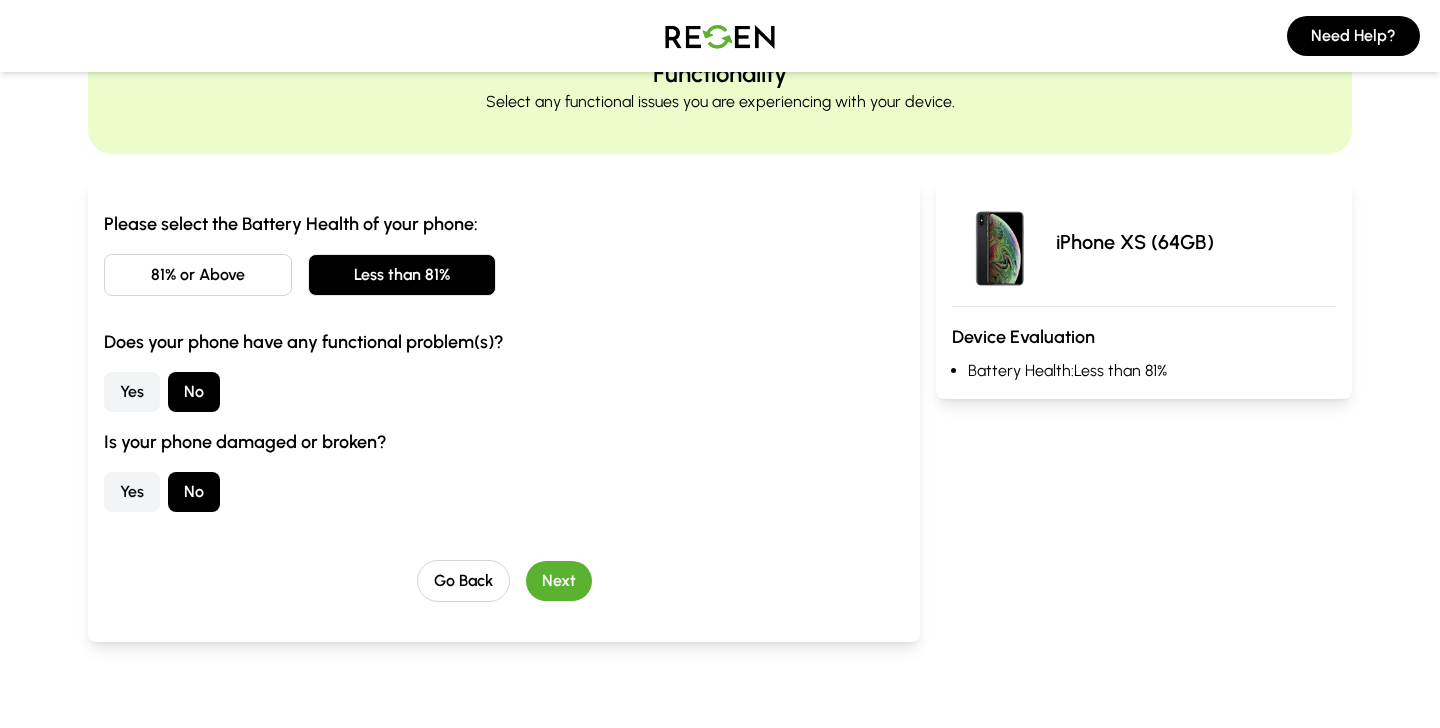click on "Next" at bounding box center [559, 581] 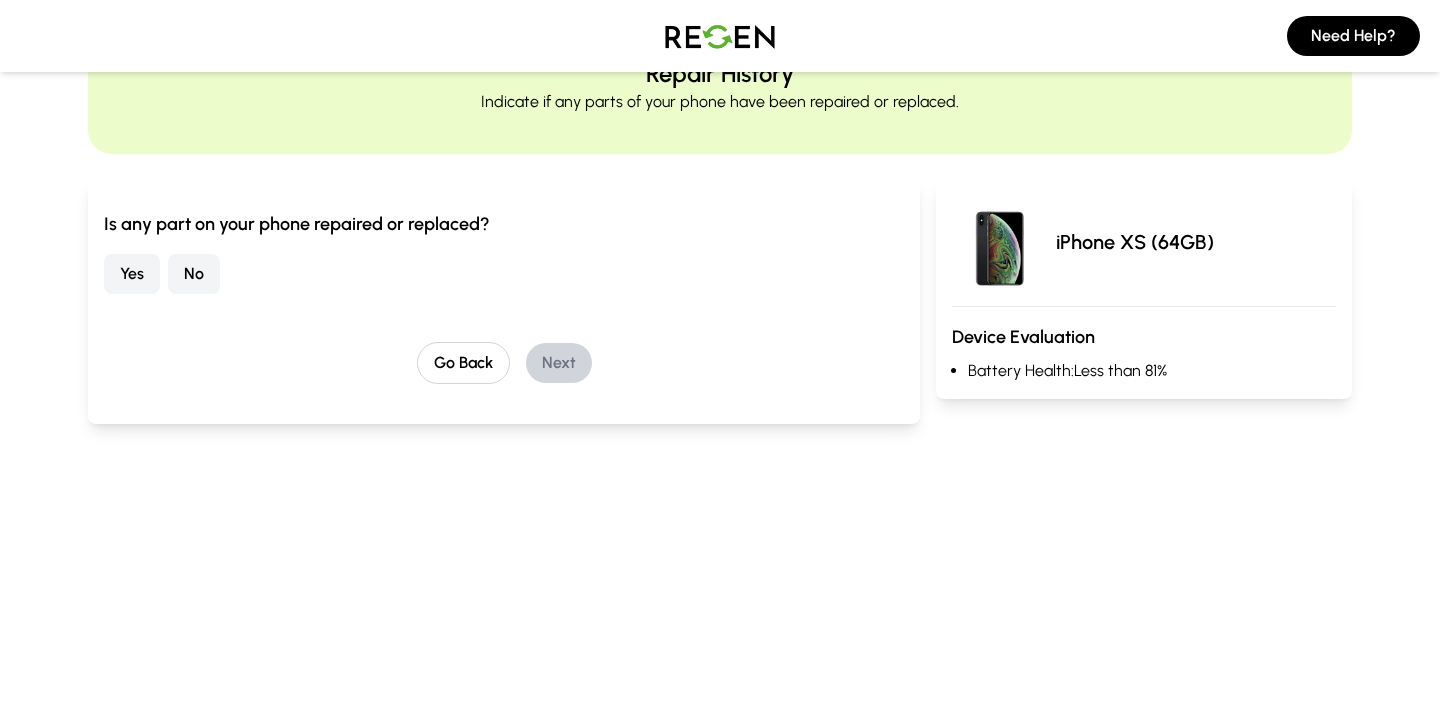 click on "No" at bounding box center (194, 274) 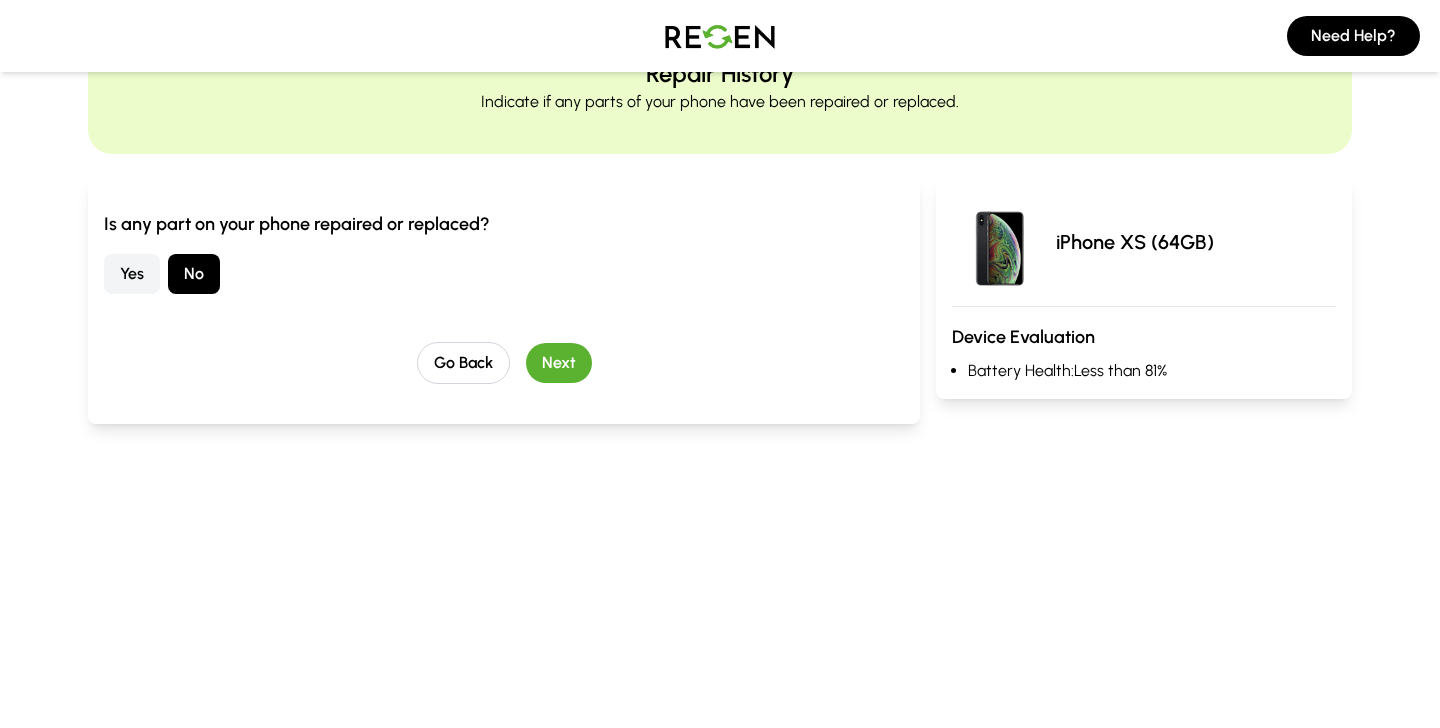 click on "Next" at bounding box center [559, 363] 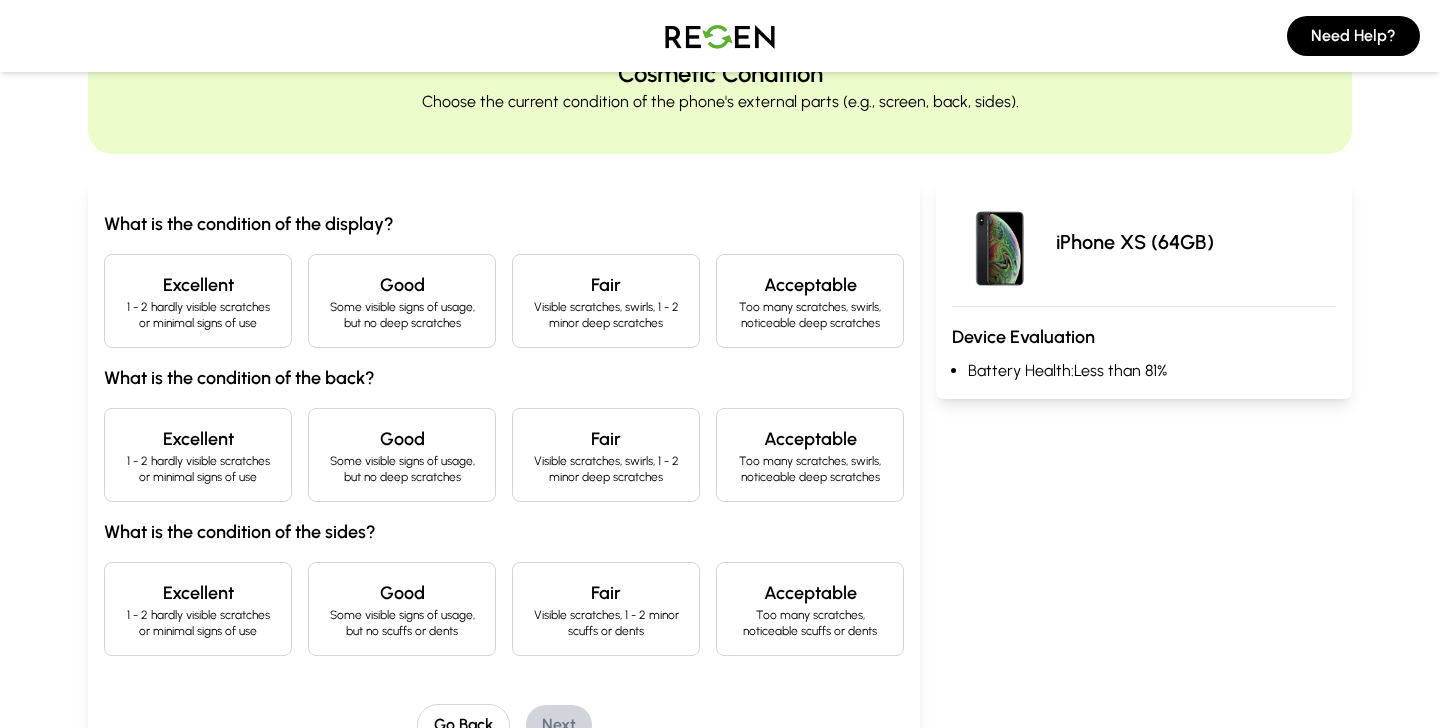 click on "1 - 2 hardly visible scratches or minimal signs of use" at bounding box center (198, 315) 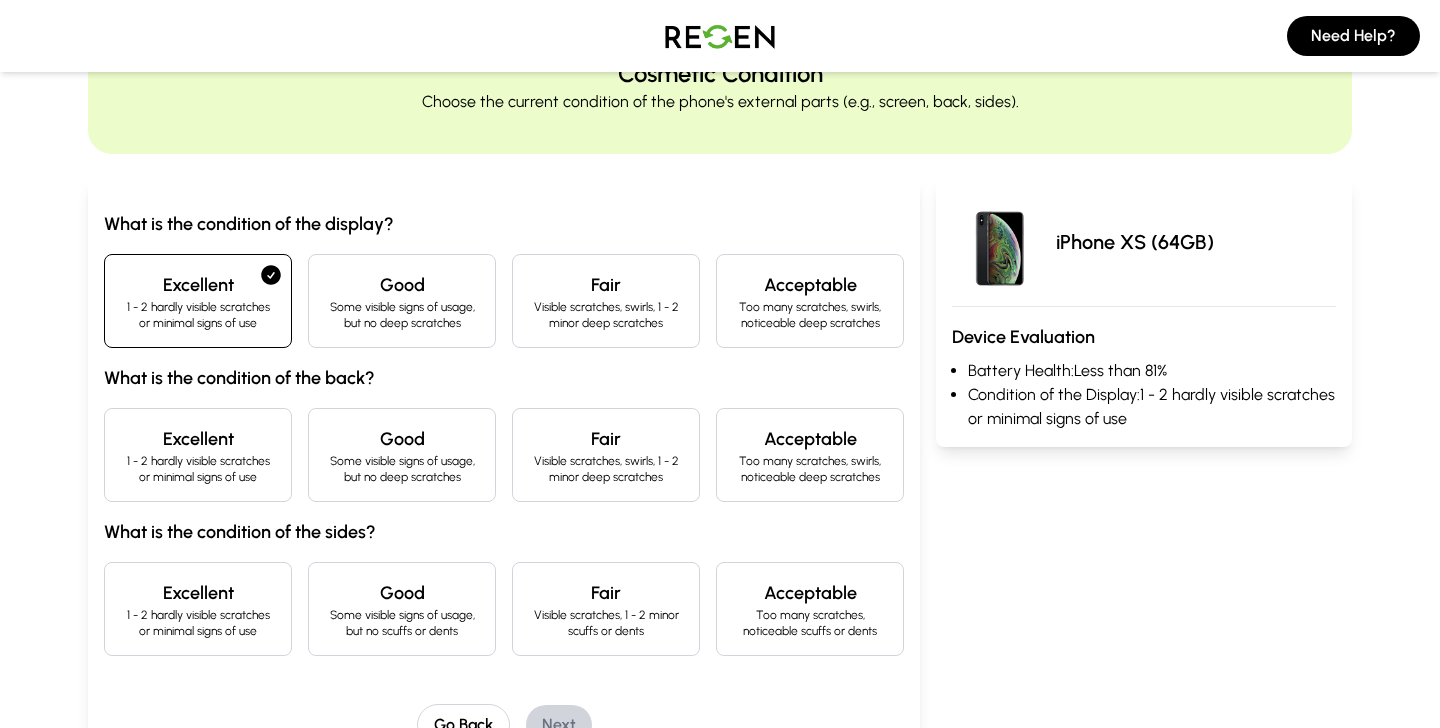 click on "Excellent" at bounding box center [198, 439] 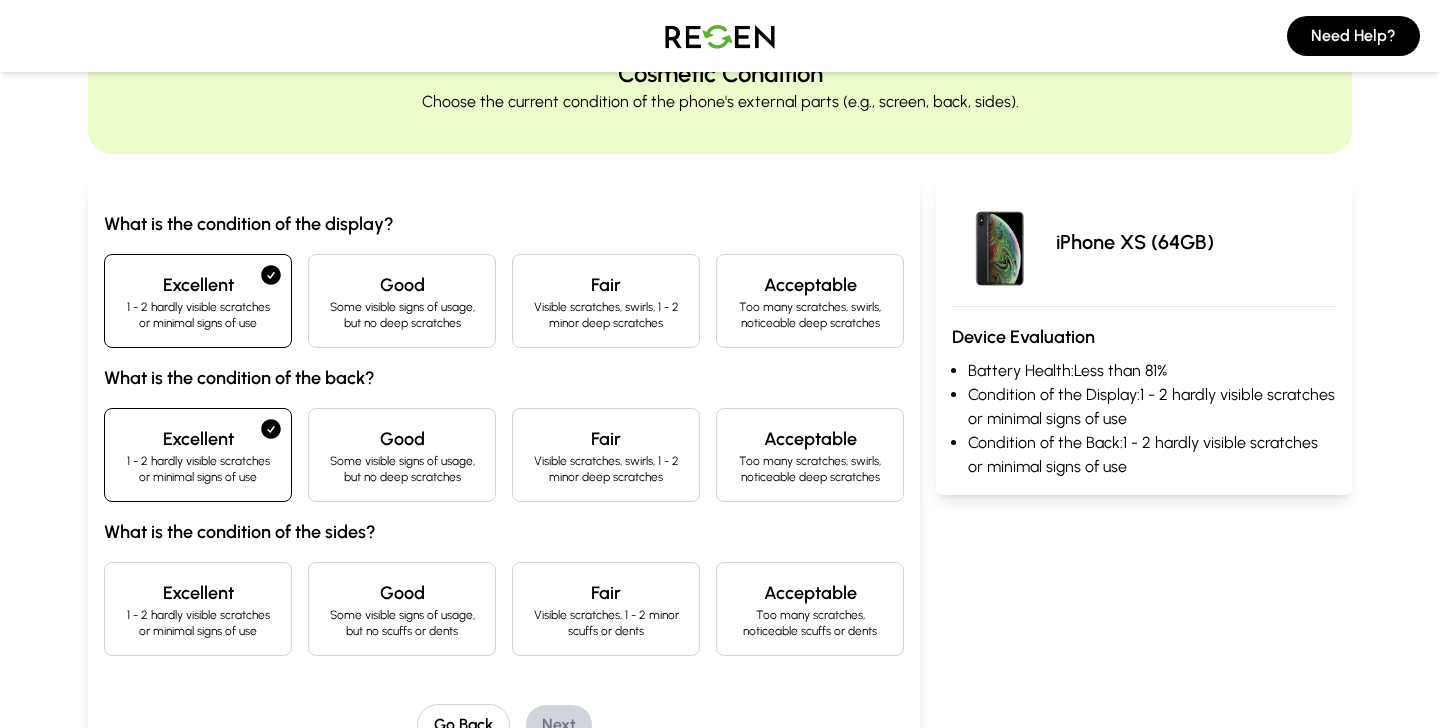 click on "Excellent" at bounding box center [198, 593] 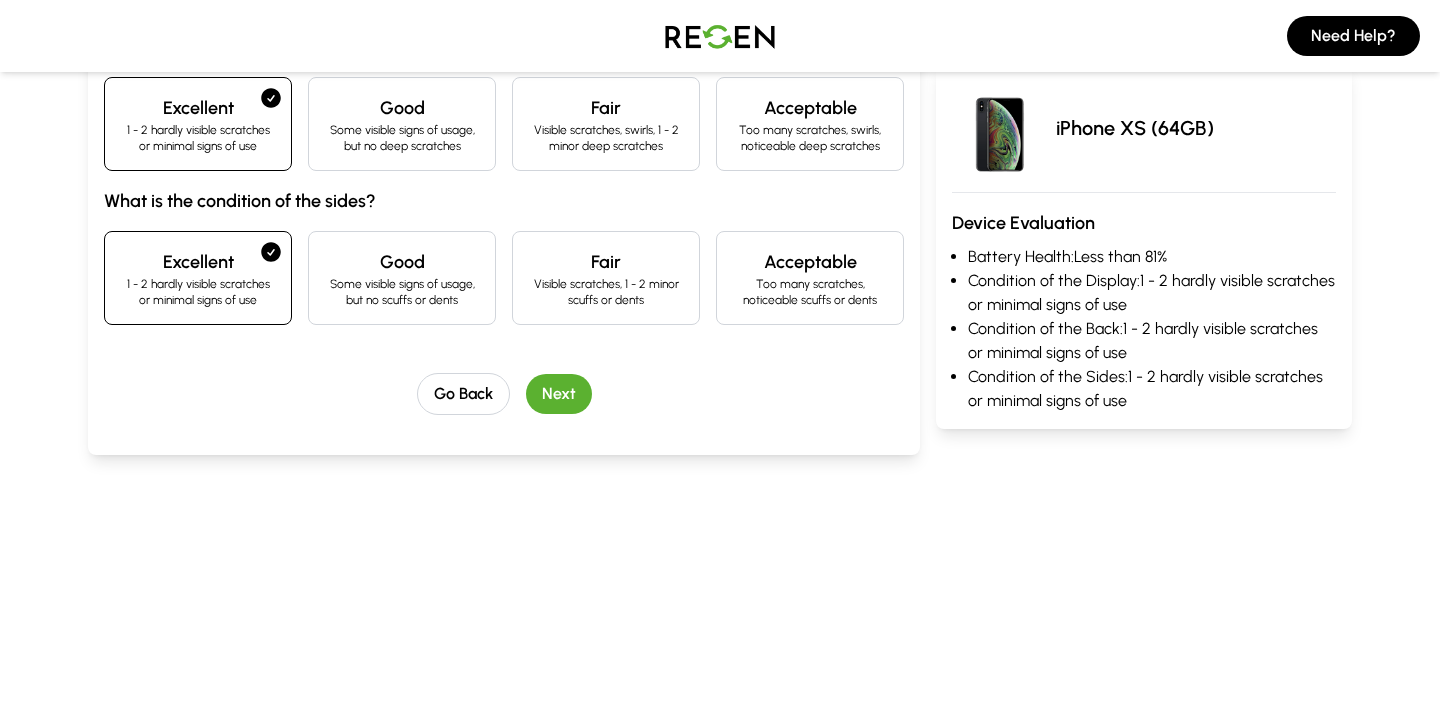 click on "Next" at bounding box center (559, 394) 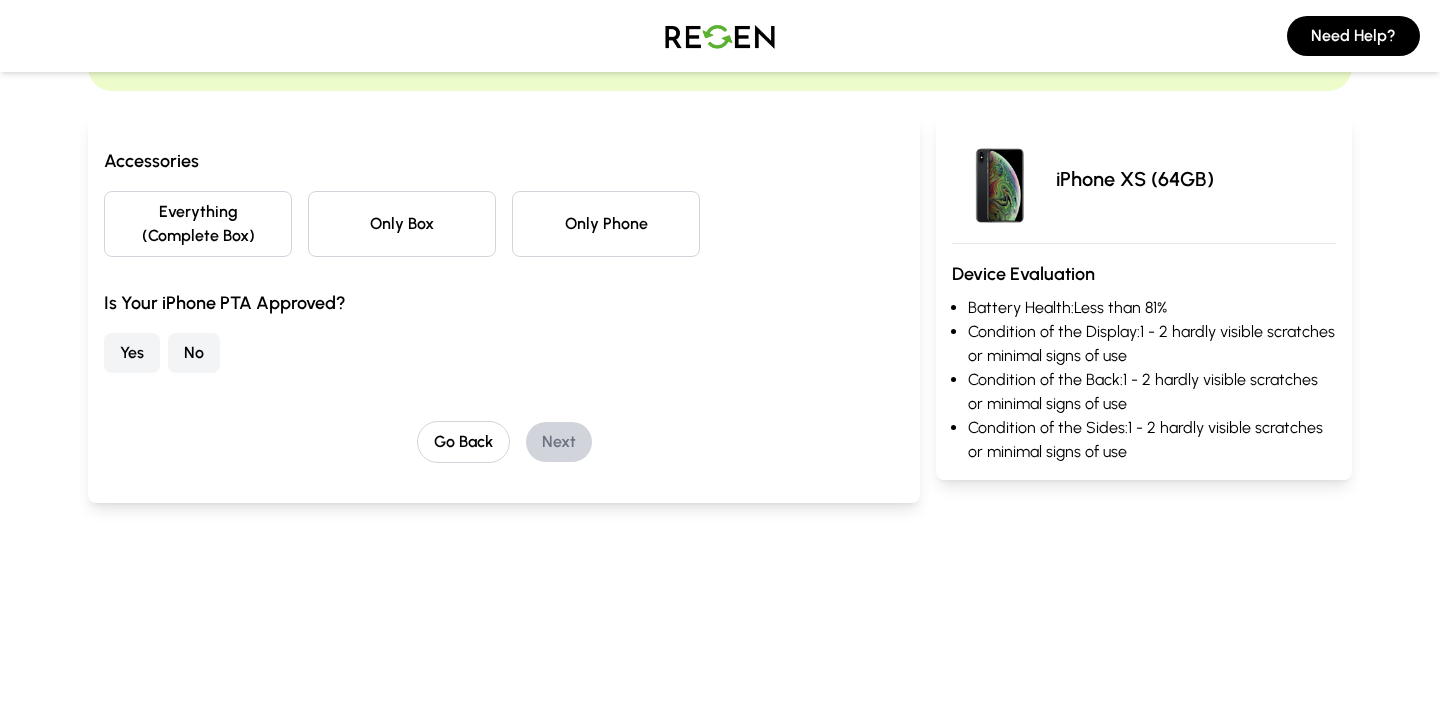 click on "Everything (Complete Box)" at bounding box center [198, 224] 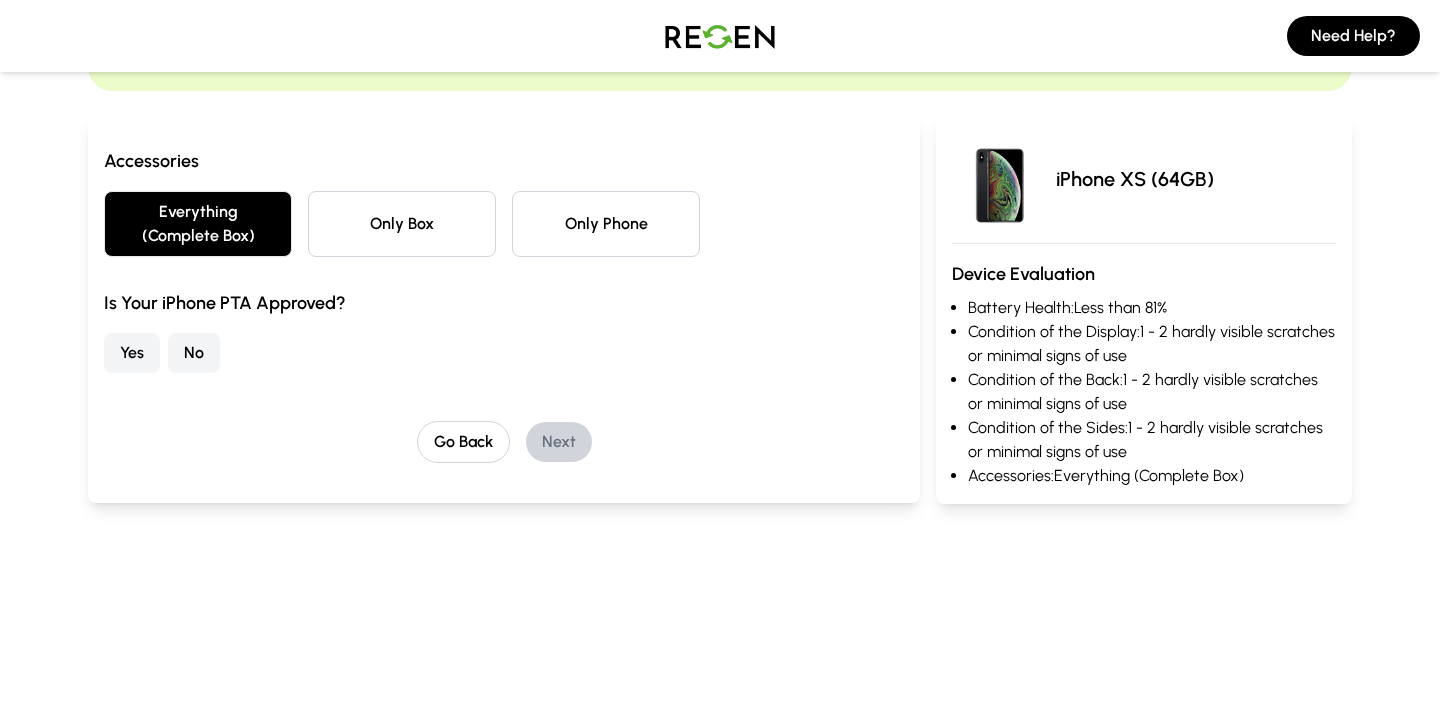 click on "Yes" at bounding box center (132, 353) 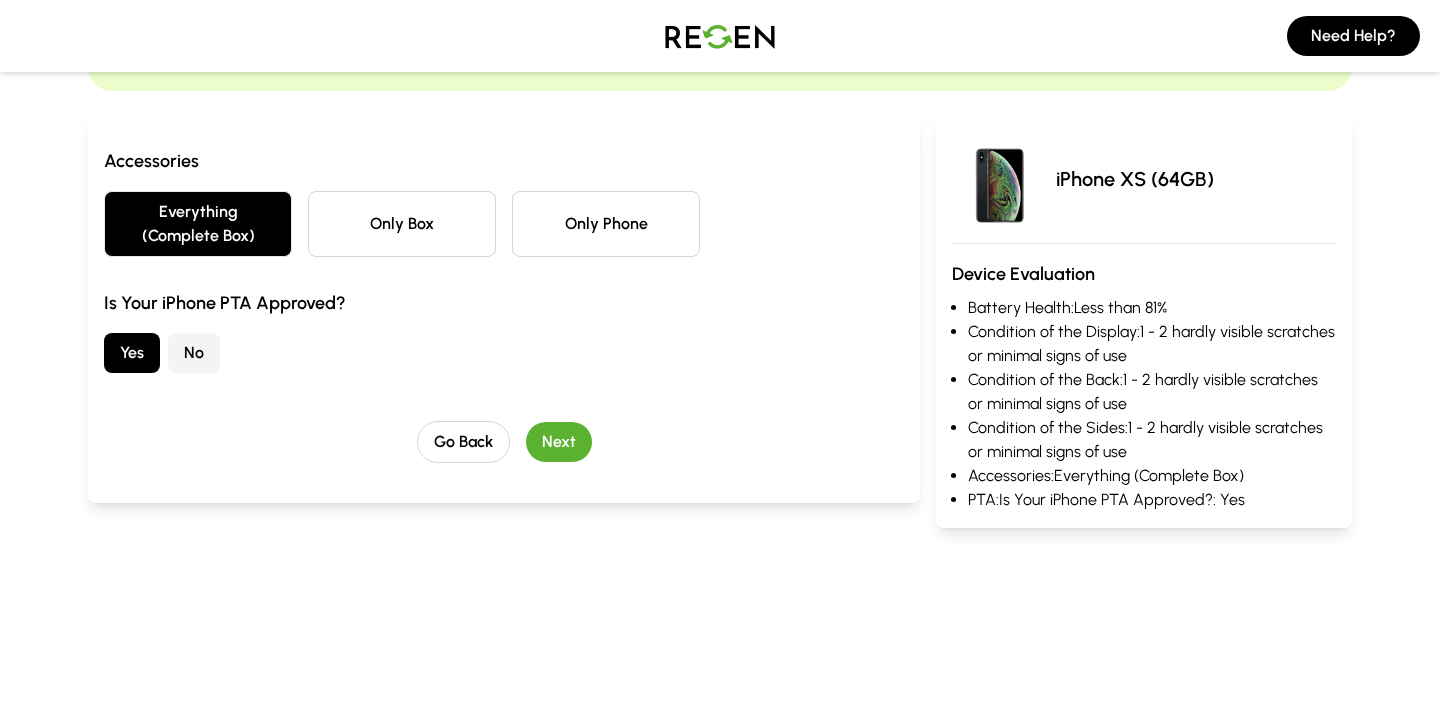 click on "Next" at bounding box center [559, 442] 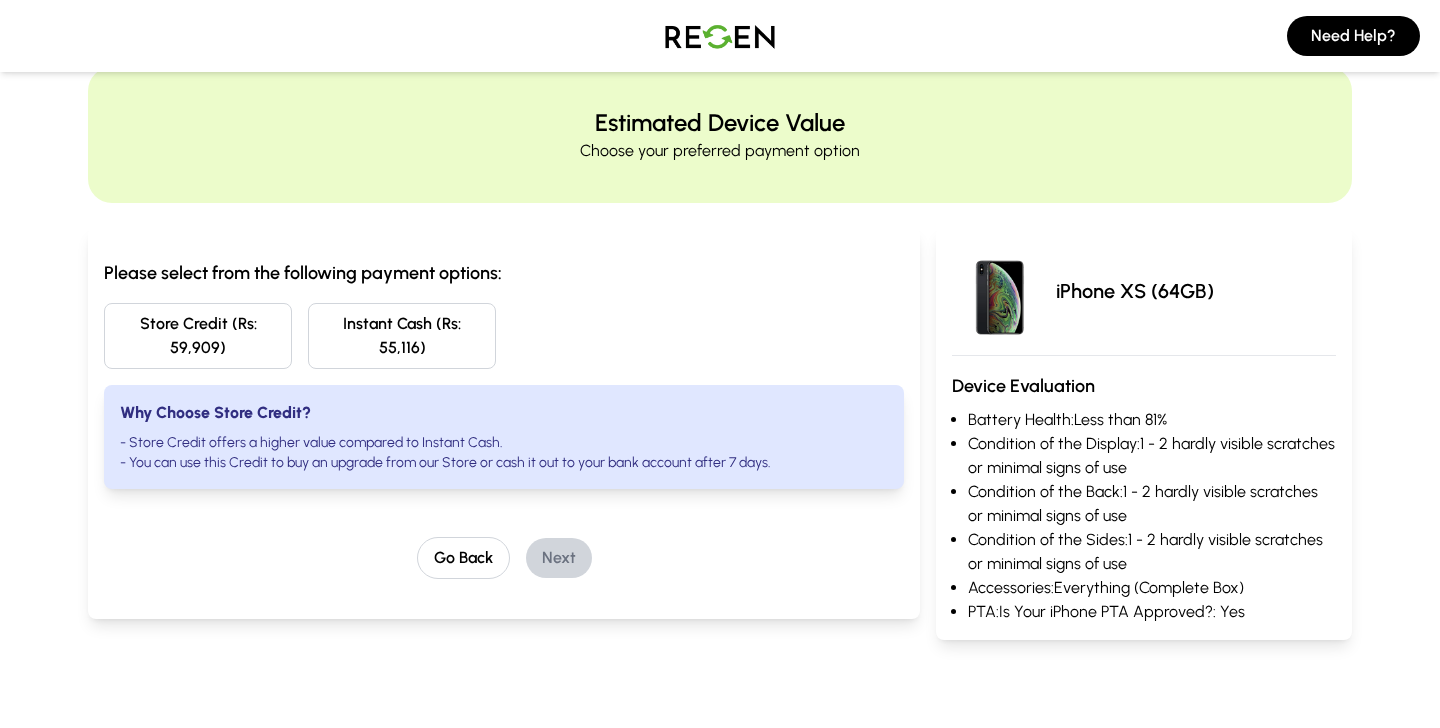 scroll, scrollTop: 52, scrollLeft: 0, axis: vertical 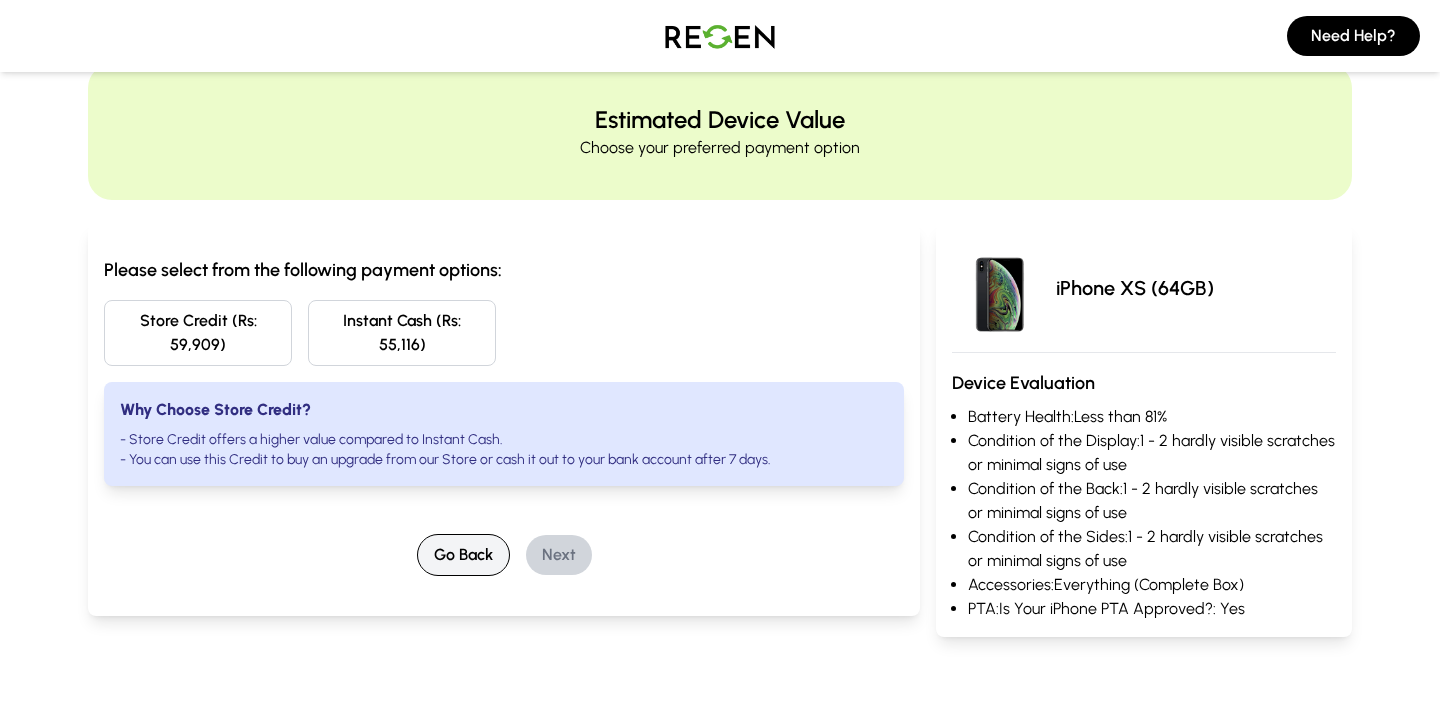 click on "Go Back" at bounding box center [463, 555] 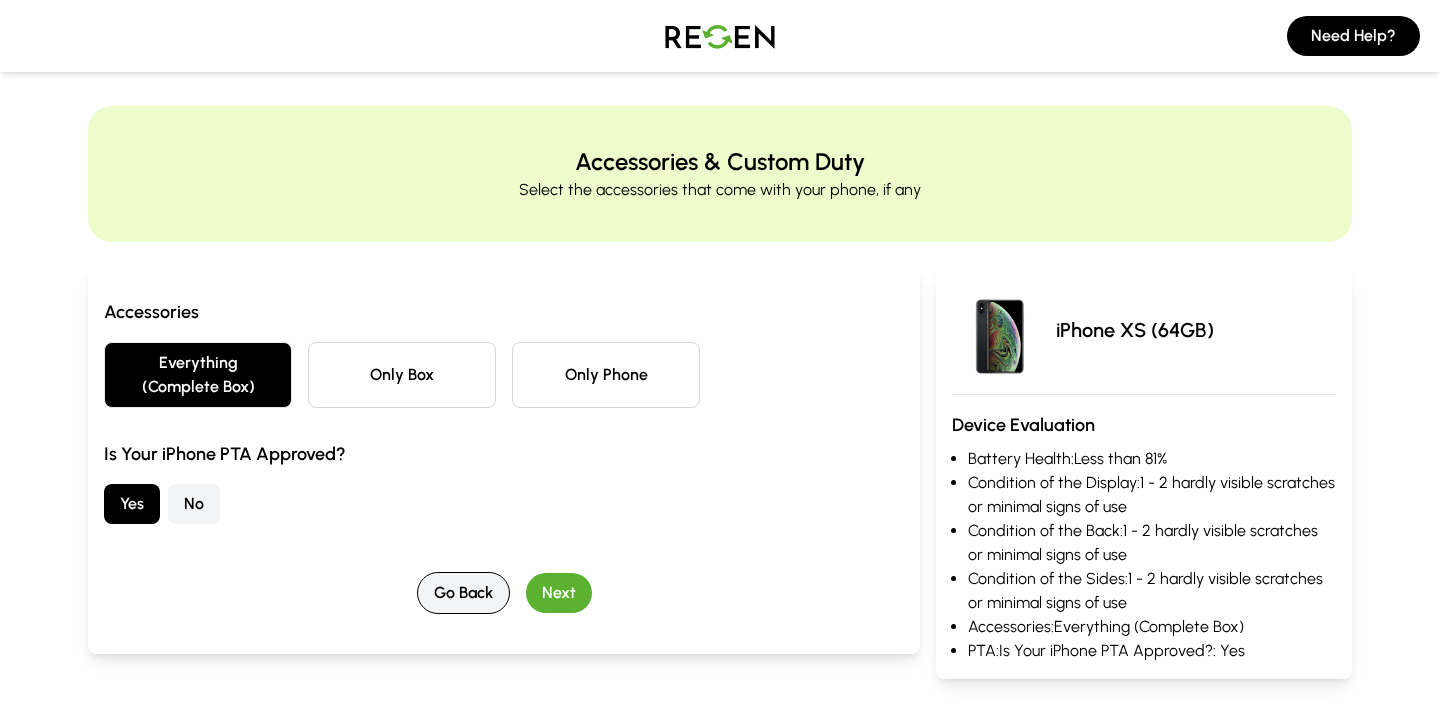scroll, scrollTop: 0, scrollLeft: 0, axis: both 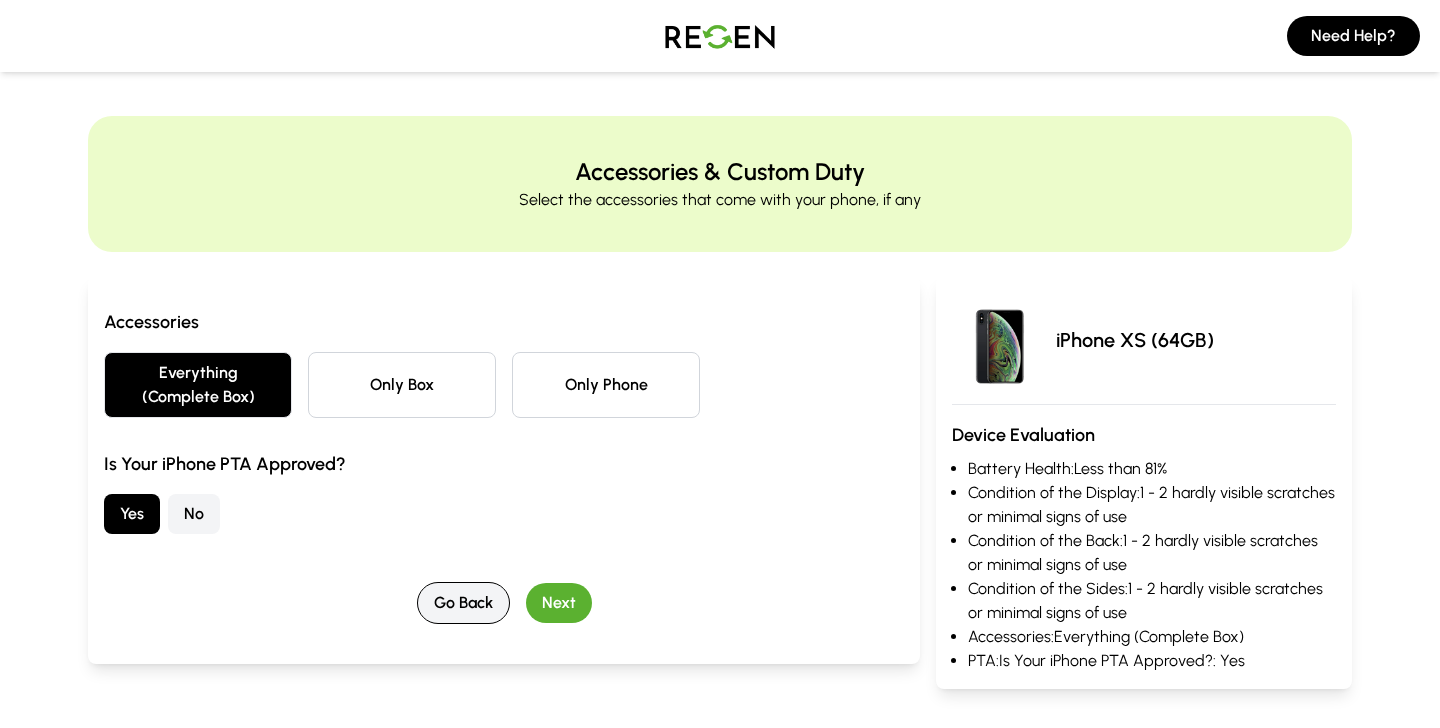 click on "Go Back" at bounding box center (463, 603) 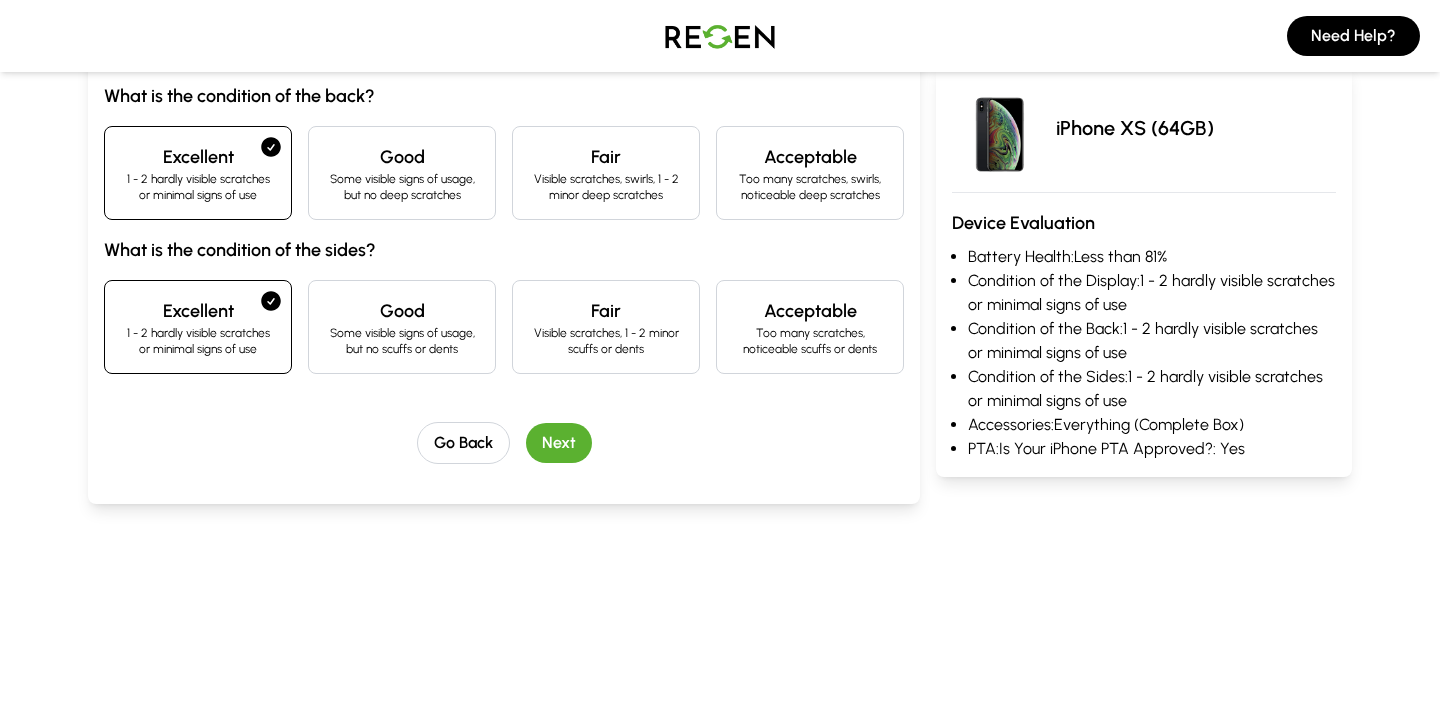 scroll, scrollTop: 414, scrollLeft: 0, axis: vertical 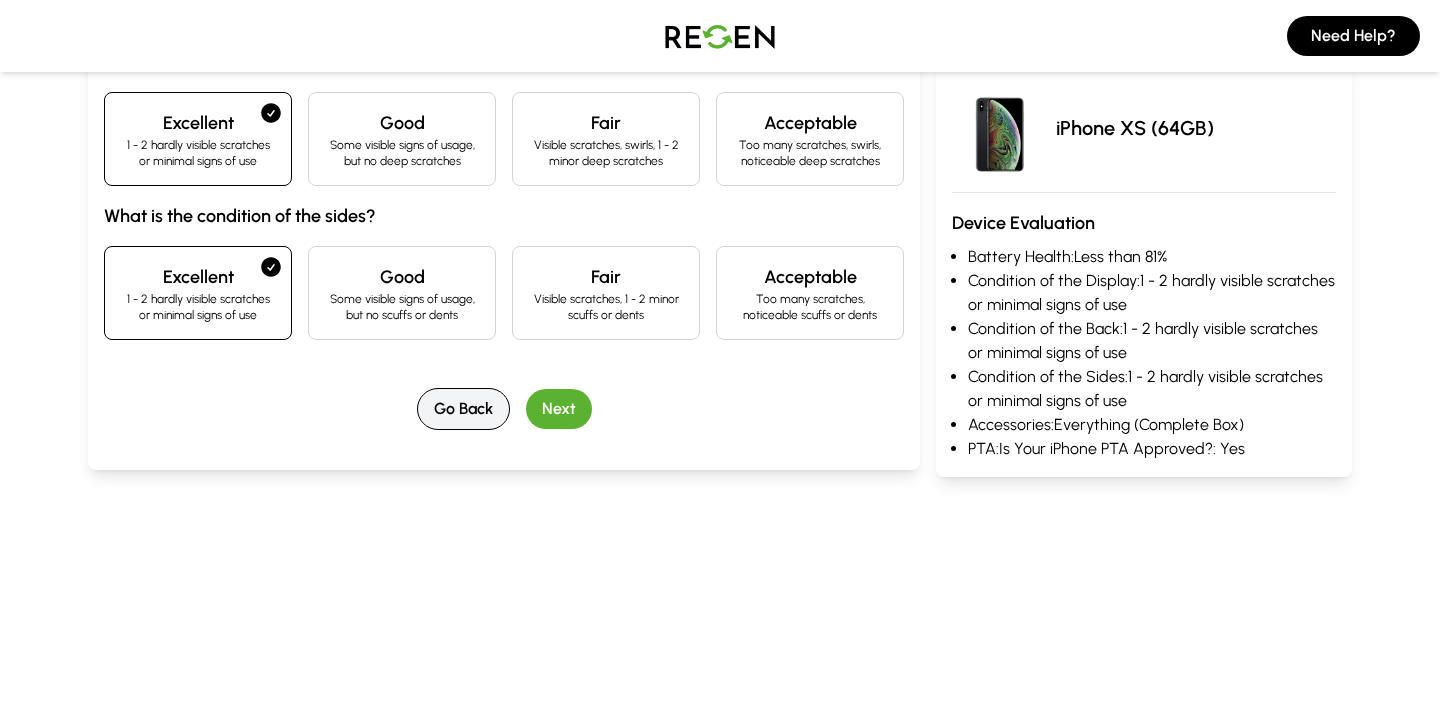 click on "Go Back" at bounding box center (463, 409) 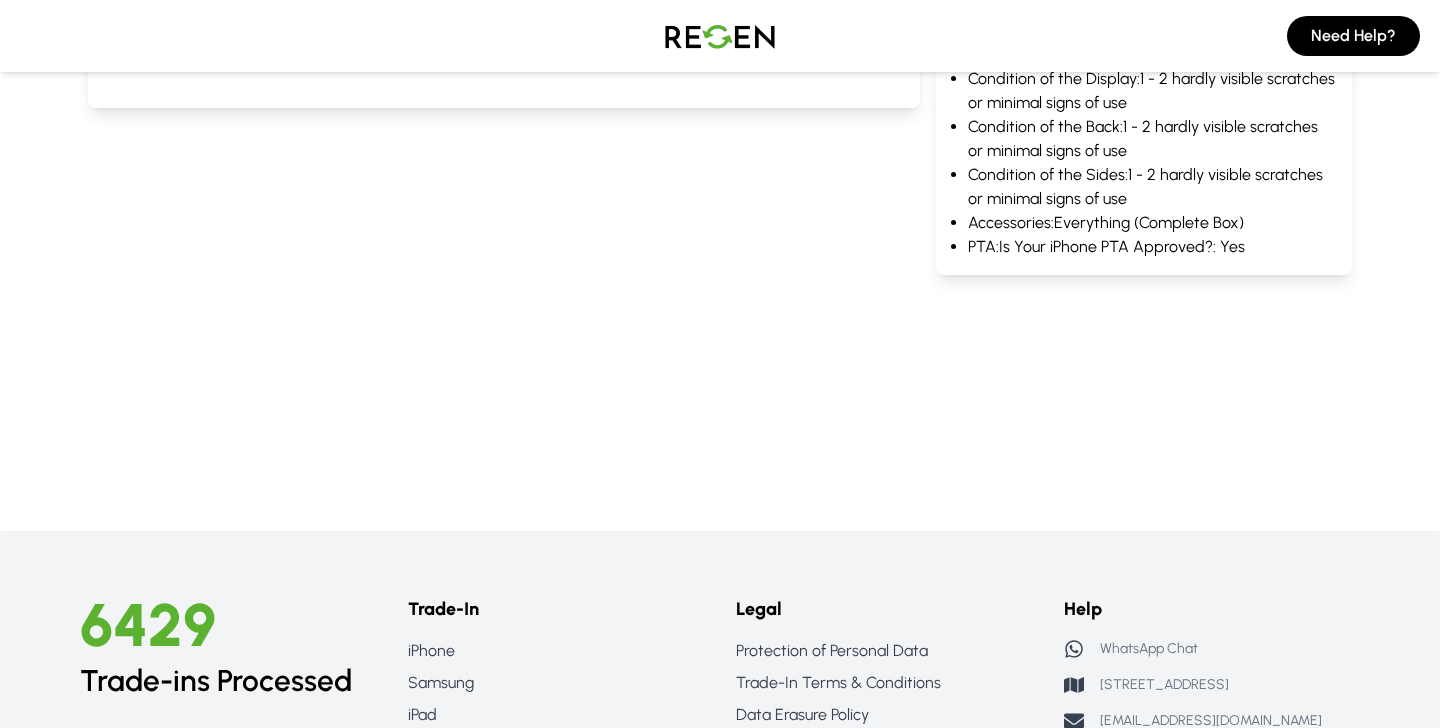 scroll, scrollTop: 0, scrollLeft: 0, axis: both 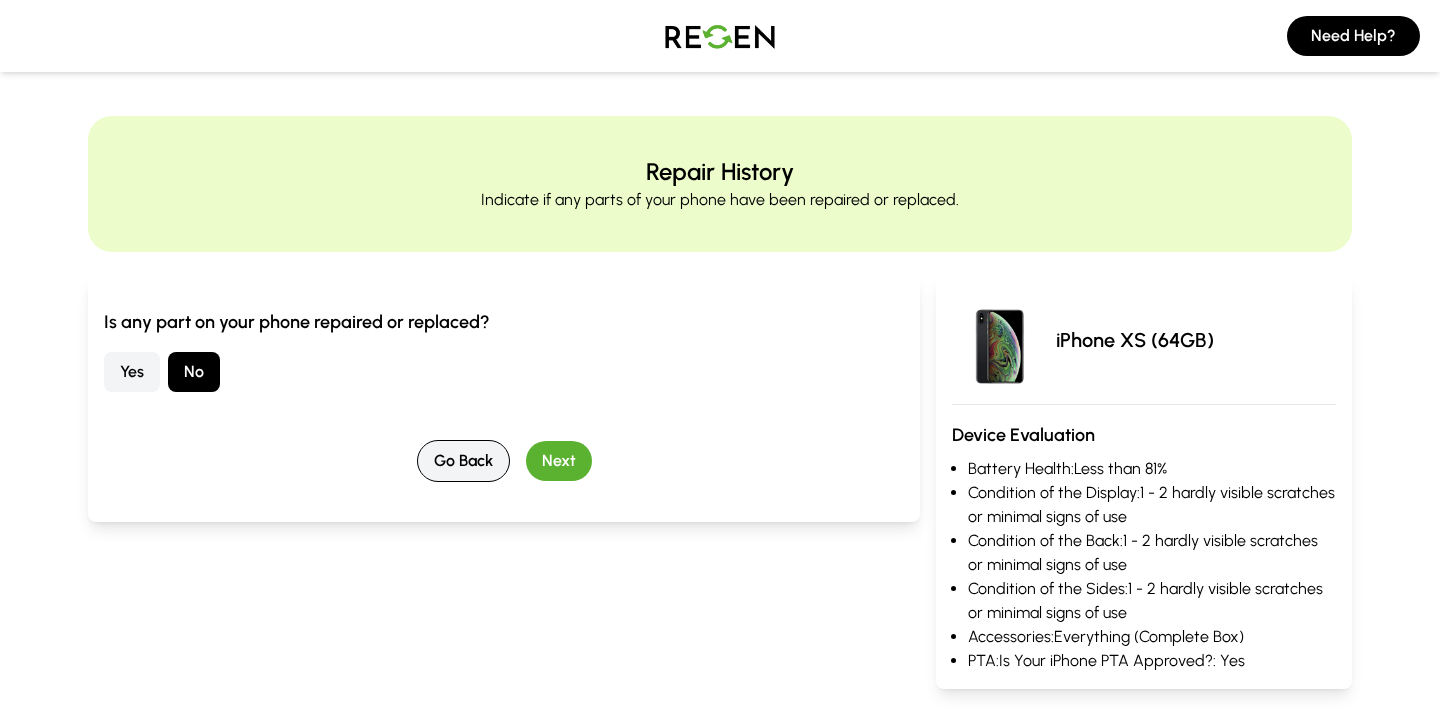 click on "Go Back" at bounding box center [463, 461] 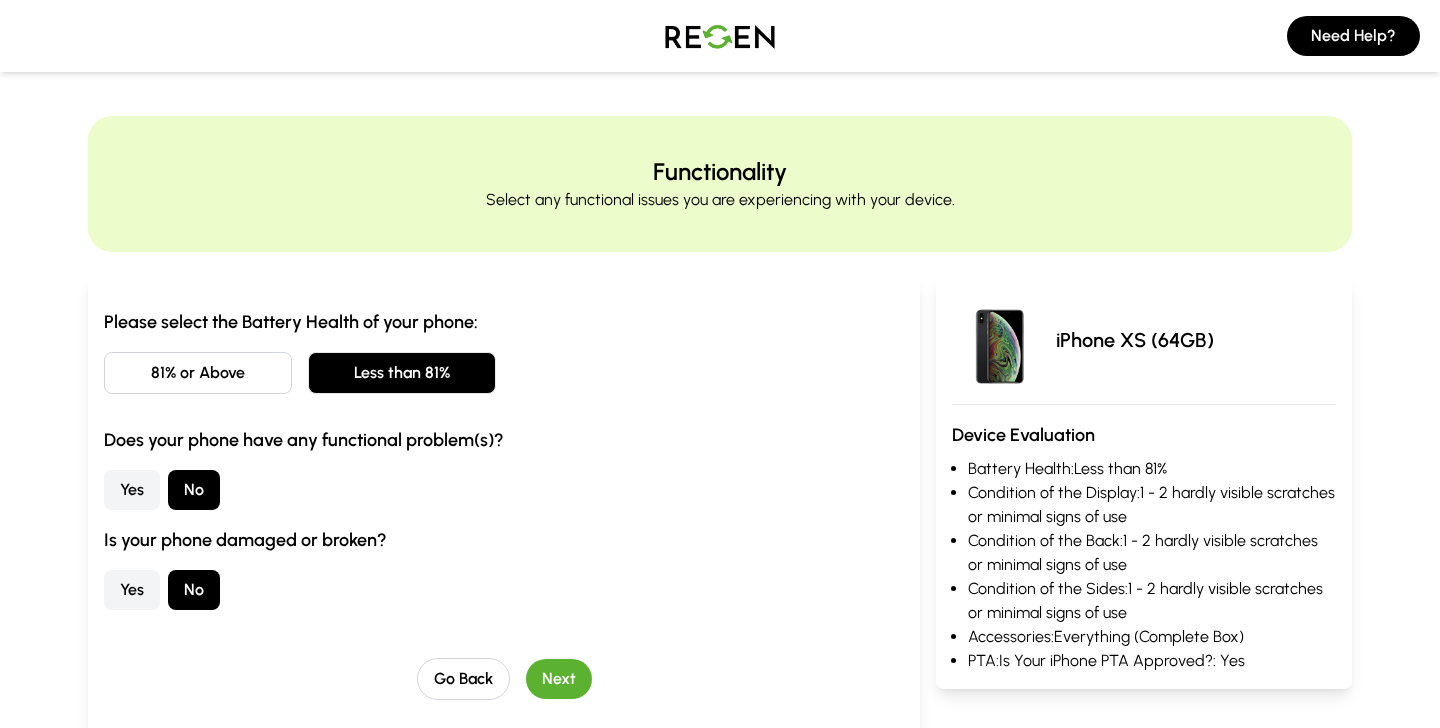 click on "81% or Above" at bounding box center (198, 373) 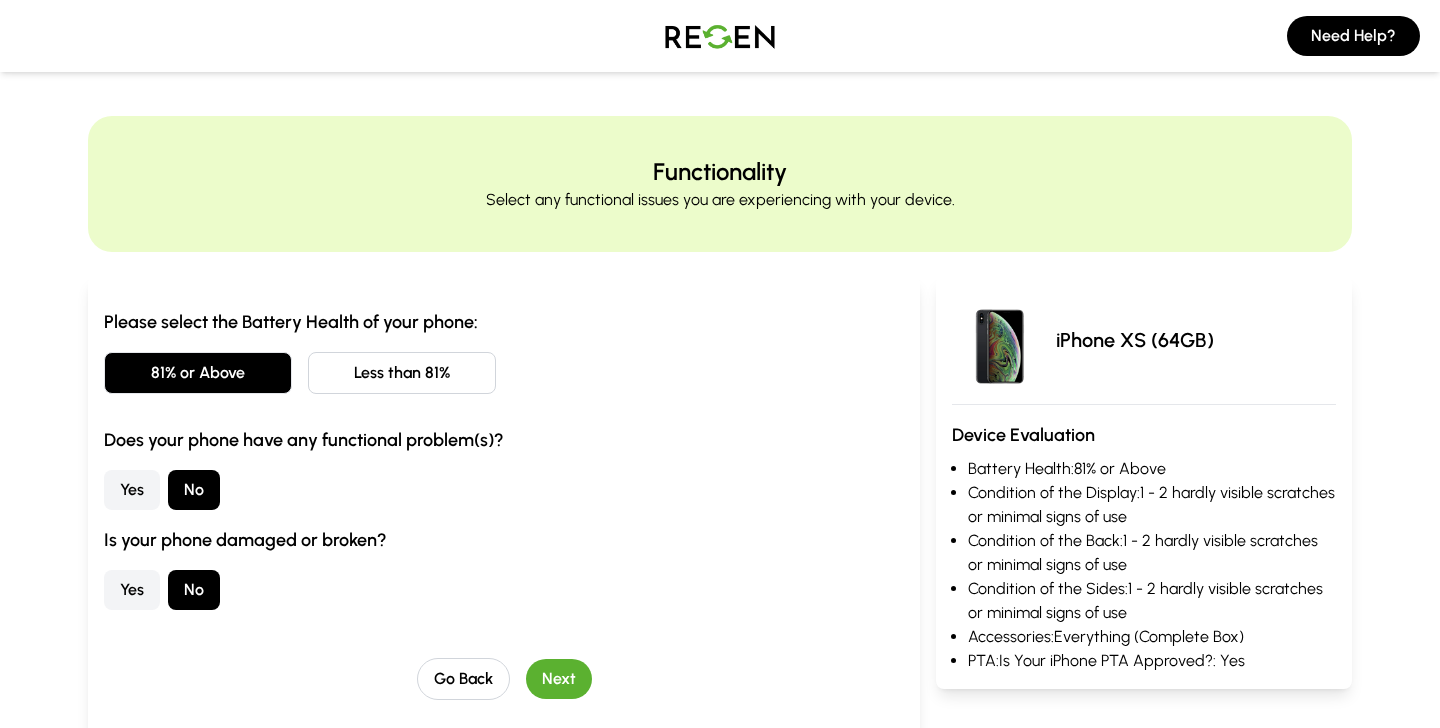 click on "Next" at bounding box center (559, 679) 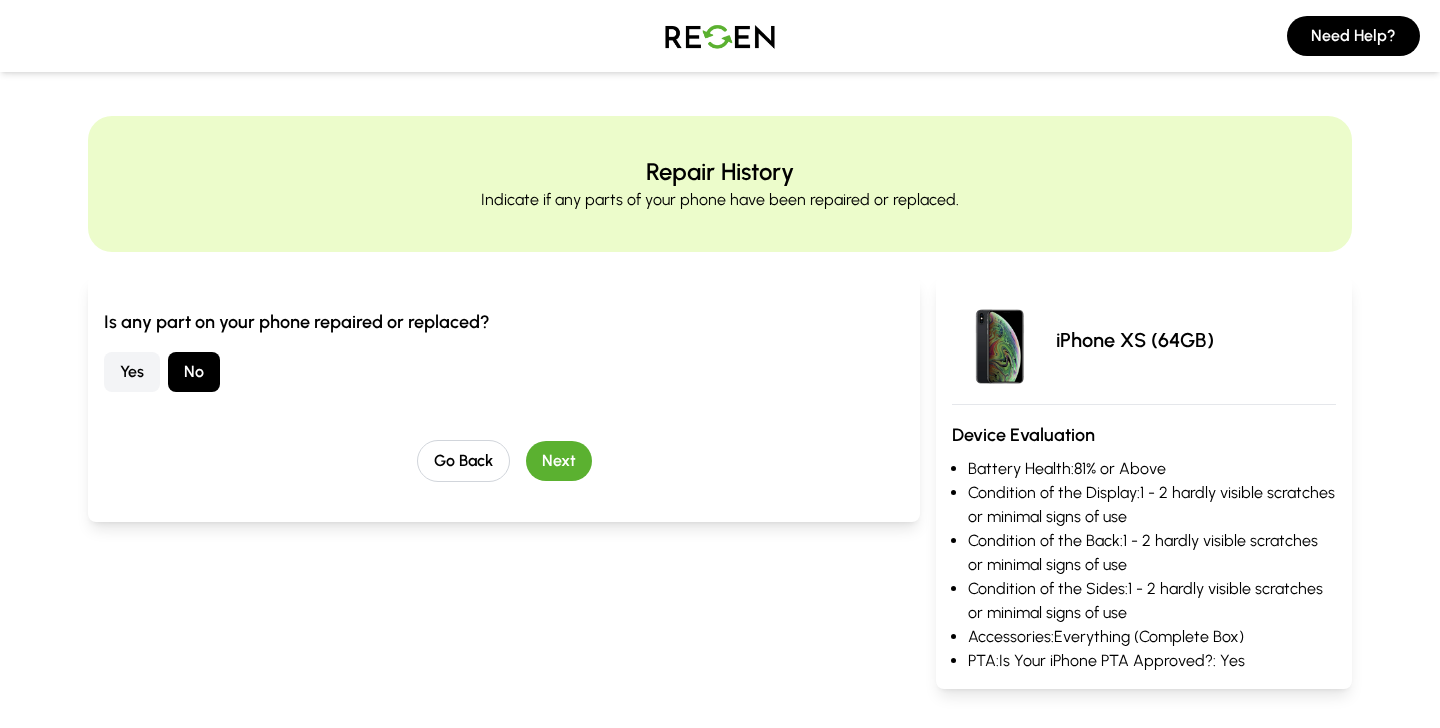 click on "Is any part on your phone repaired or replaced? Yes No Go Back Next" at bounding box center [504, 395] 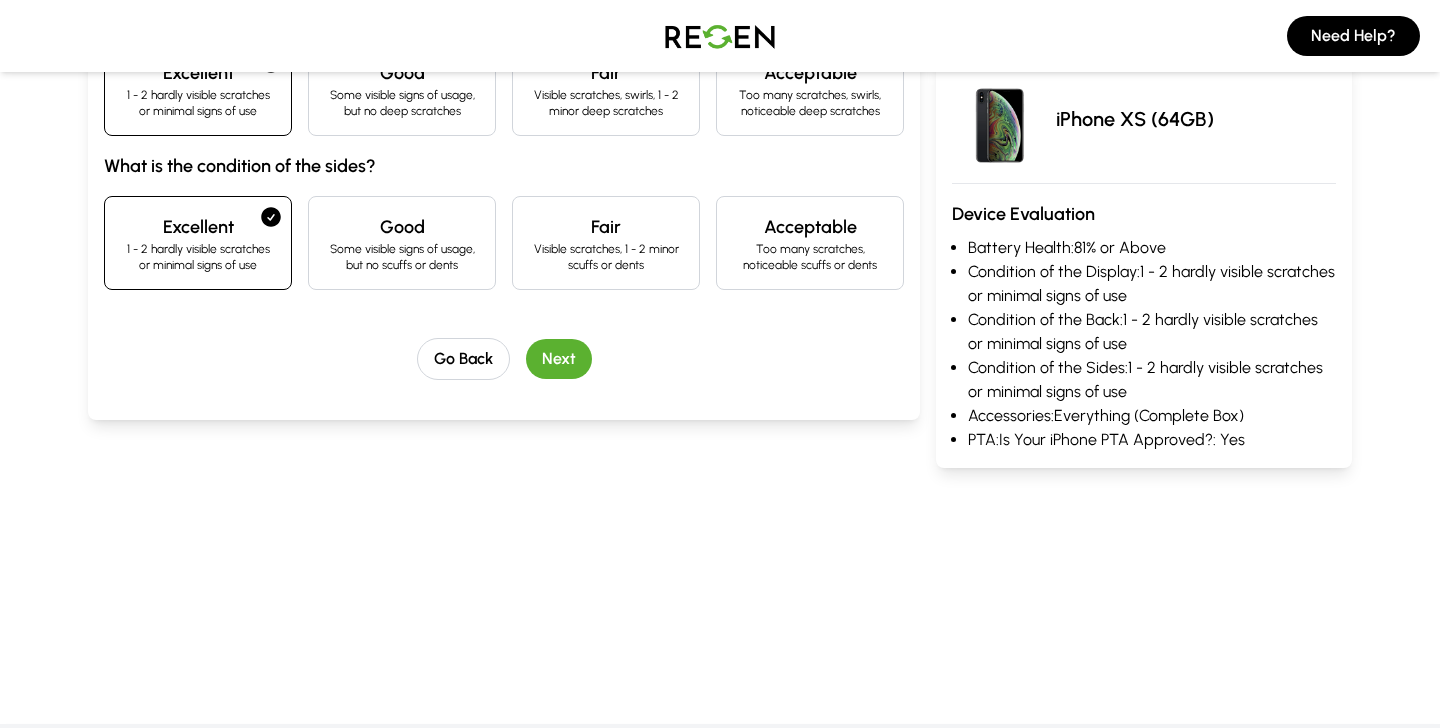 click on "Next" at bounding box center (559, 359) 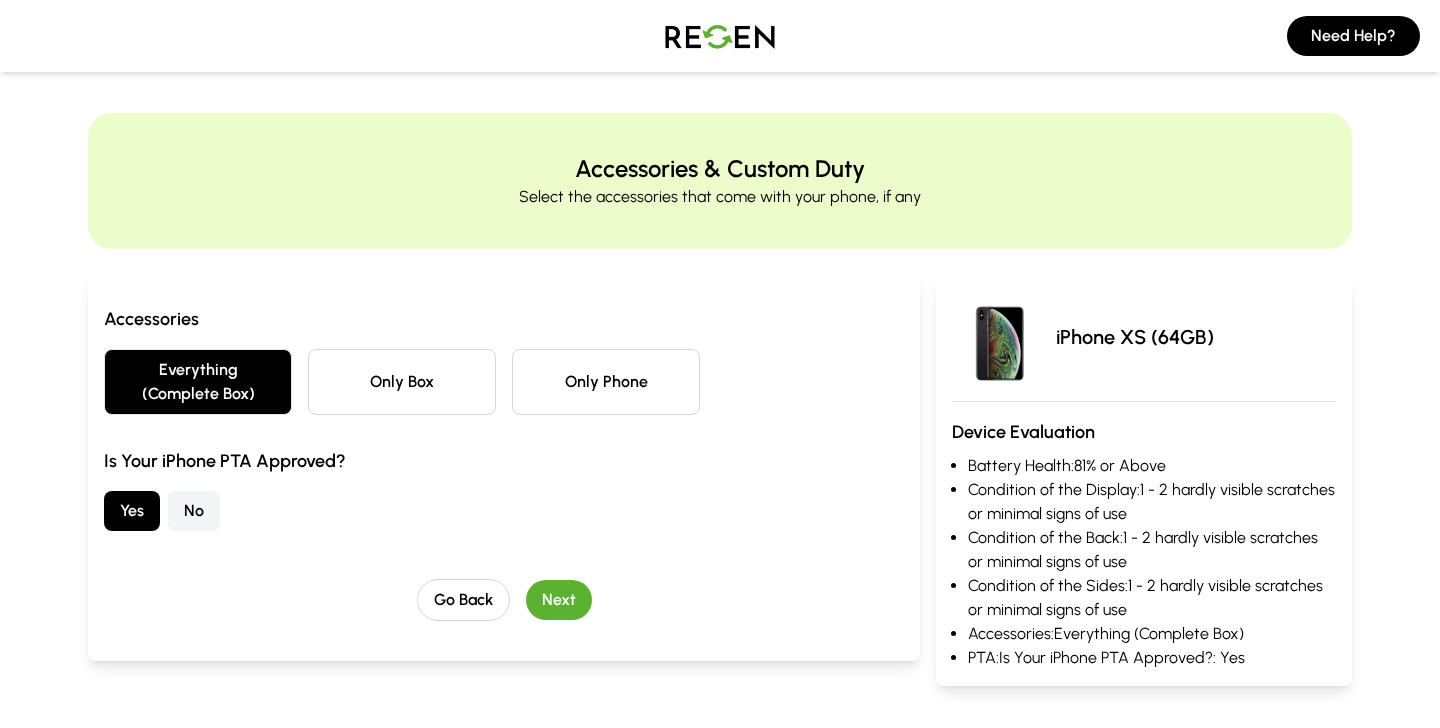 scroll, scrollTop: 0, scrollLeft: 0, axis: both 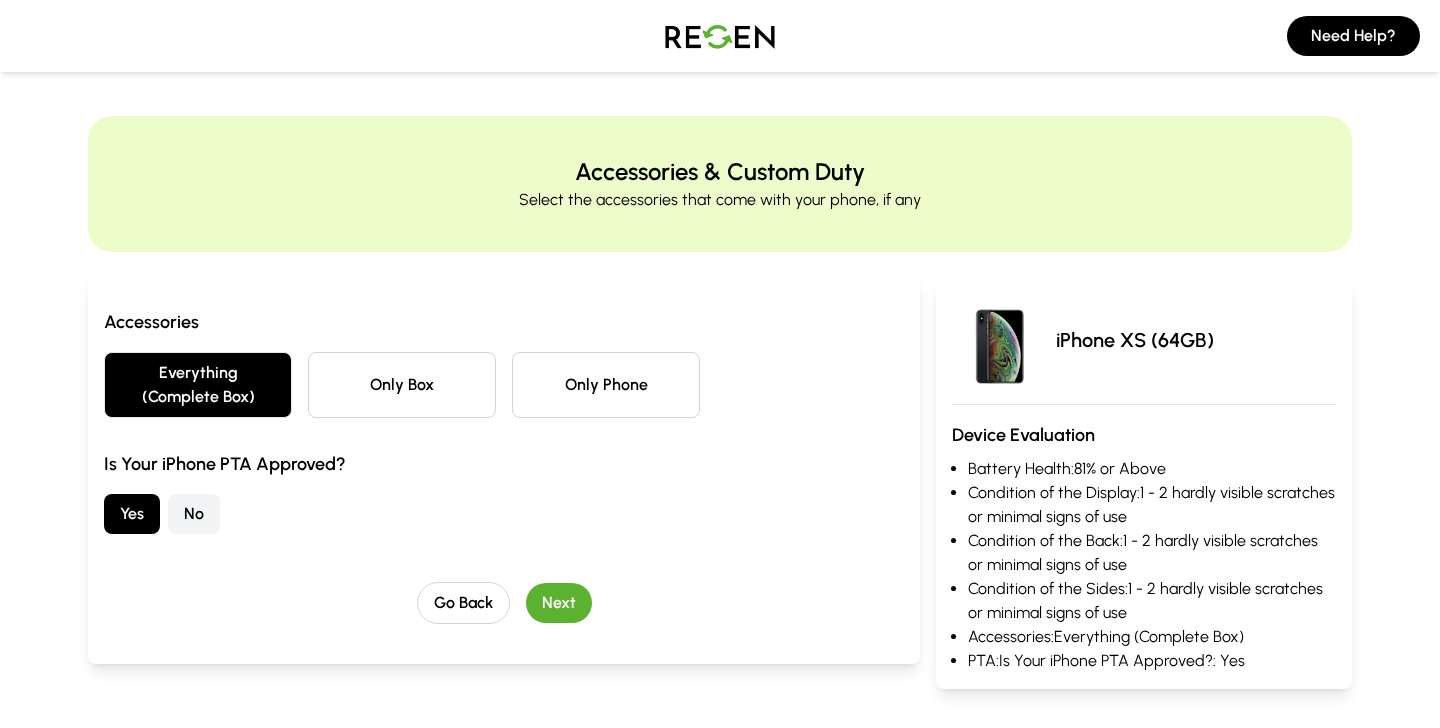 click on "Next" at bounding box center (559, 603) 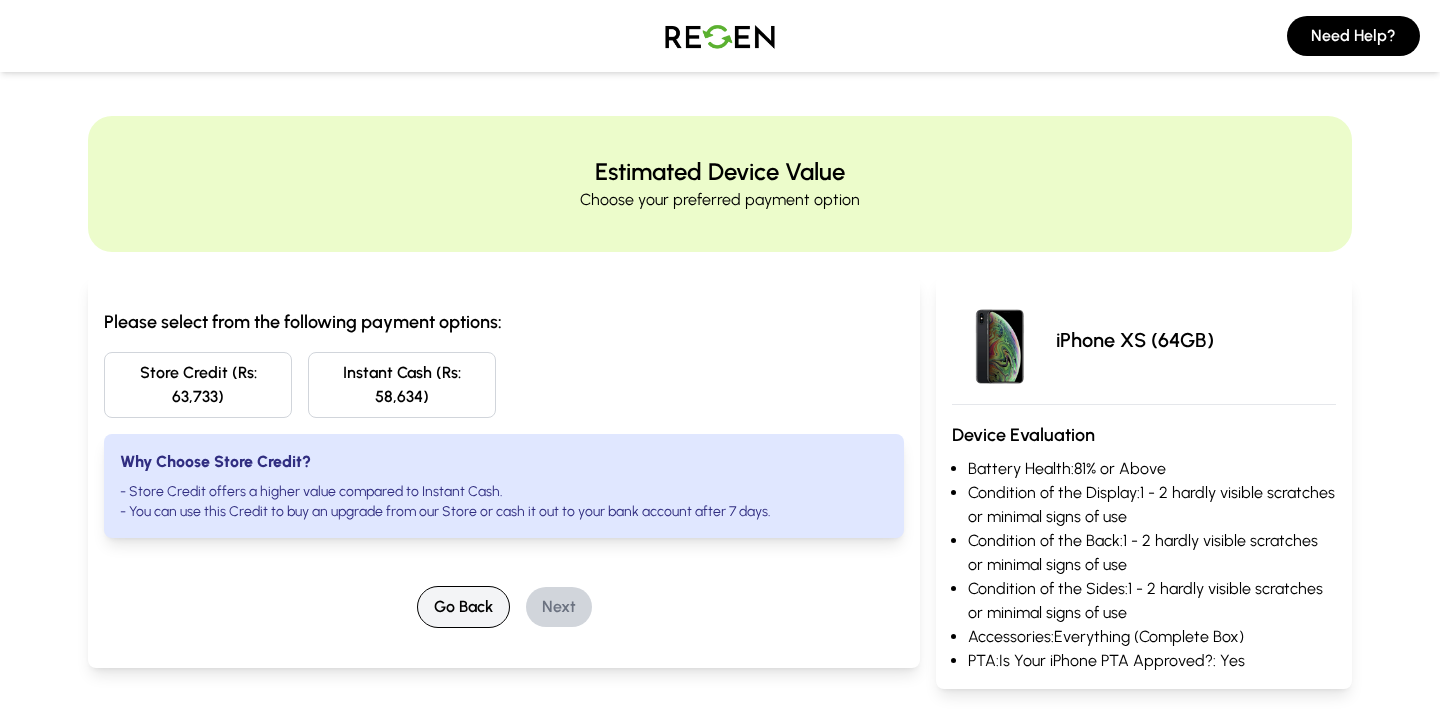 click on "Go Back" at bounding box center [463, 607] 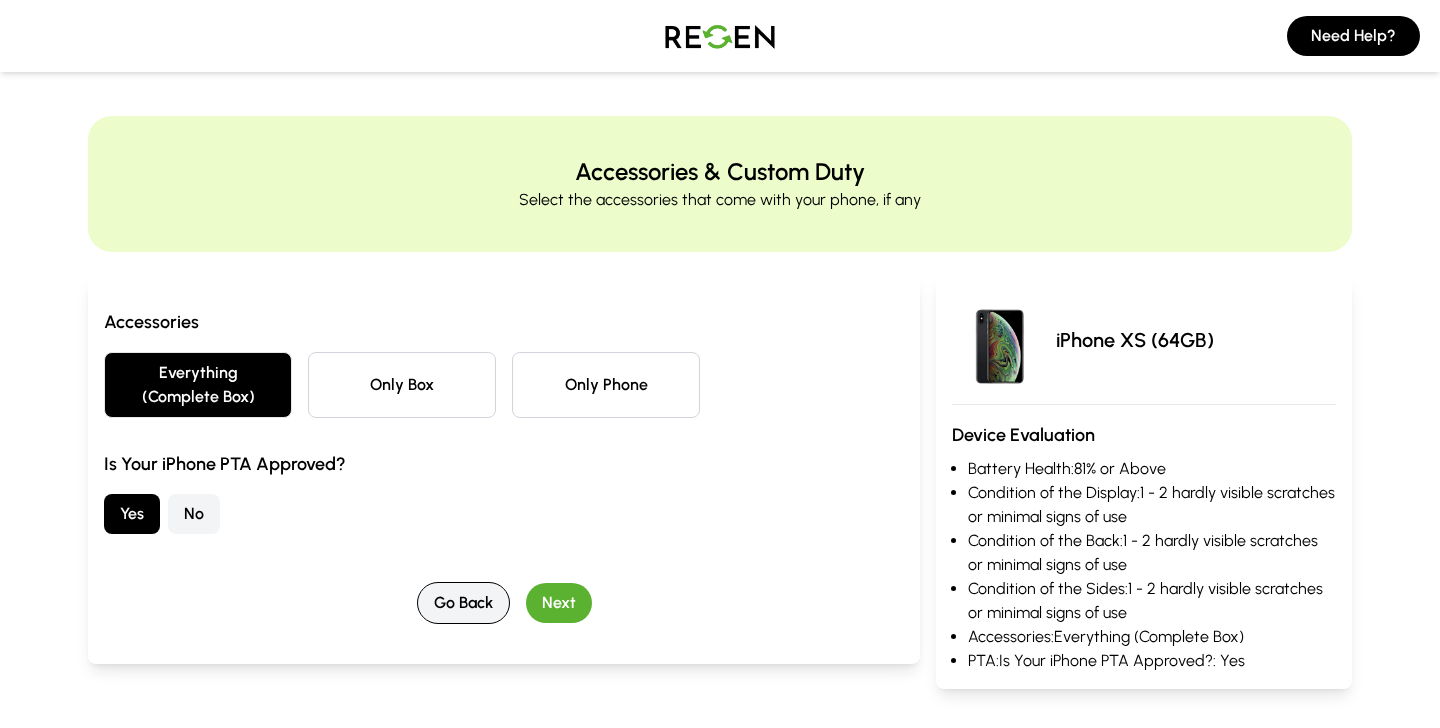 click on "Go Back" at bounding box center [463, 603] 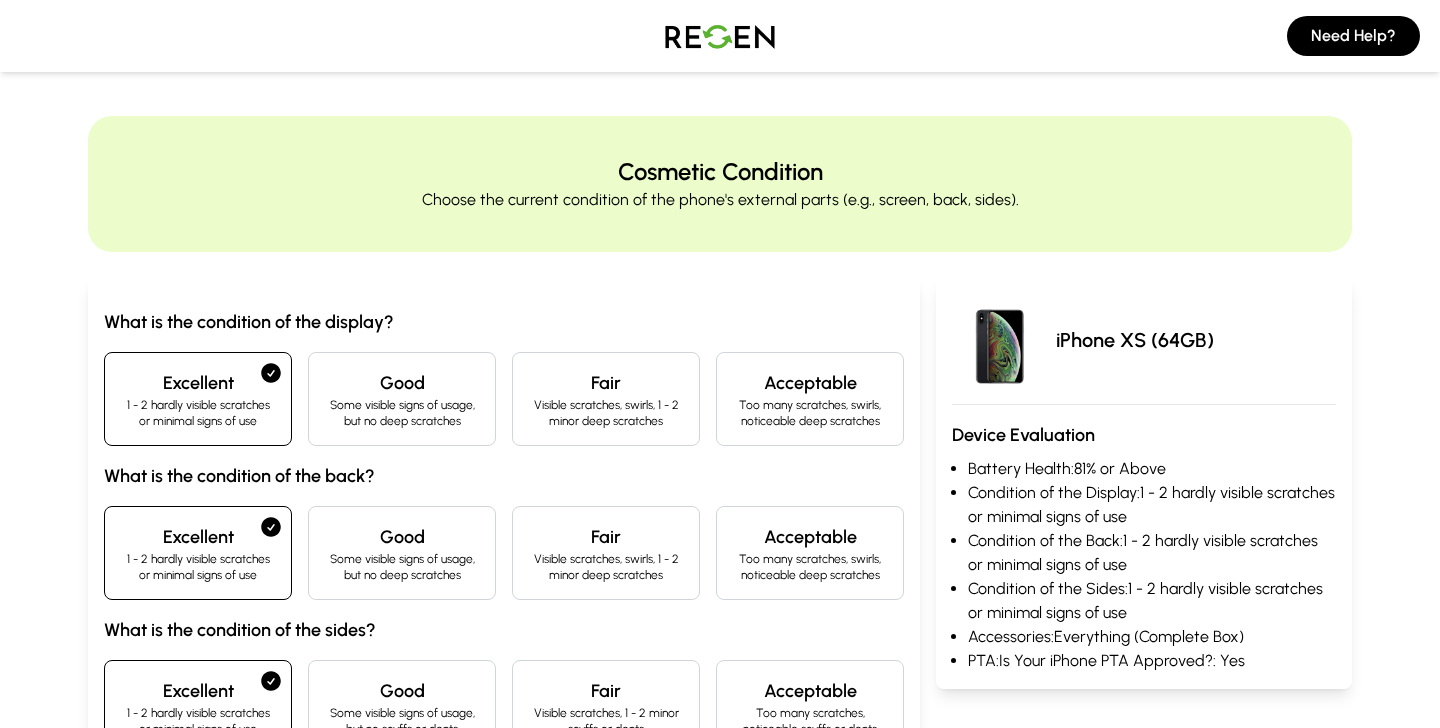 click on "Some visible signs of usage, but no deep scratches" at bounding box center [402, 567] 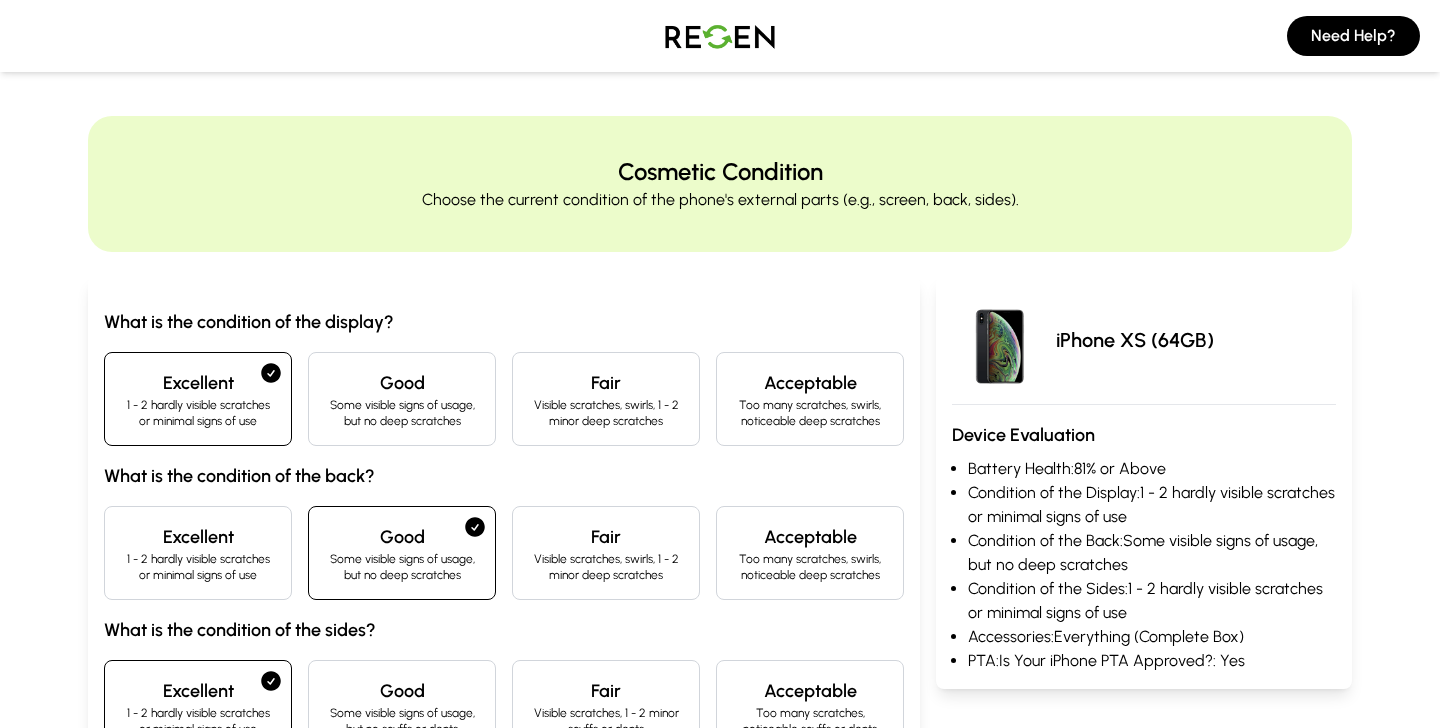 click on "Some visible signs of usage, but no deep scratches" at bounding box center [402, 567] 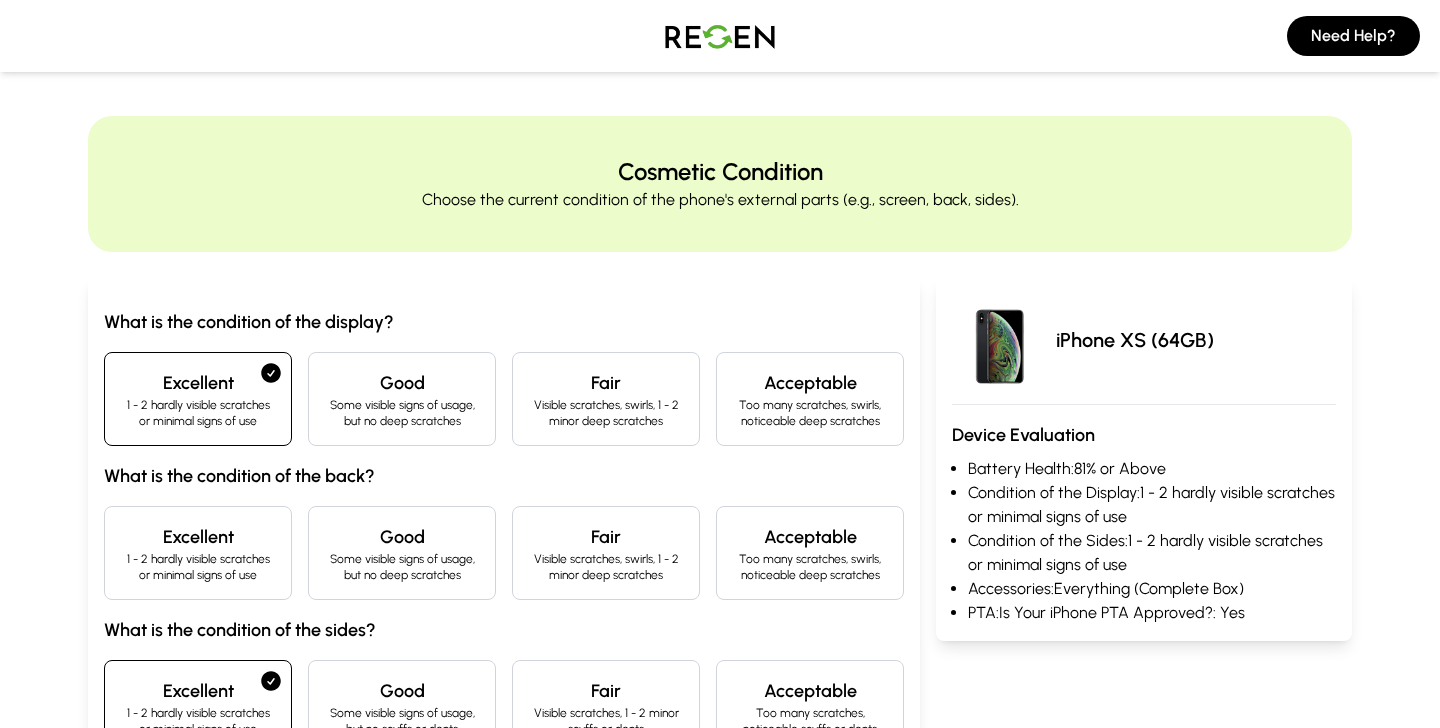 click on "1 - 2 hardly visible scratches or minimal signs of use" at bounding box center (198, 567) 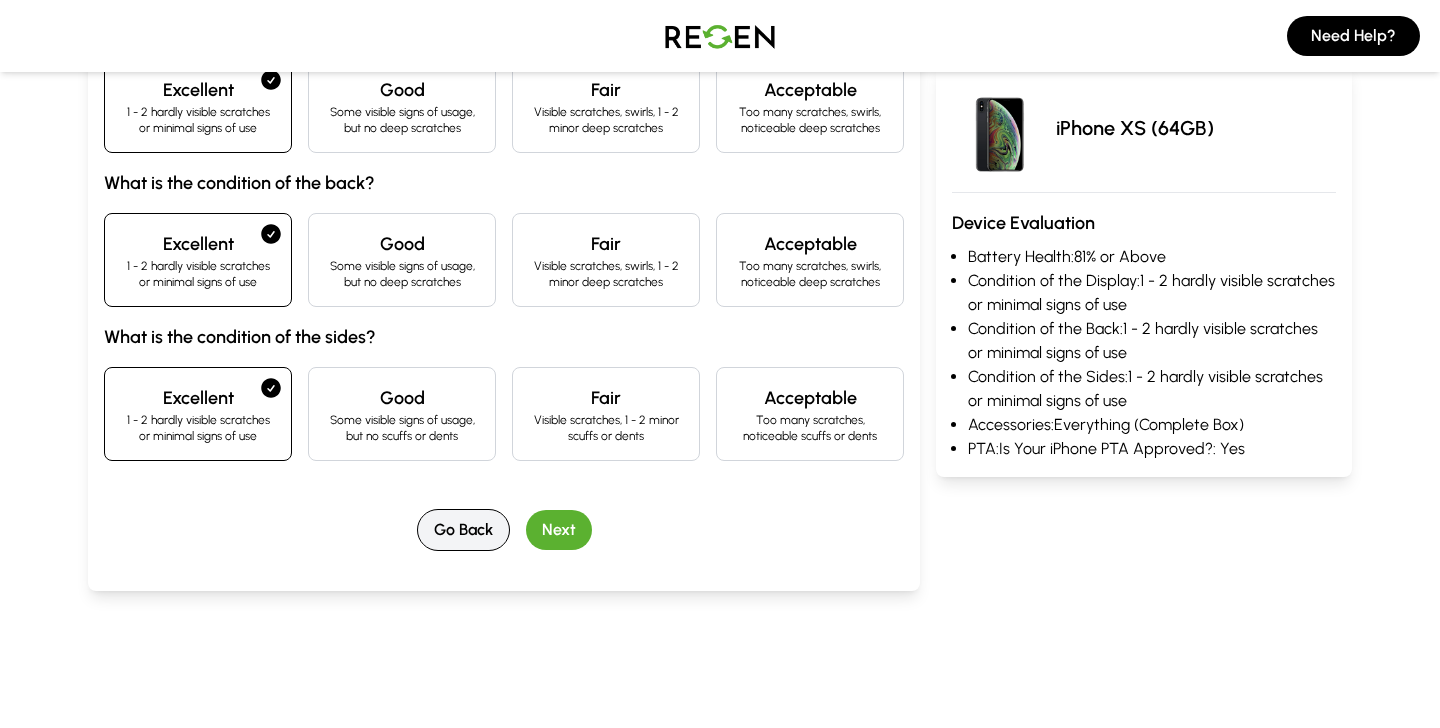 click on "Go Back" at bounding box center (463, 530) 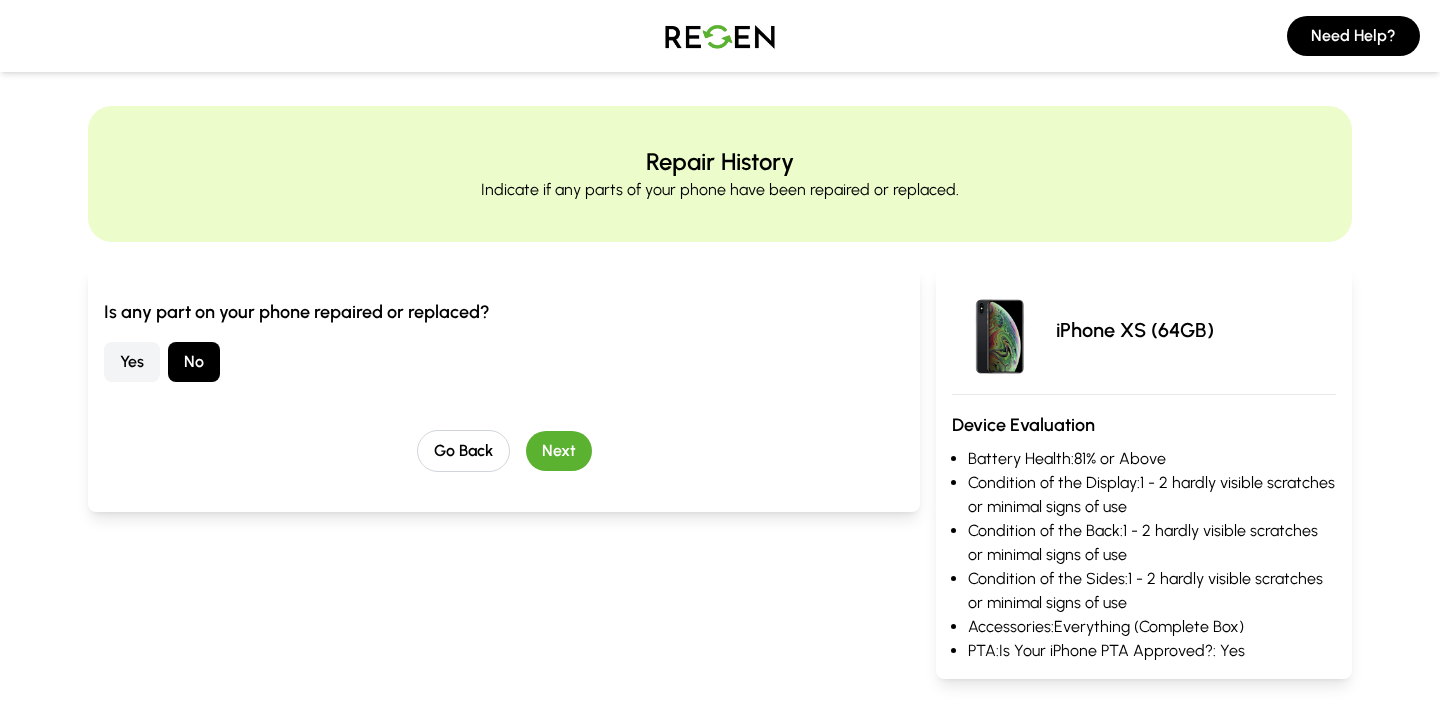 scroll, scrollTop: 0, scrollLeft: 0, axis: both 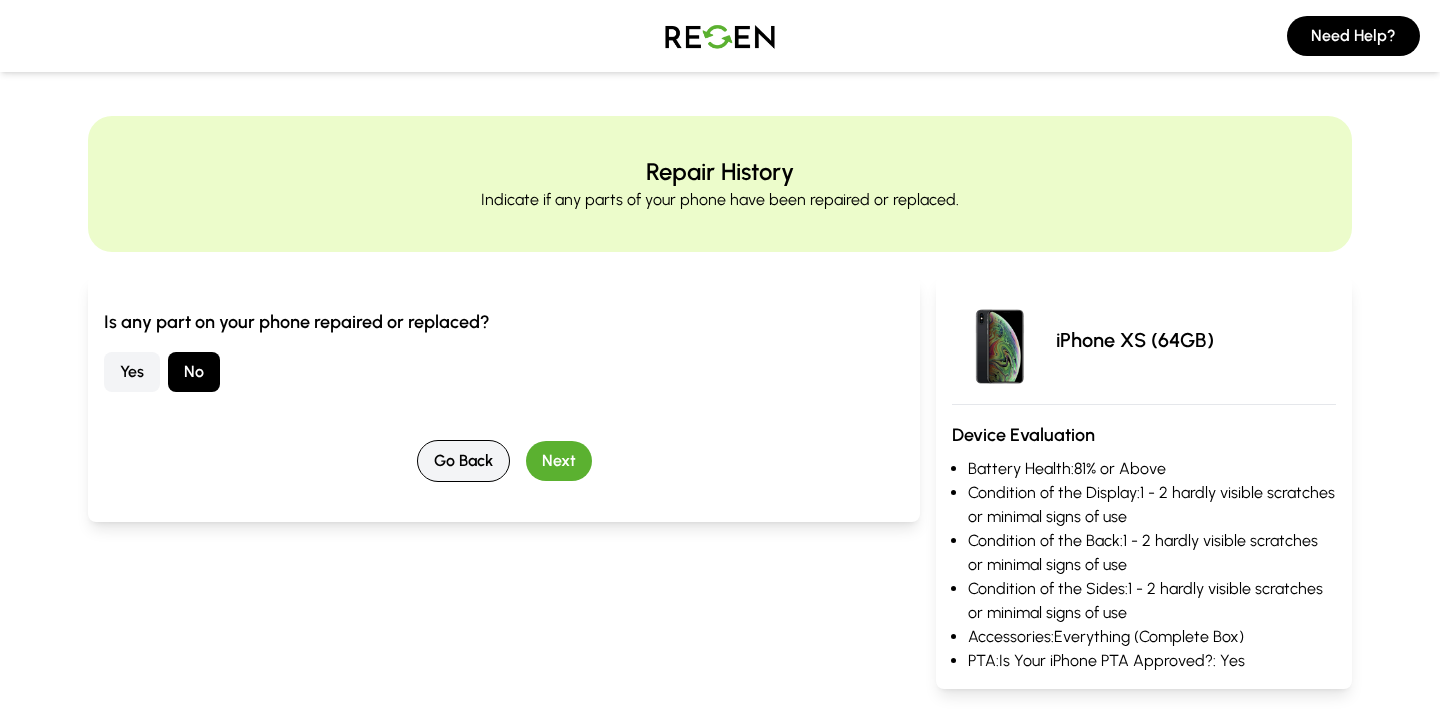click on "Go Back" at bounding box center [463, 461] 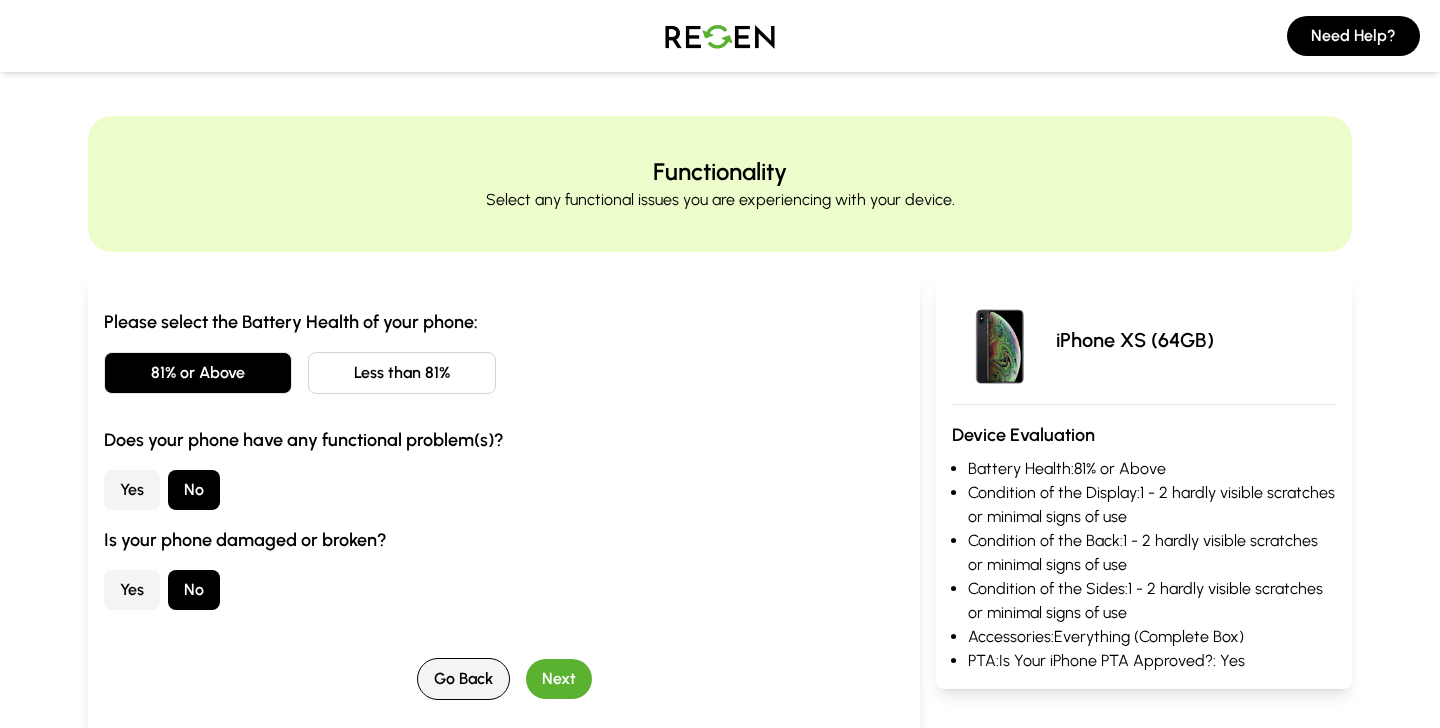 click on "Go Back" at bounding box center [463, 679] 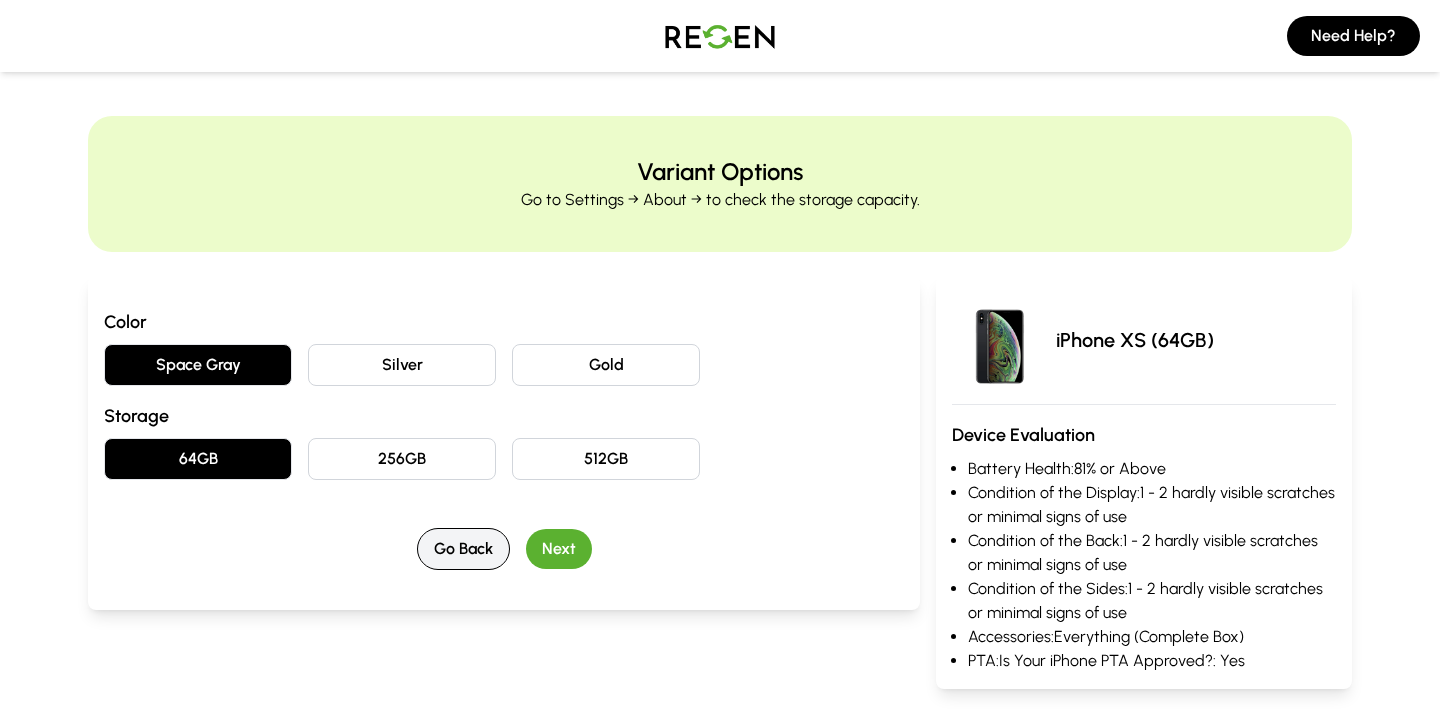 click on "Go Back" at bounding box center [463, 549] 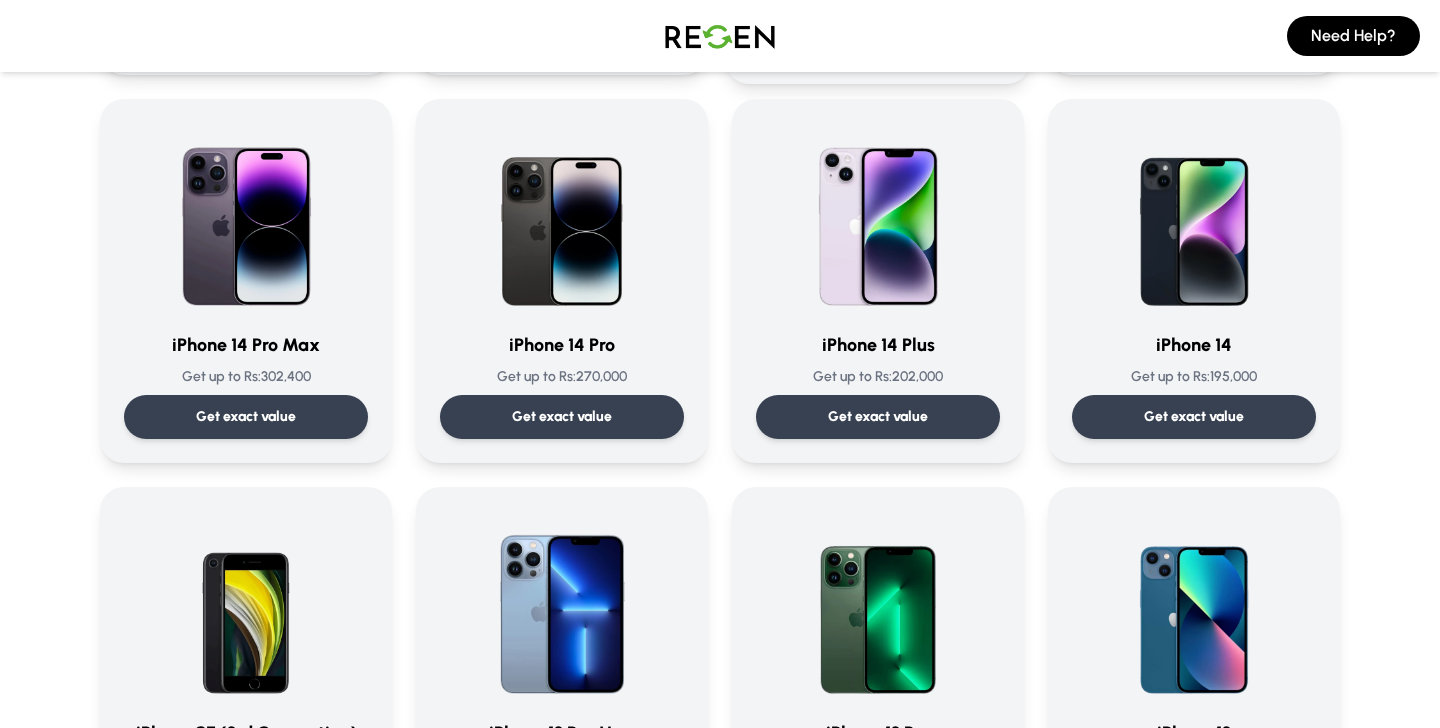 scroll, scrollTop: 516, scrollLeft: 0, axis: vertical 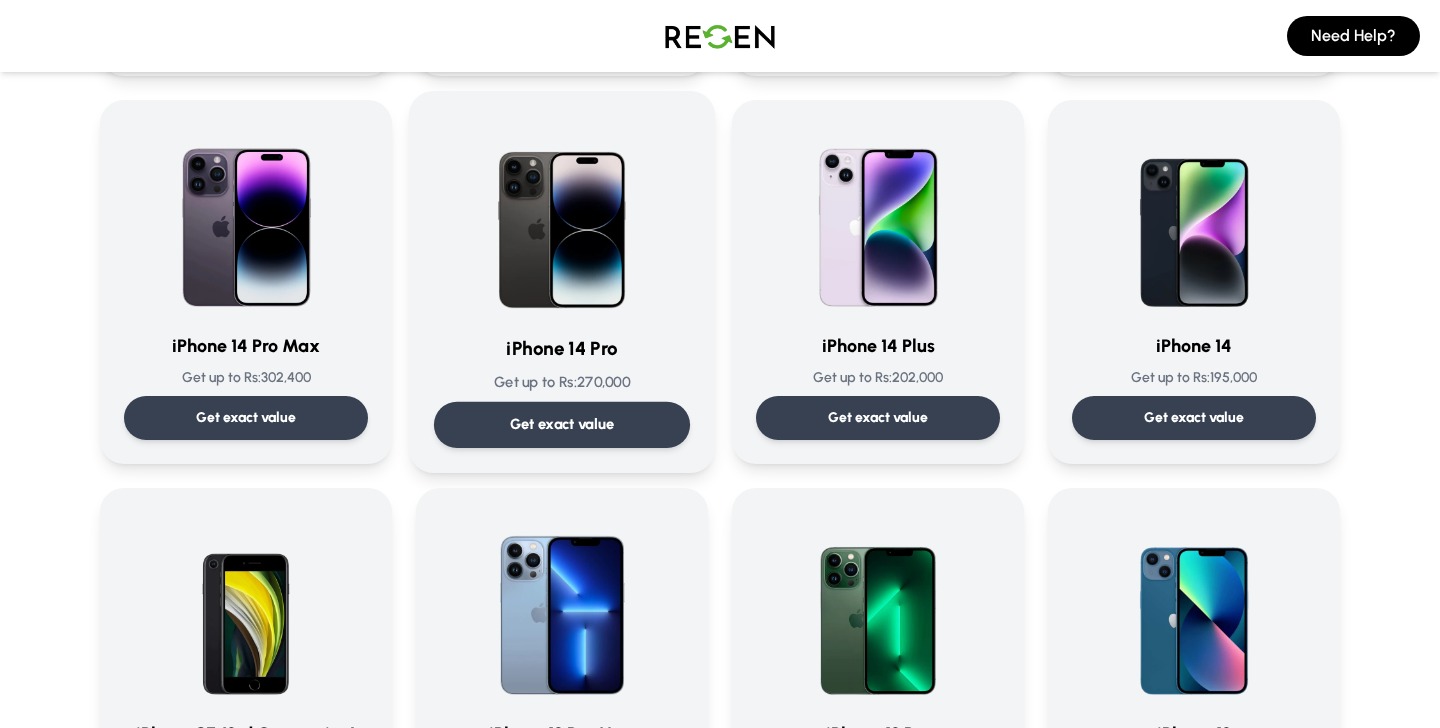 click on "Get exact value" at bounding box center [562, 424] 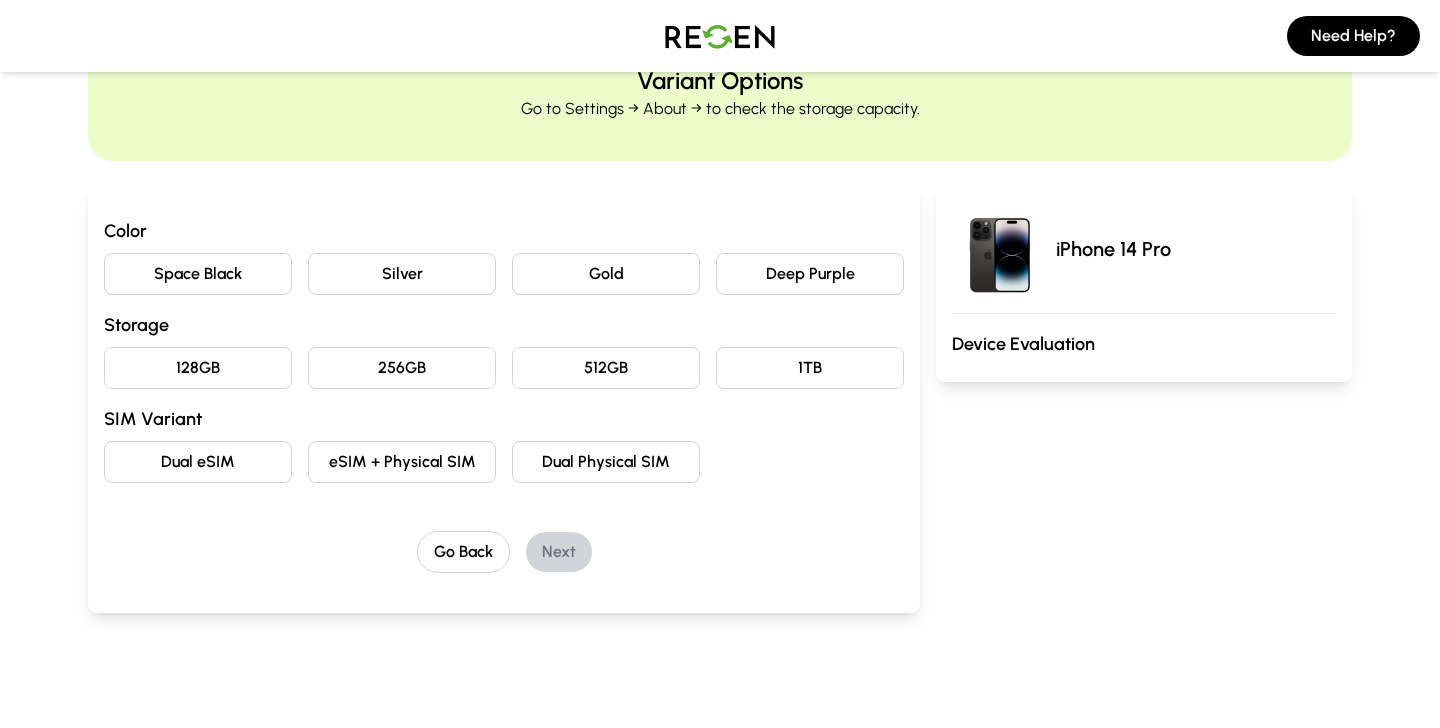 scroll, scrollTop: 97, scrollLeft: 0, axis: vertical 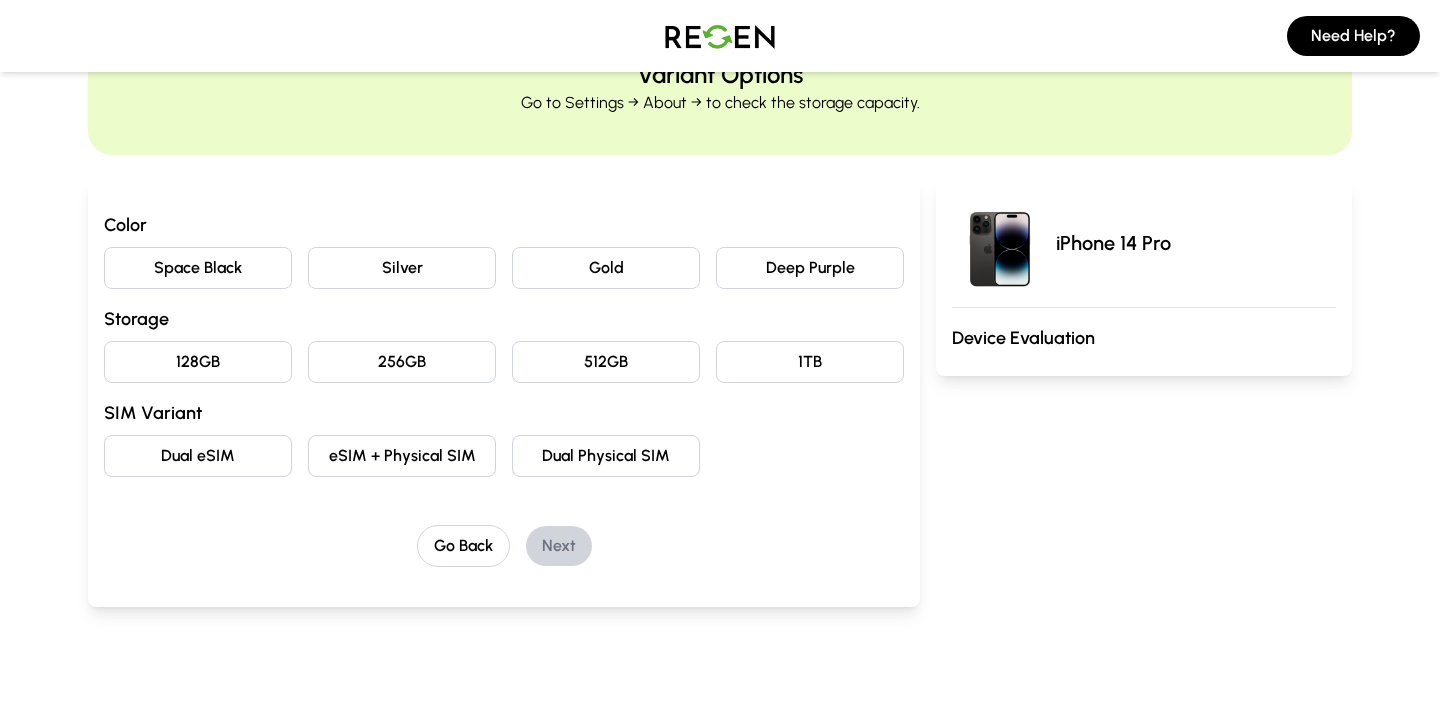 click on "Deep Purple" at bounding box center (810, 268) 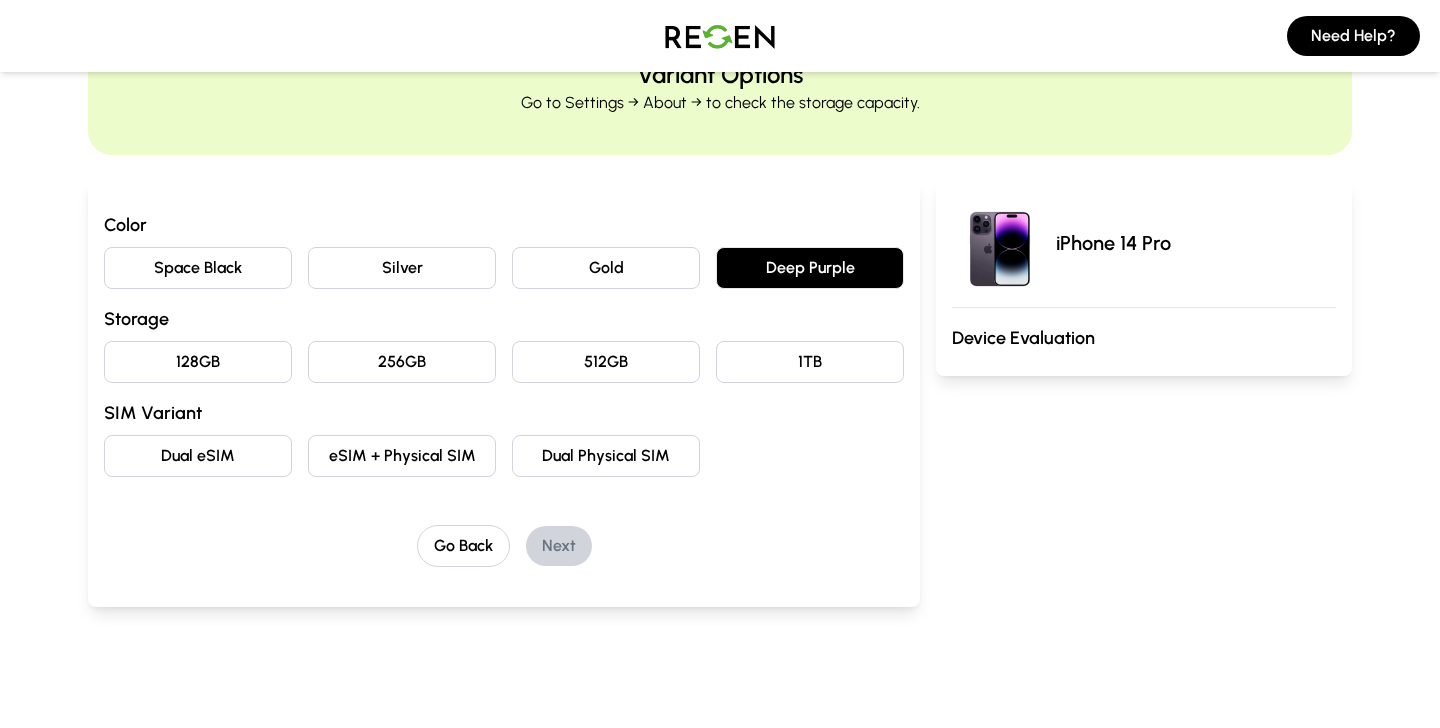 click on "256GB" at bounding box center [402, 362] 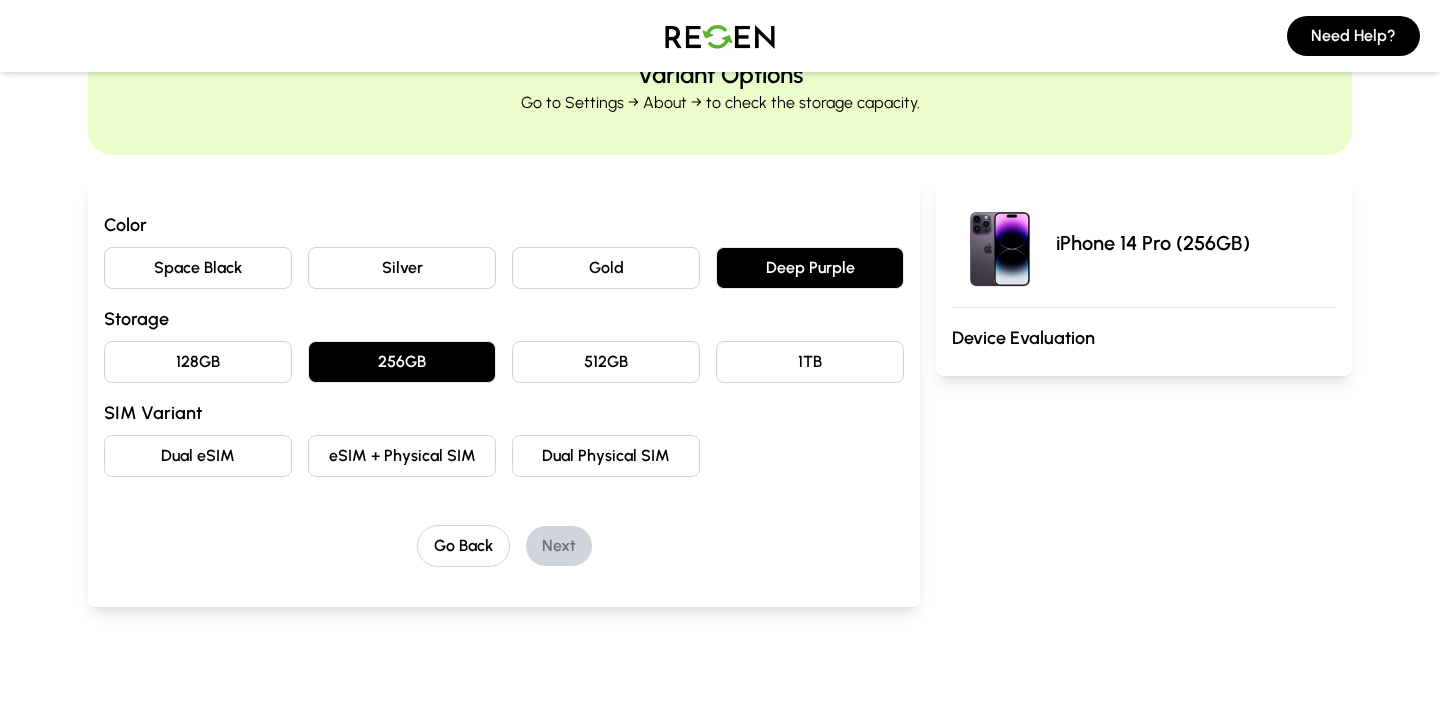 click on "eSIM + Physical SIM" at bounding box center [402, 456] 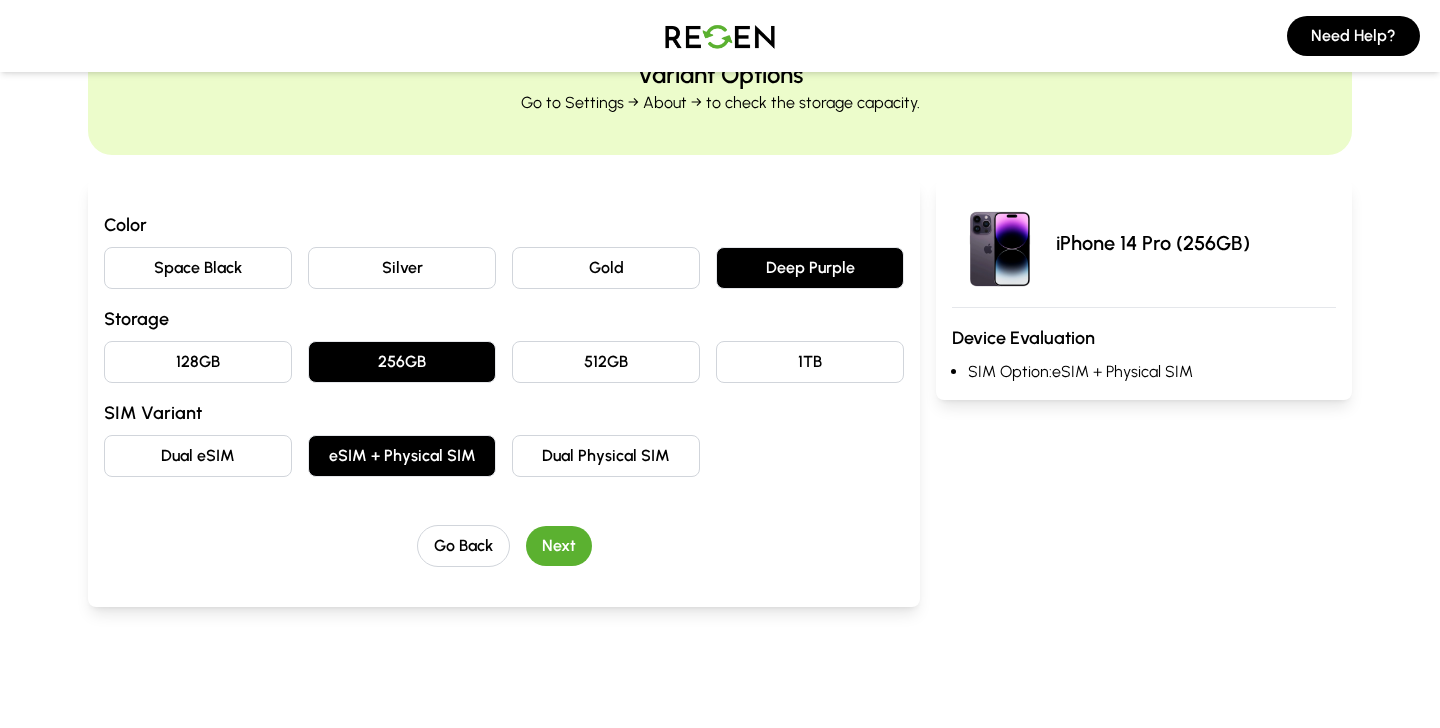 click on "Next" at bounding box center (559, 546) 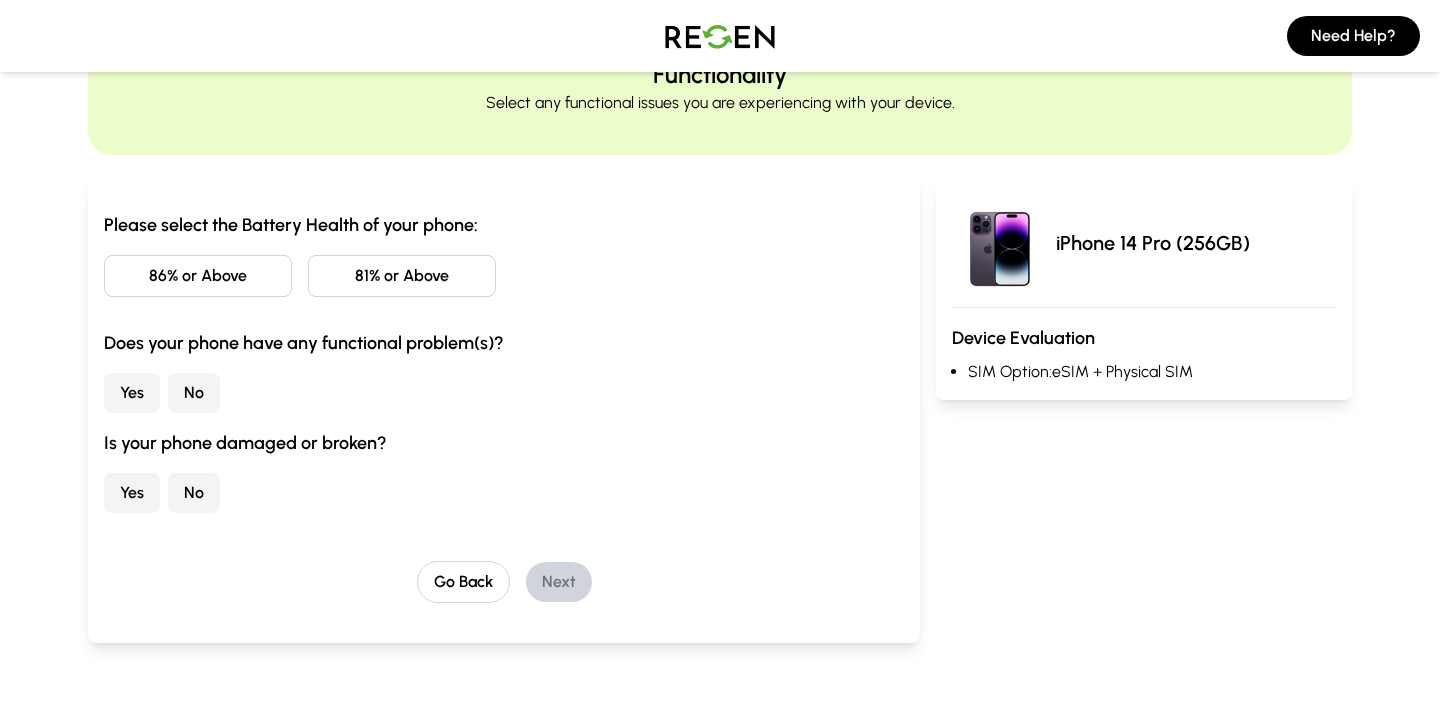 click on "86% or Above" at bounding box center (198, 276) 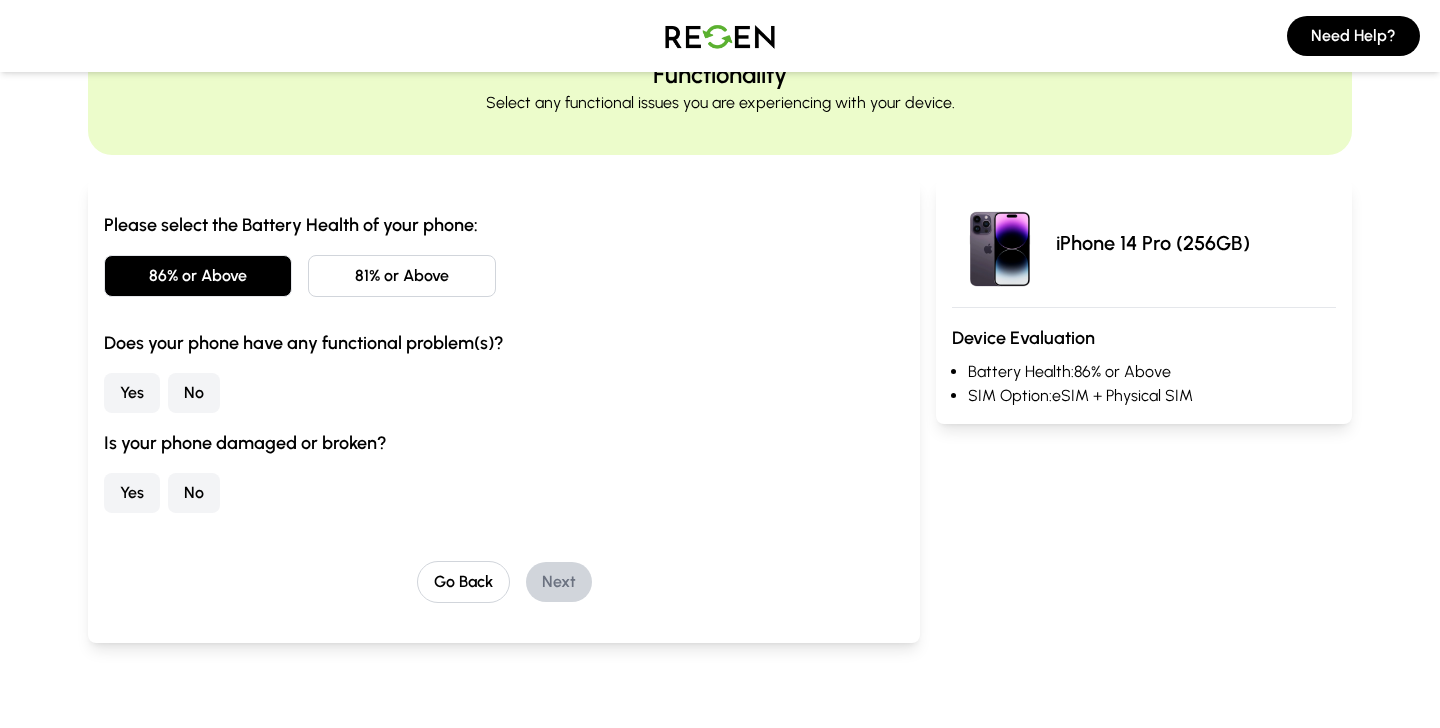 click on "No" at bounding box center [194, 393] 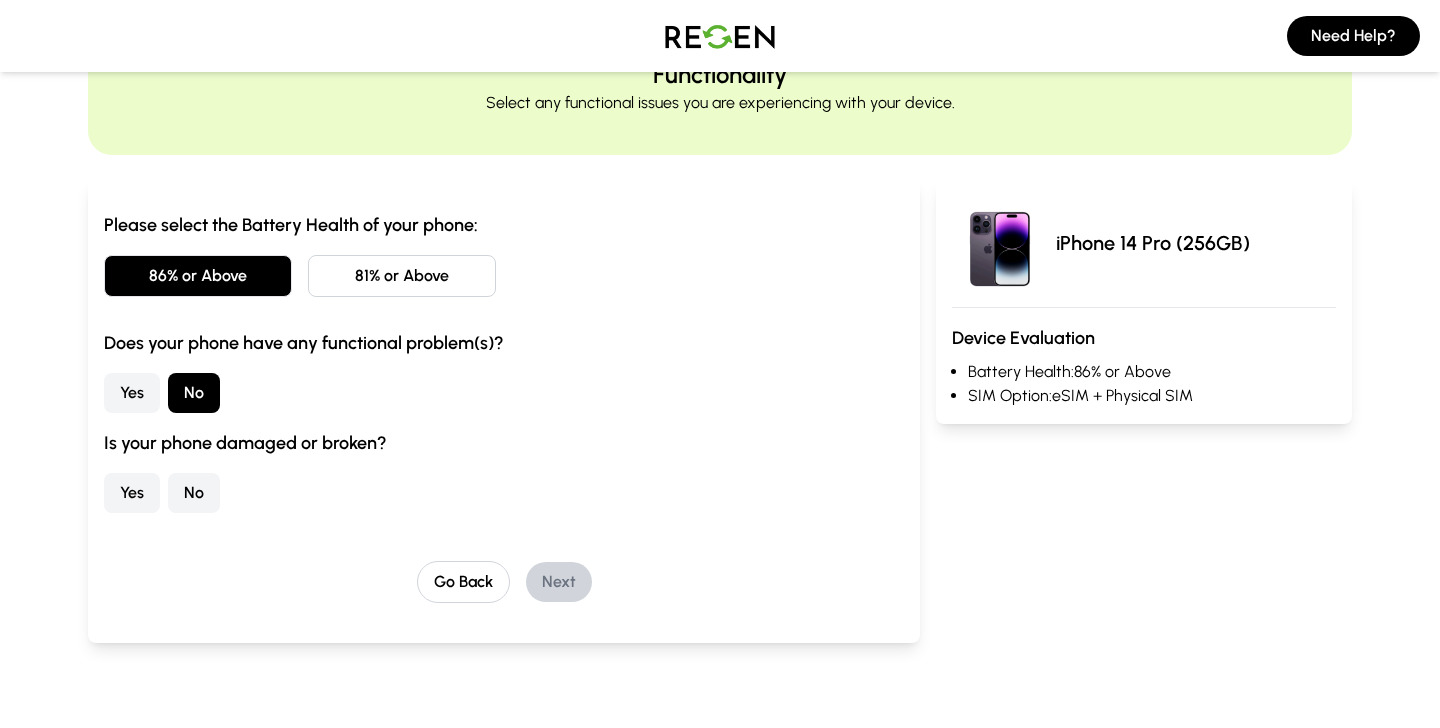 click on "No" at bounding box center [194, 493] 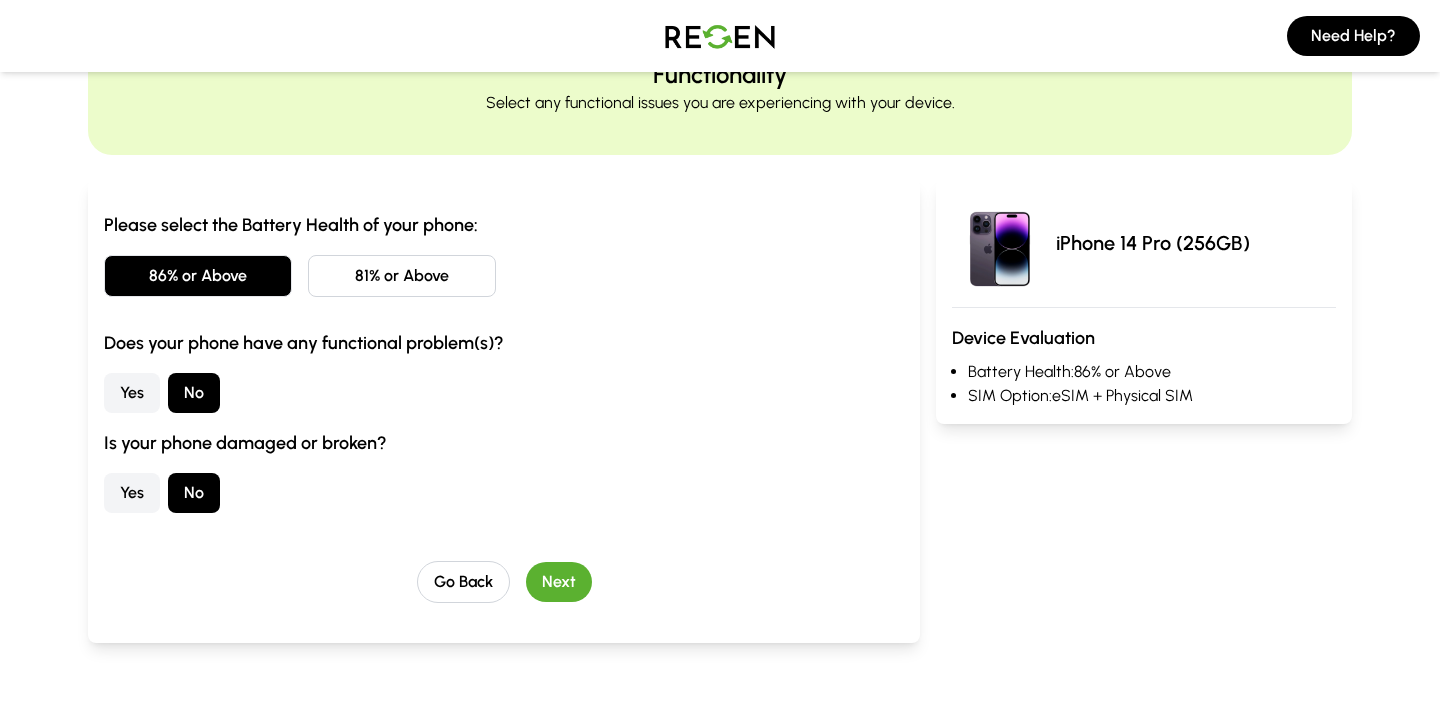 click on "Next" at bounding box center (559, 582) 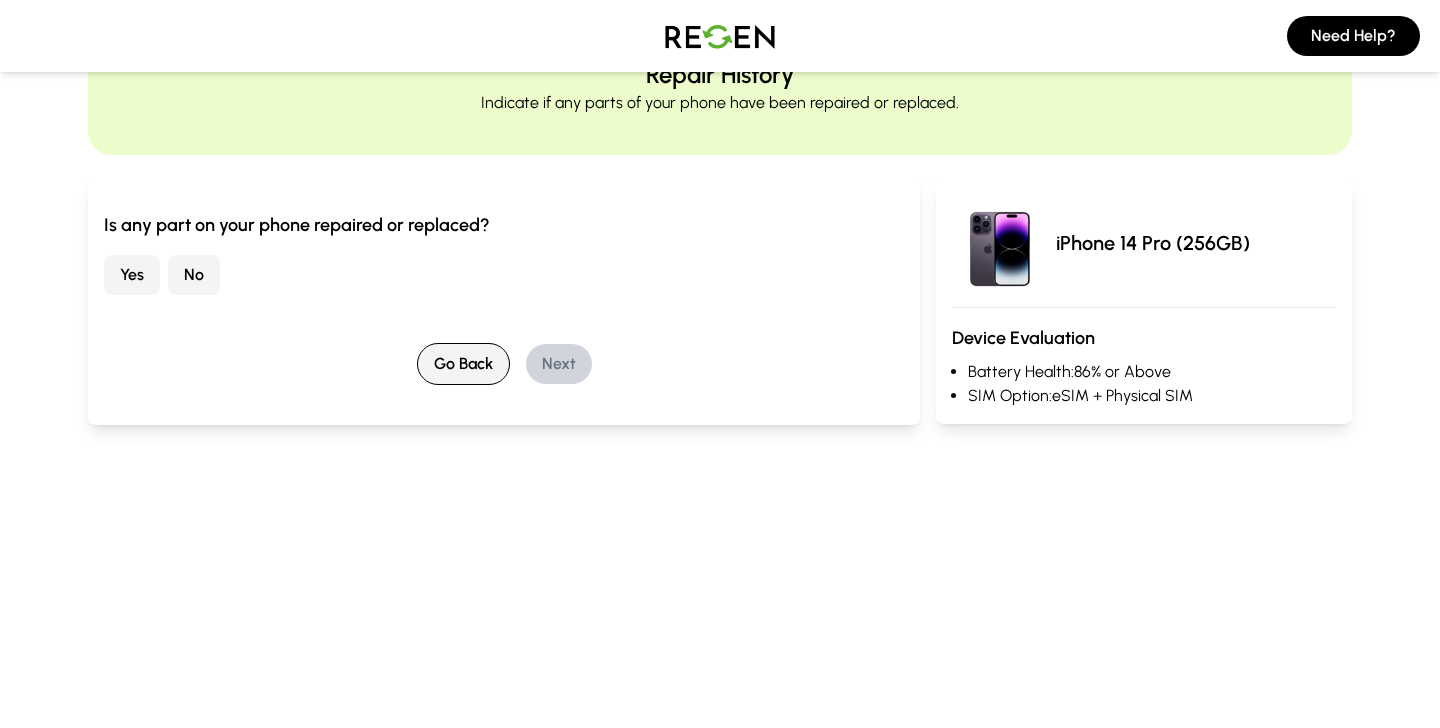 click on "Go Back" at bounding box center (463, 364) 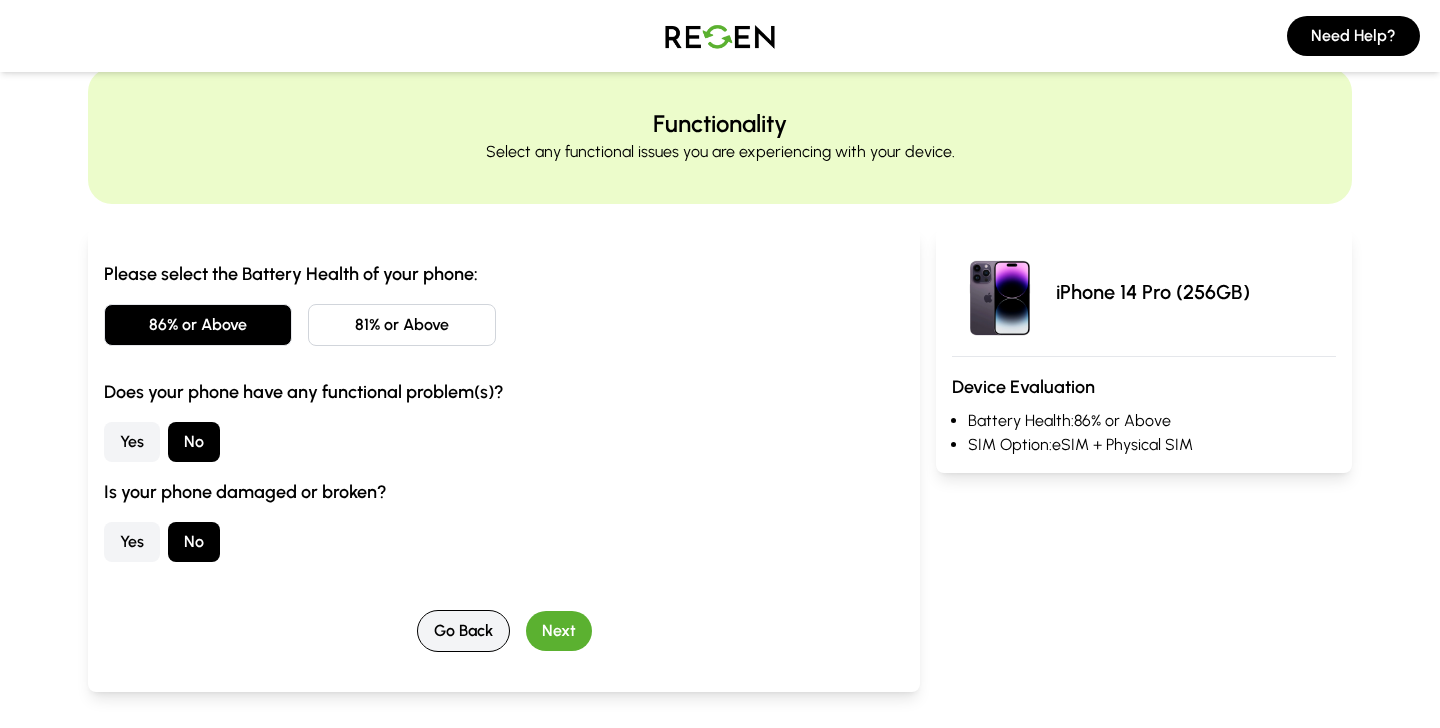 scroll, scrollTop: 0, scrollLeft: 0, axis: both 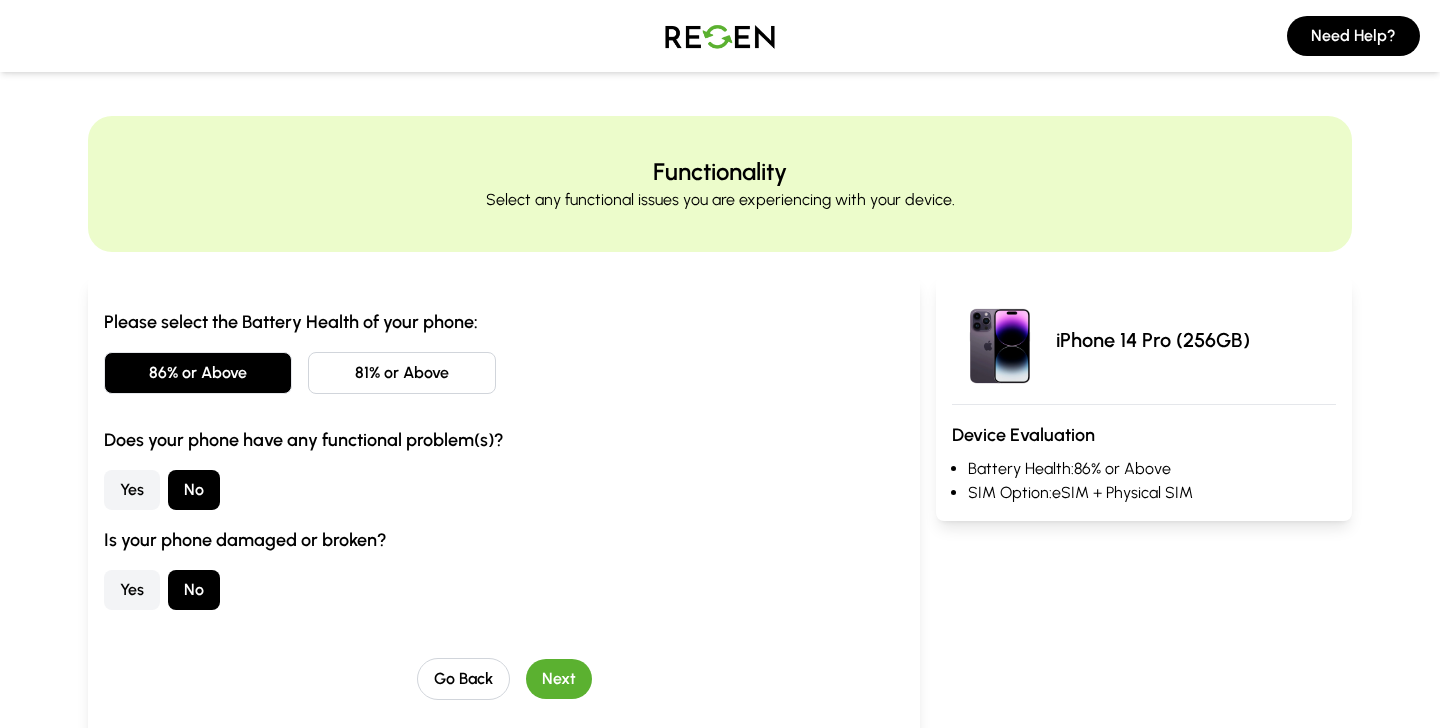 click on "Next" at bounding box center (559, 679) 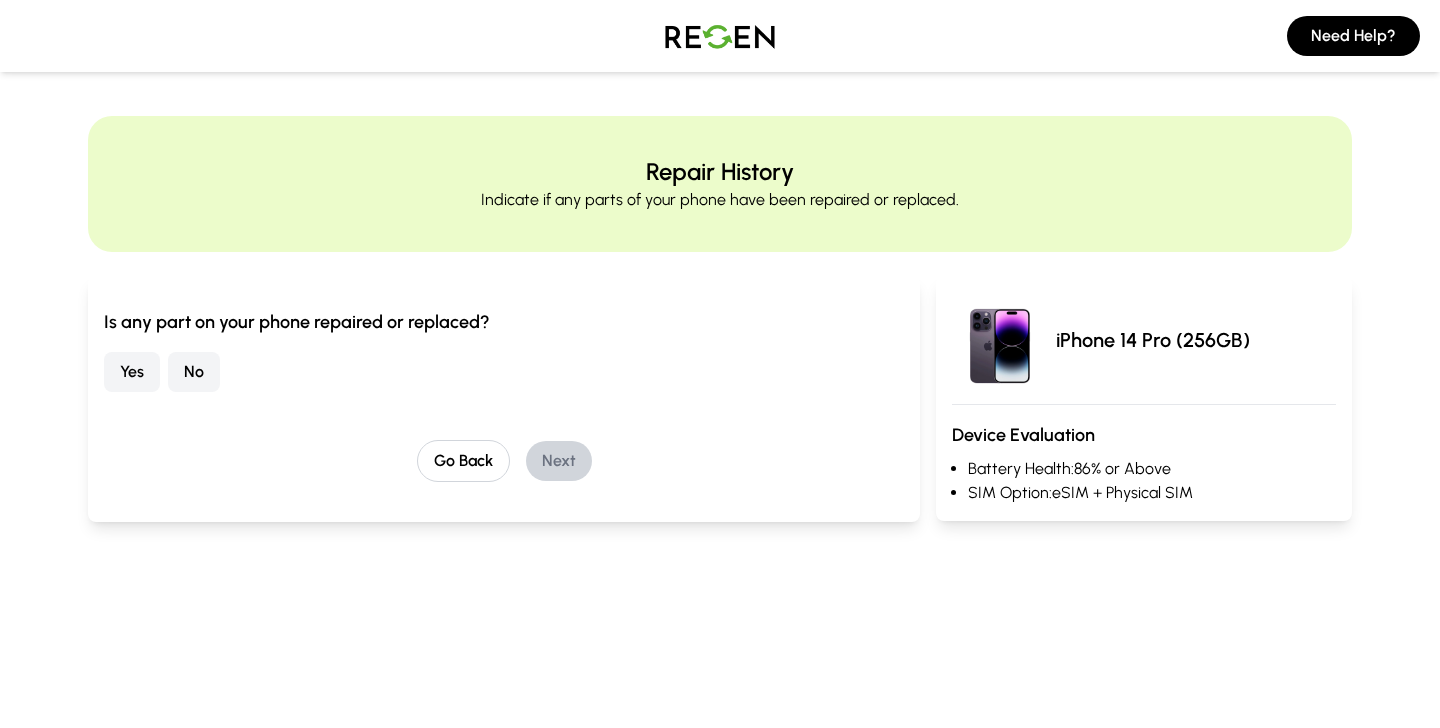 click on "No" at bounding box center [194, 372] 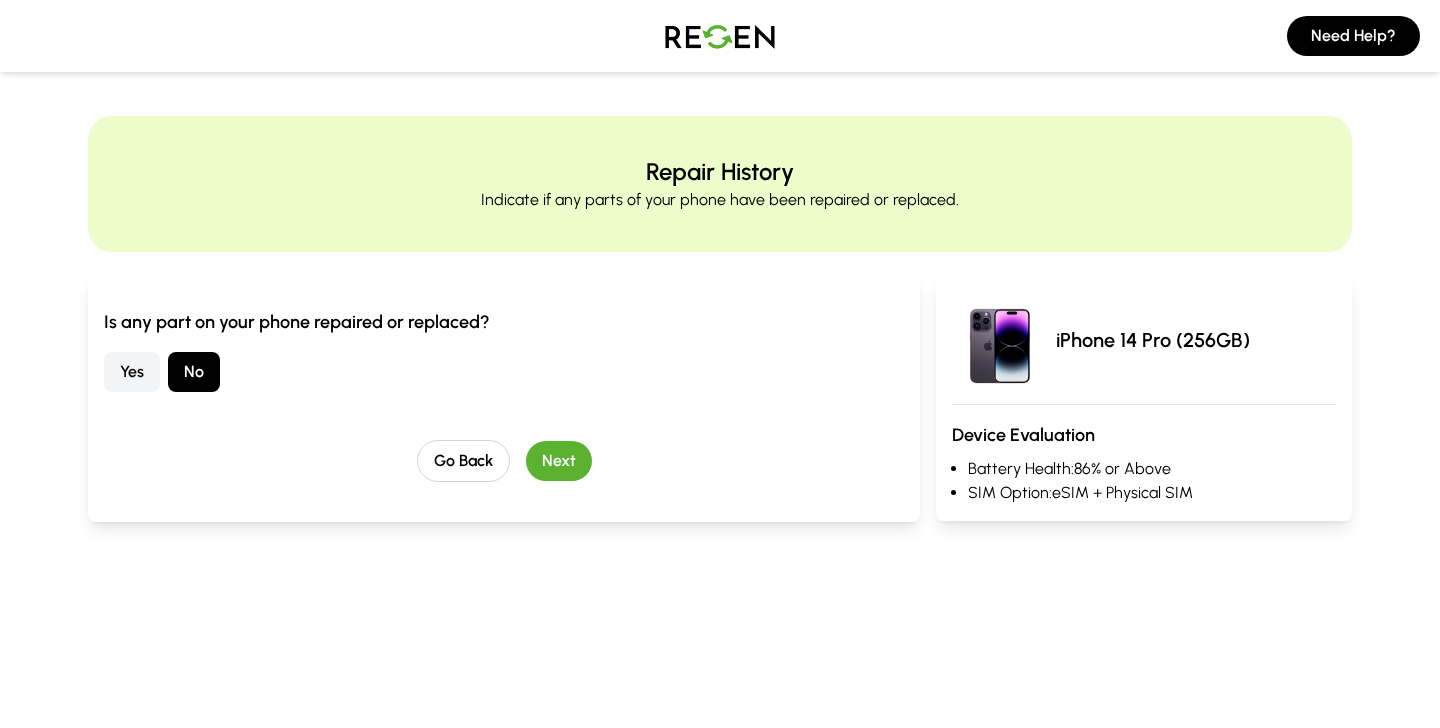 click on "Next" at bounding box center (559, 461) 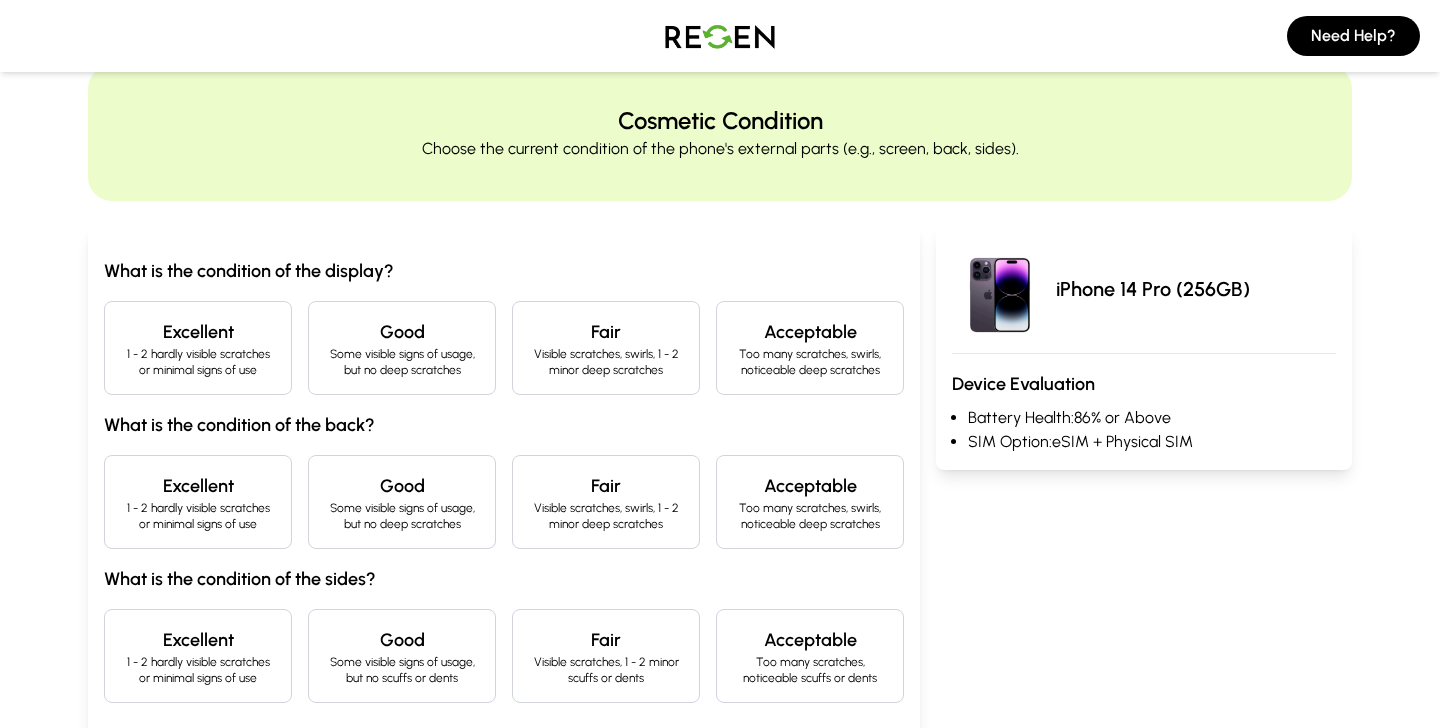 scroll, scrollTop: 74, scrollLeft: 0, axis: vertical 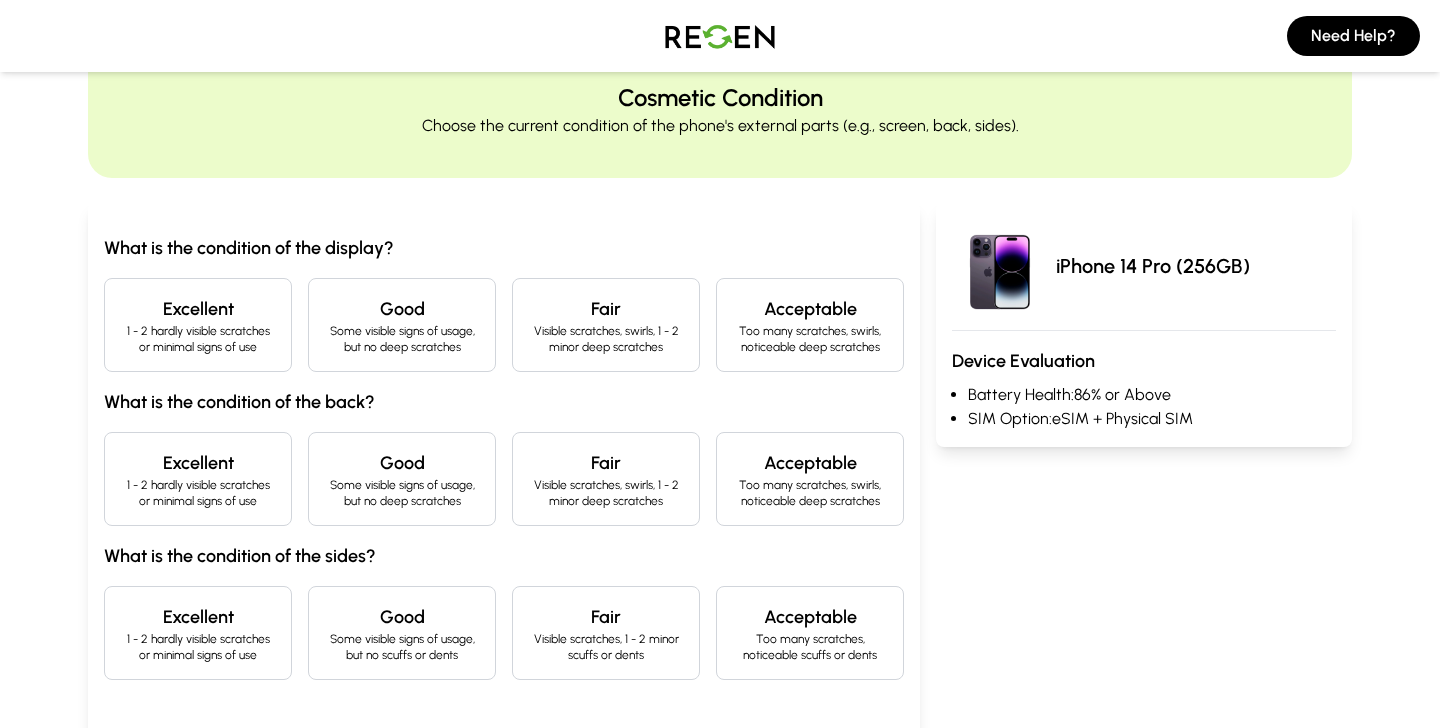 click on "1 - 2 hardly visible scratches or minimal signs of use" at bounding box center [198, 339] 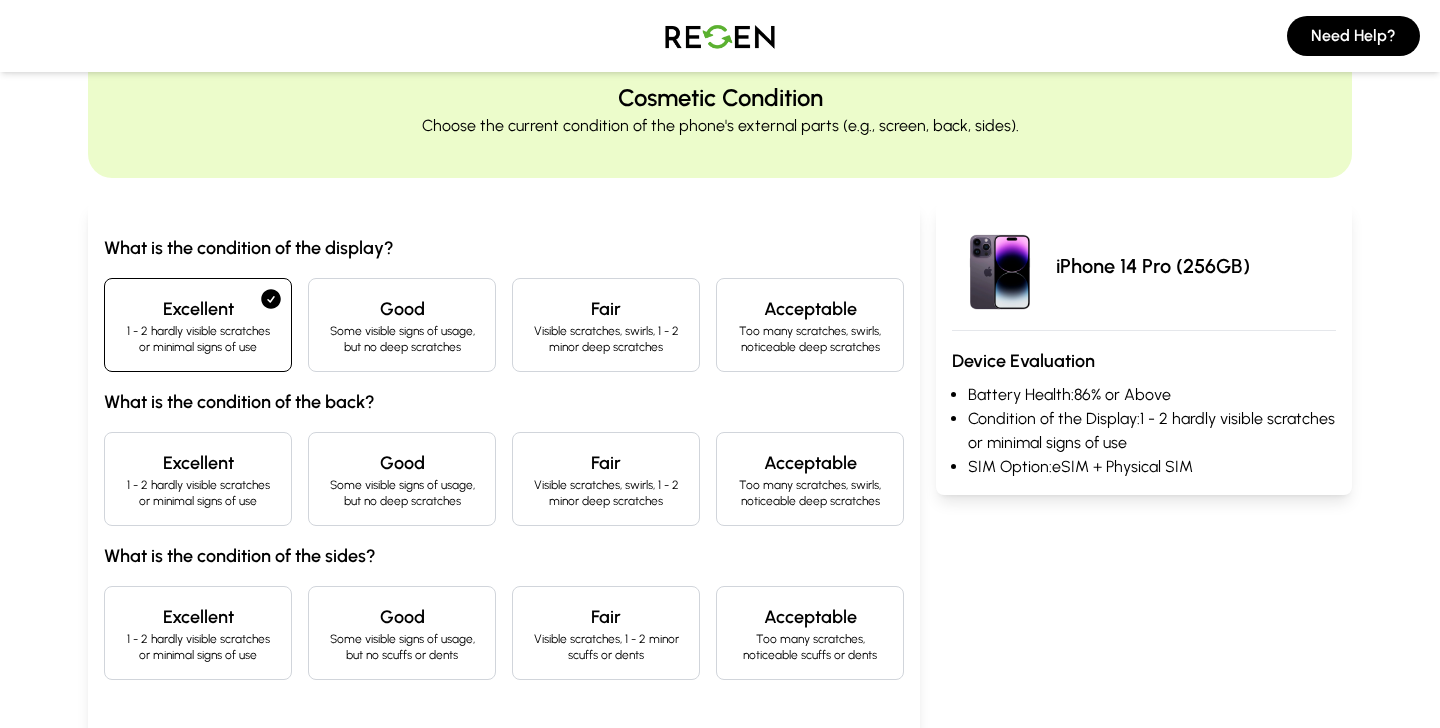 click on "Excellent 1 - 2 hardly visible scratches or minimal signs of use" at bounding box center [198, 479] 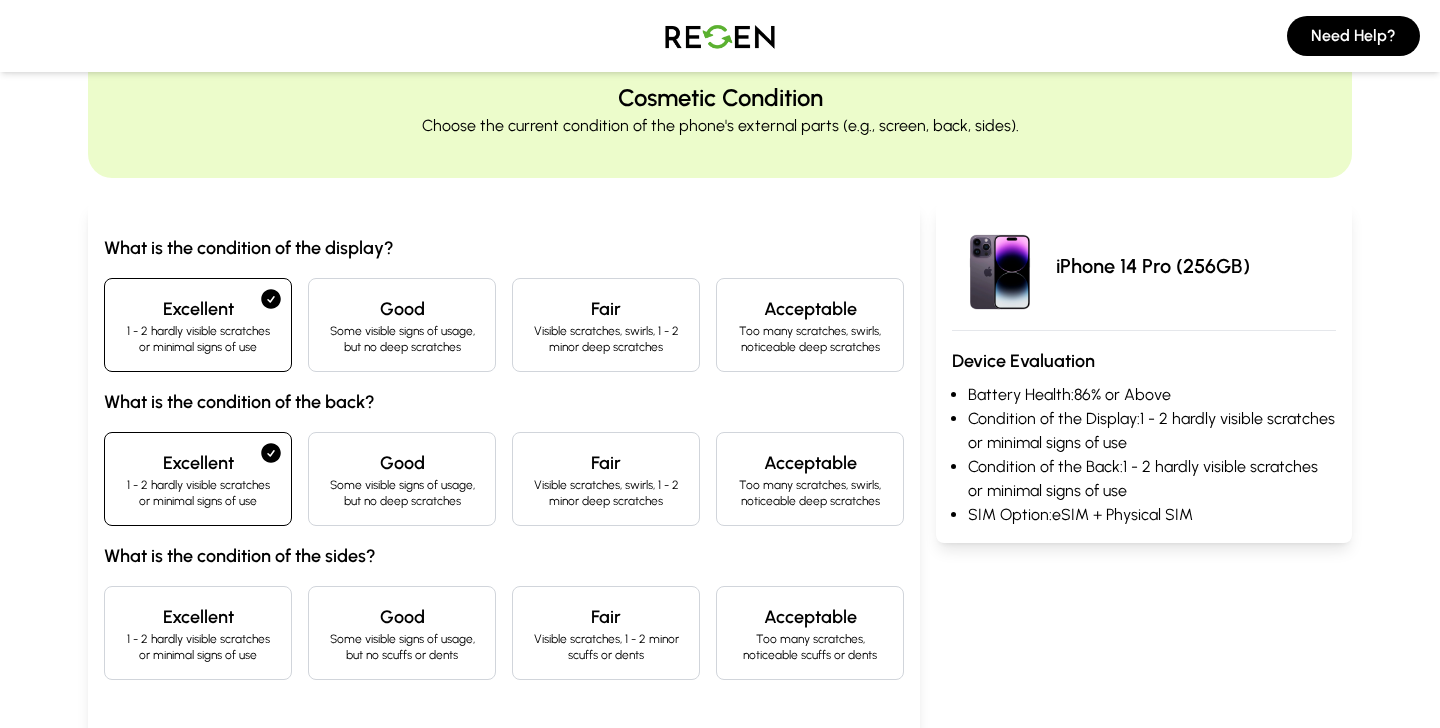 click on "1 - 2 hardly visible scratches or minimal signs of use" at bounding box center (198, 647) 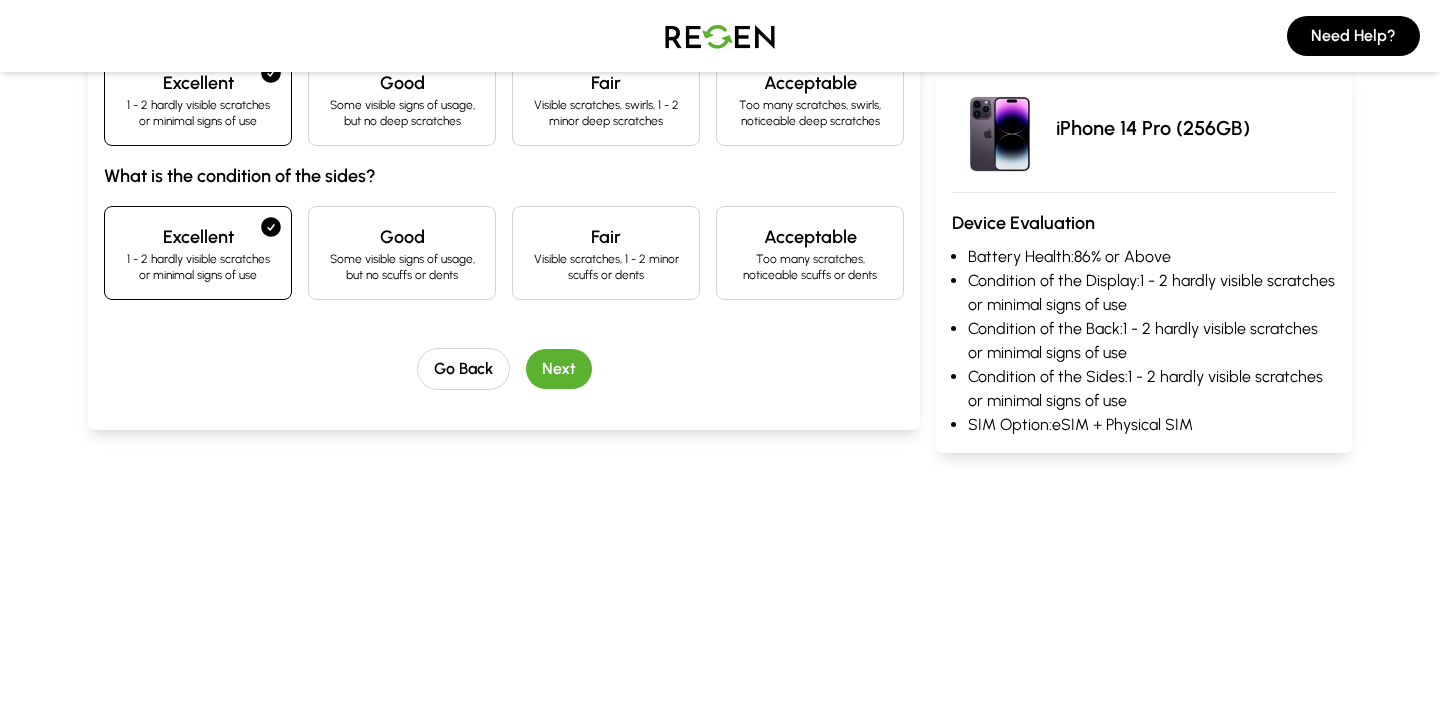 click on "Next" at bounding box center [559, 369] 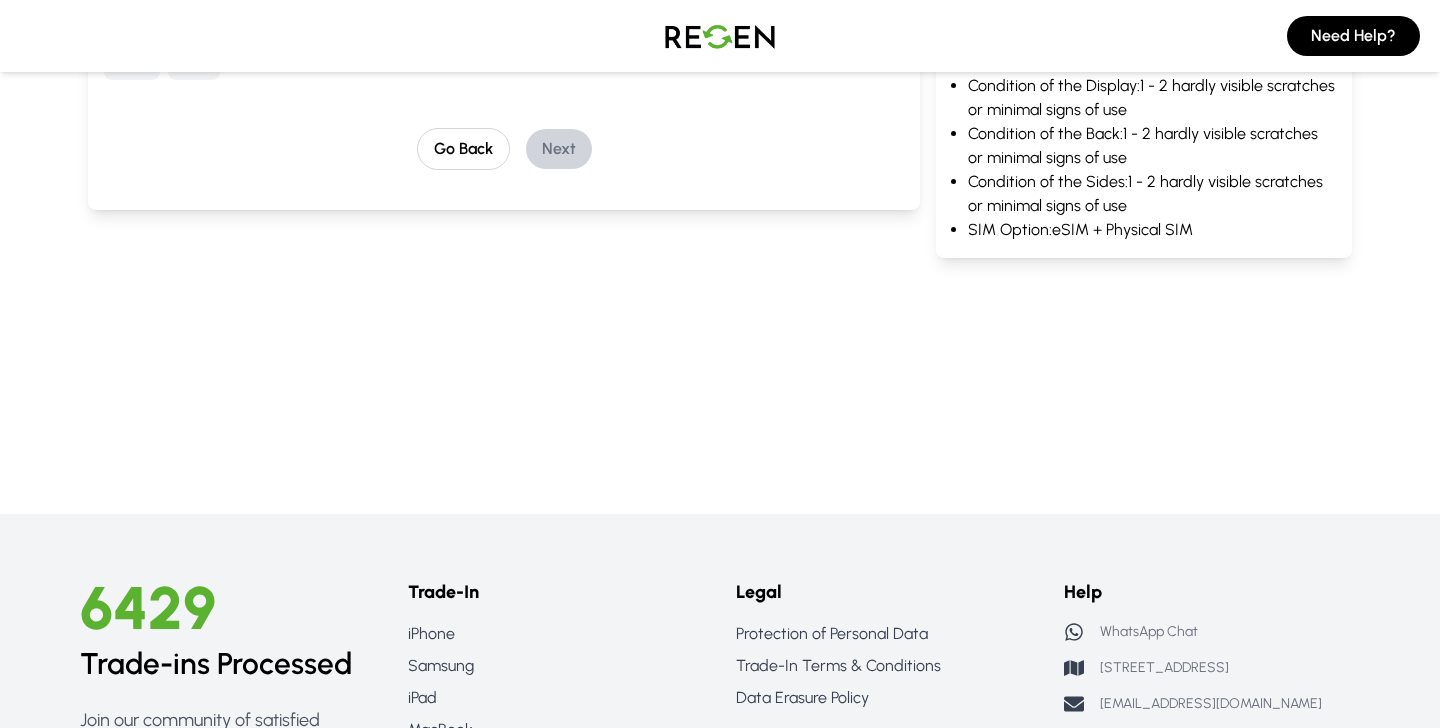 scroll, scrollTop: 186, scrollLeft: 0, axis: vertical 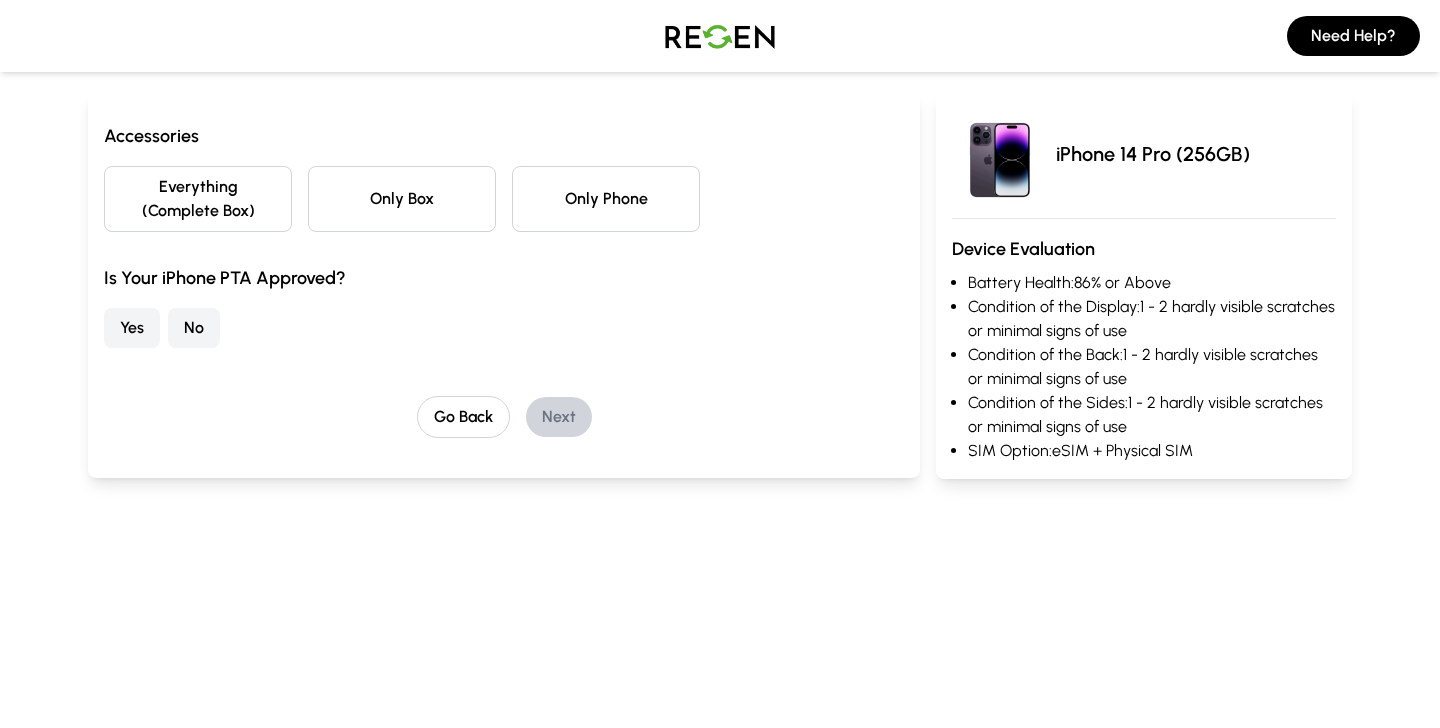 click on "Only Phone" at bounding box center [606, 199] 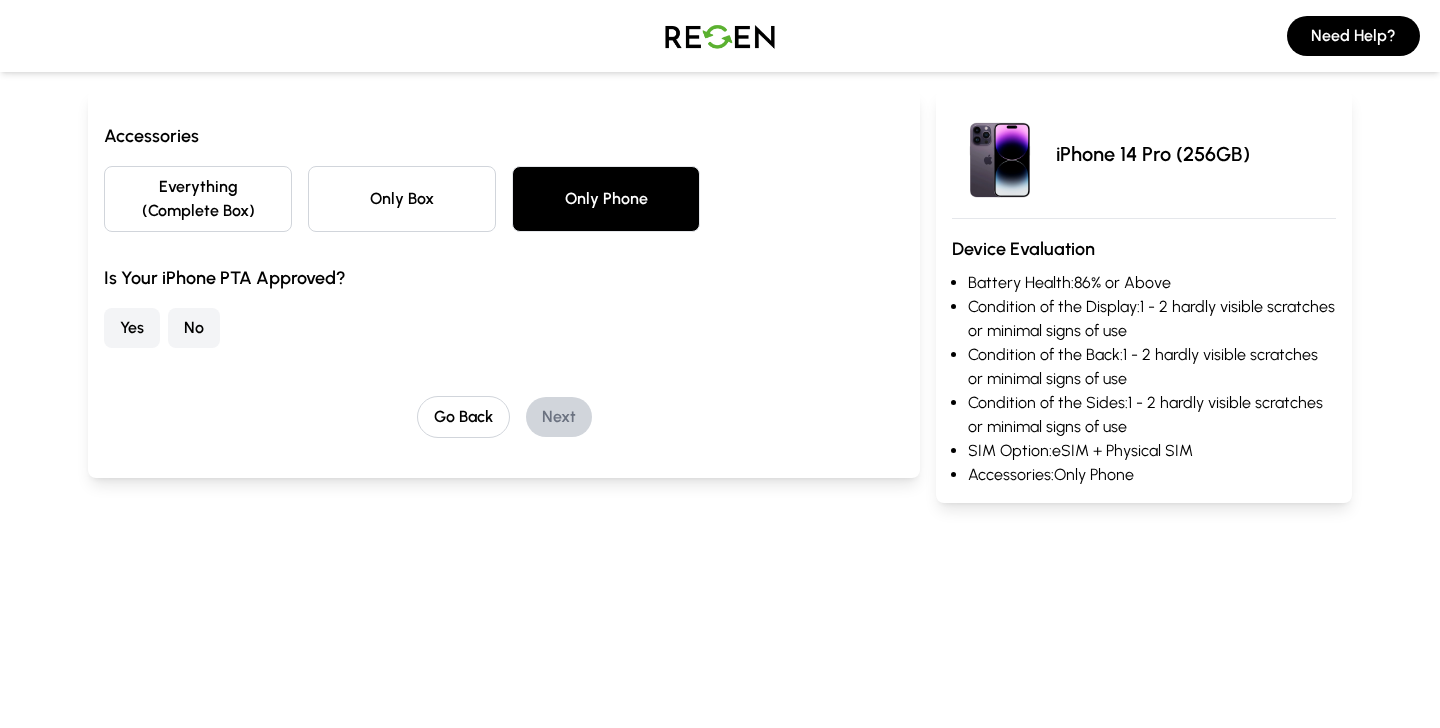 click on "Yes" at bounding box center [132, 328] 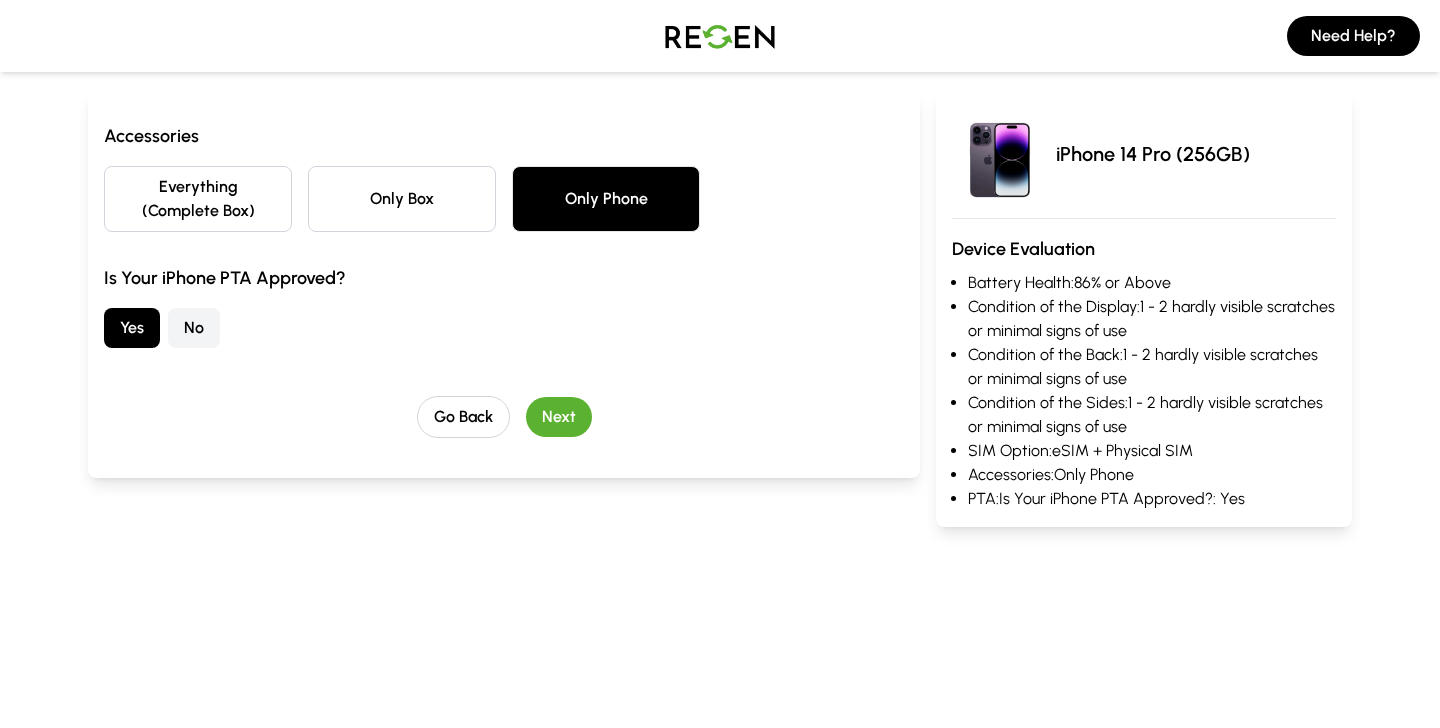 click on "Accessories Everything (Complete Box) Only Box Only Phone Is Your iPhone PTA Approved? Yes No Go Back Next" at bounding box center [504, 284] 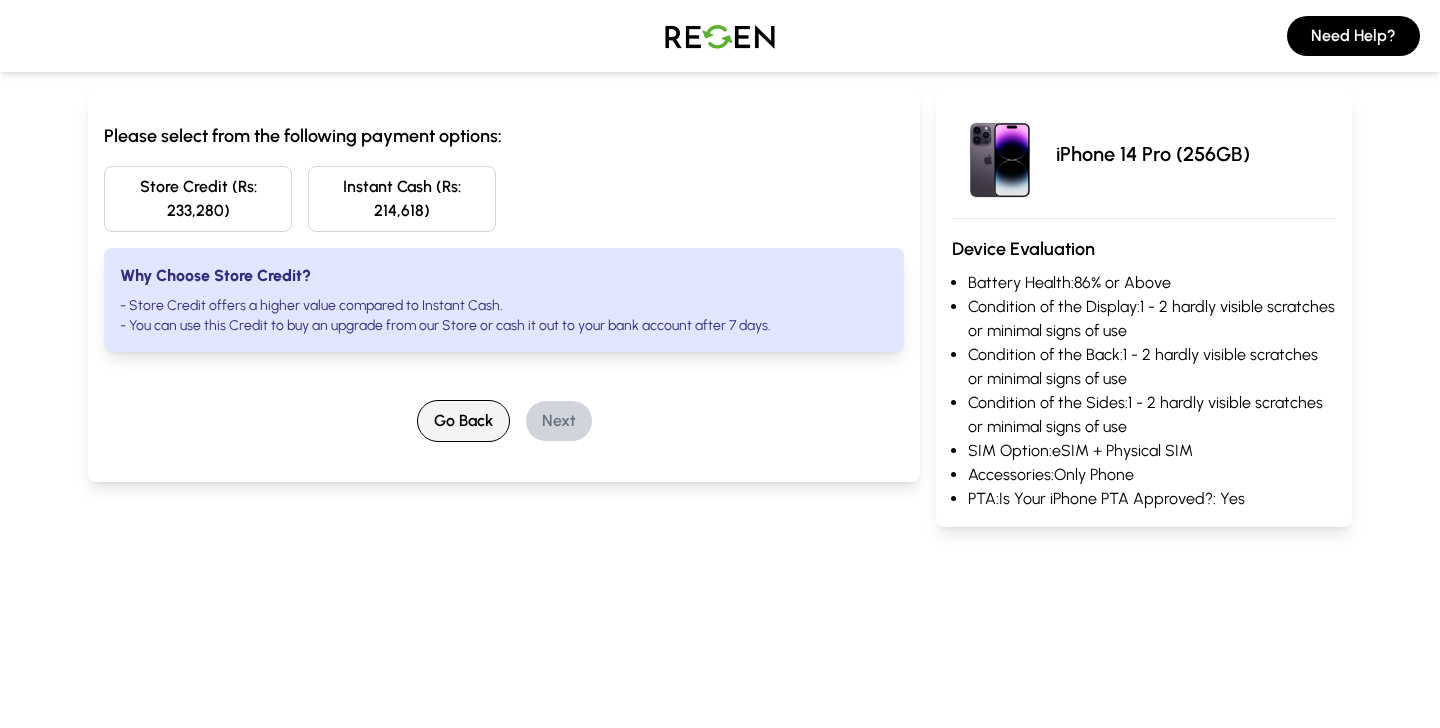 click on "Go Back" at bounding box center (463, 421) 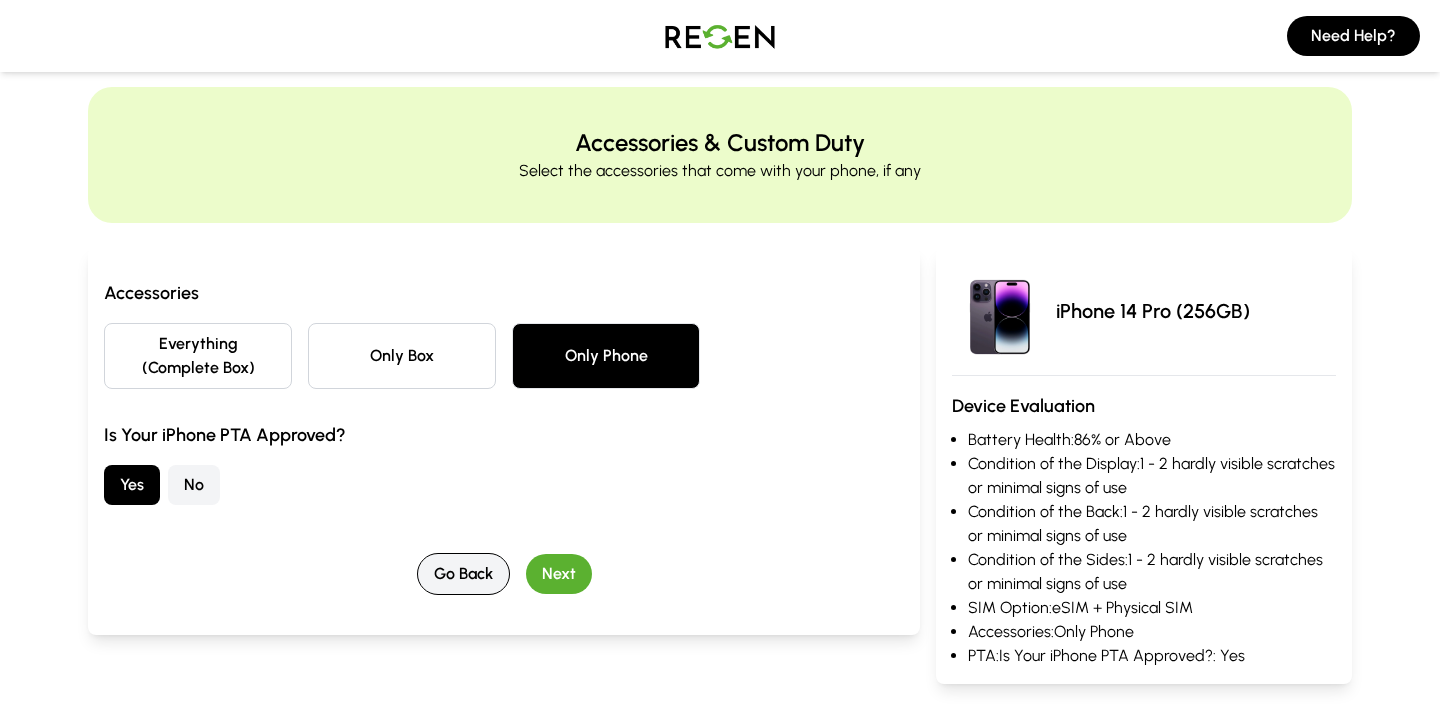 scroll, scrollTop: 0, scrollLeft: 0, axis: both 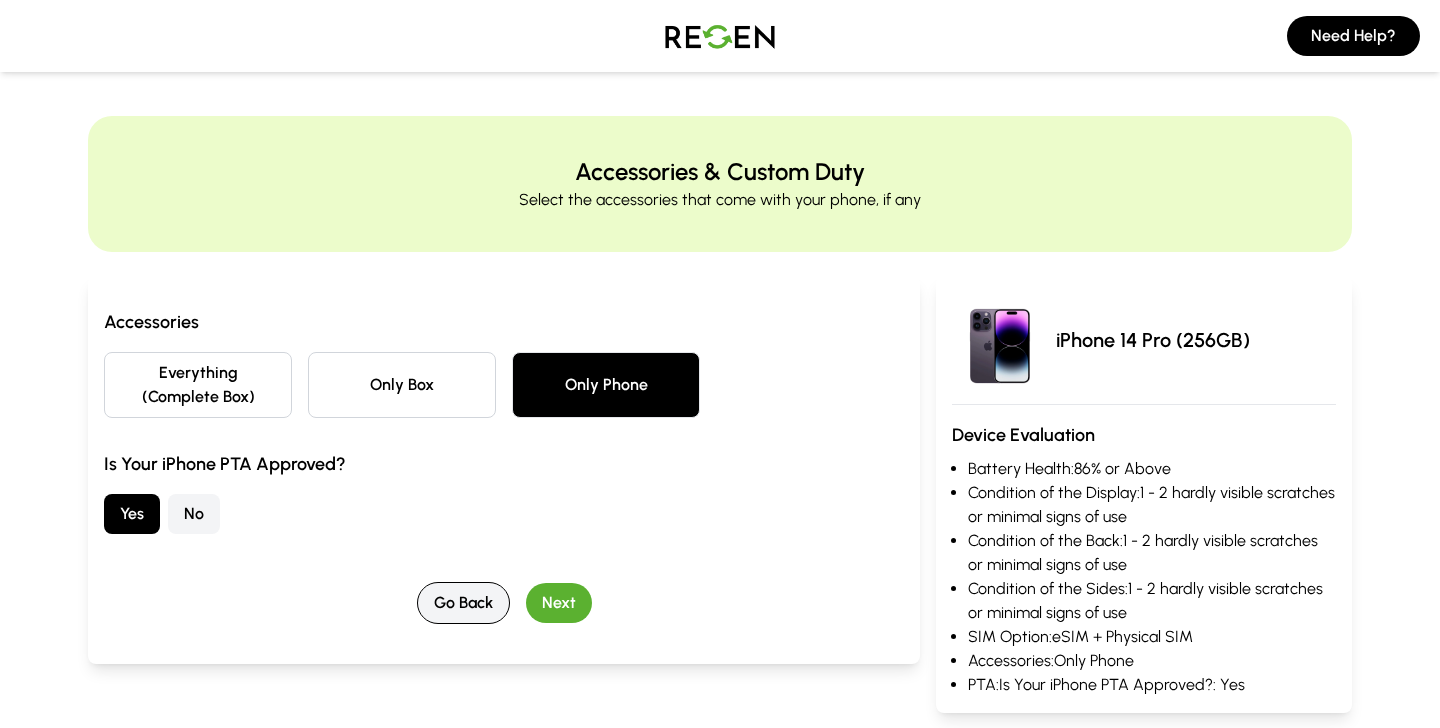 click on "Go Back" at bounding box center (463, 603) 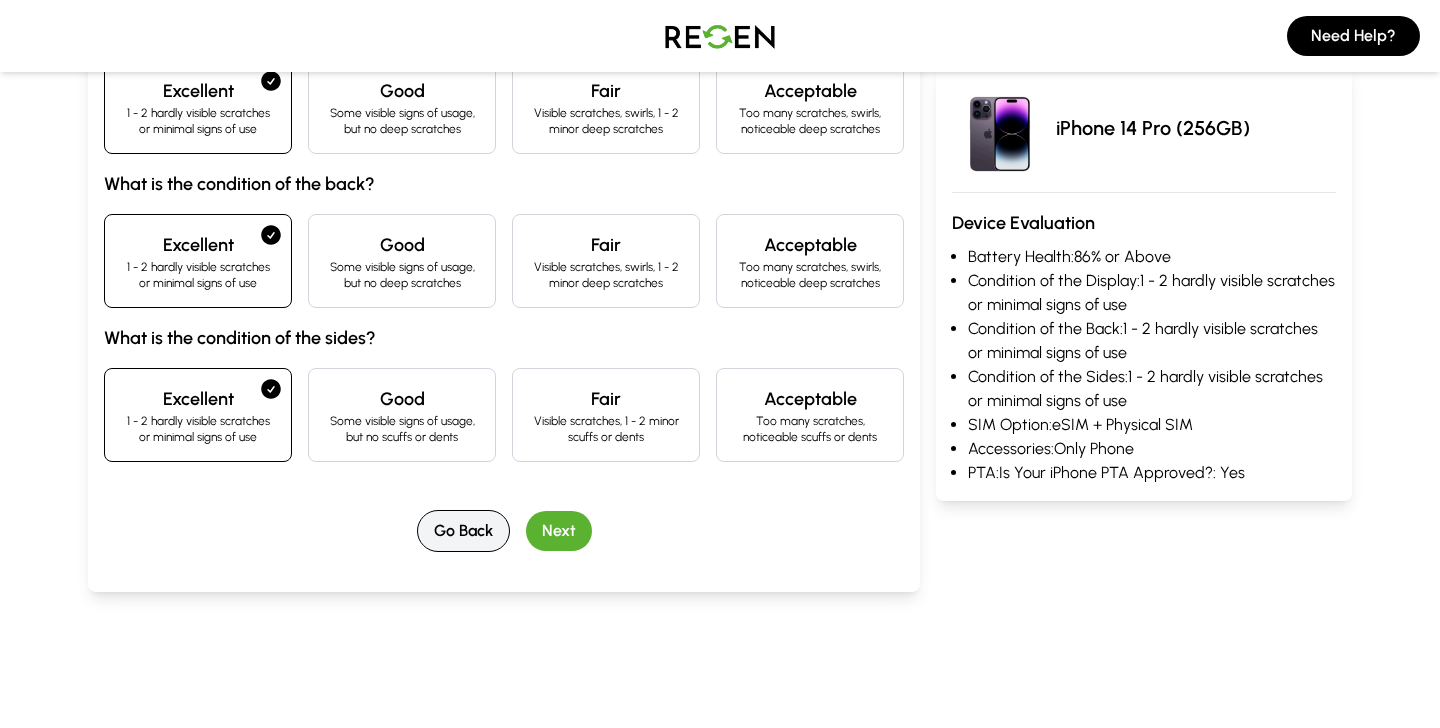 click on "Go Back" at bounding box center (463, 531) 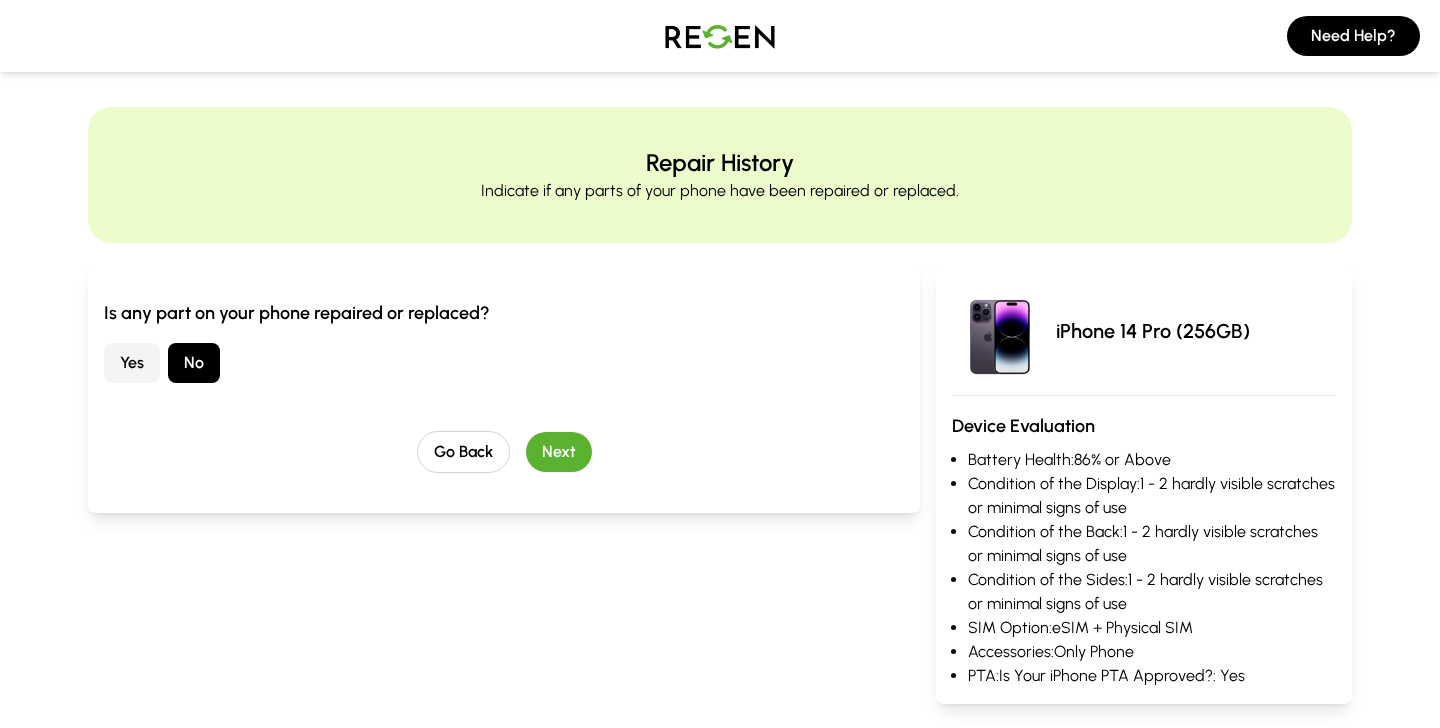 scroll, scrollTop: 0, scrollLeft: 0, axis: both 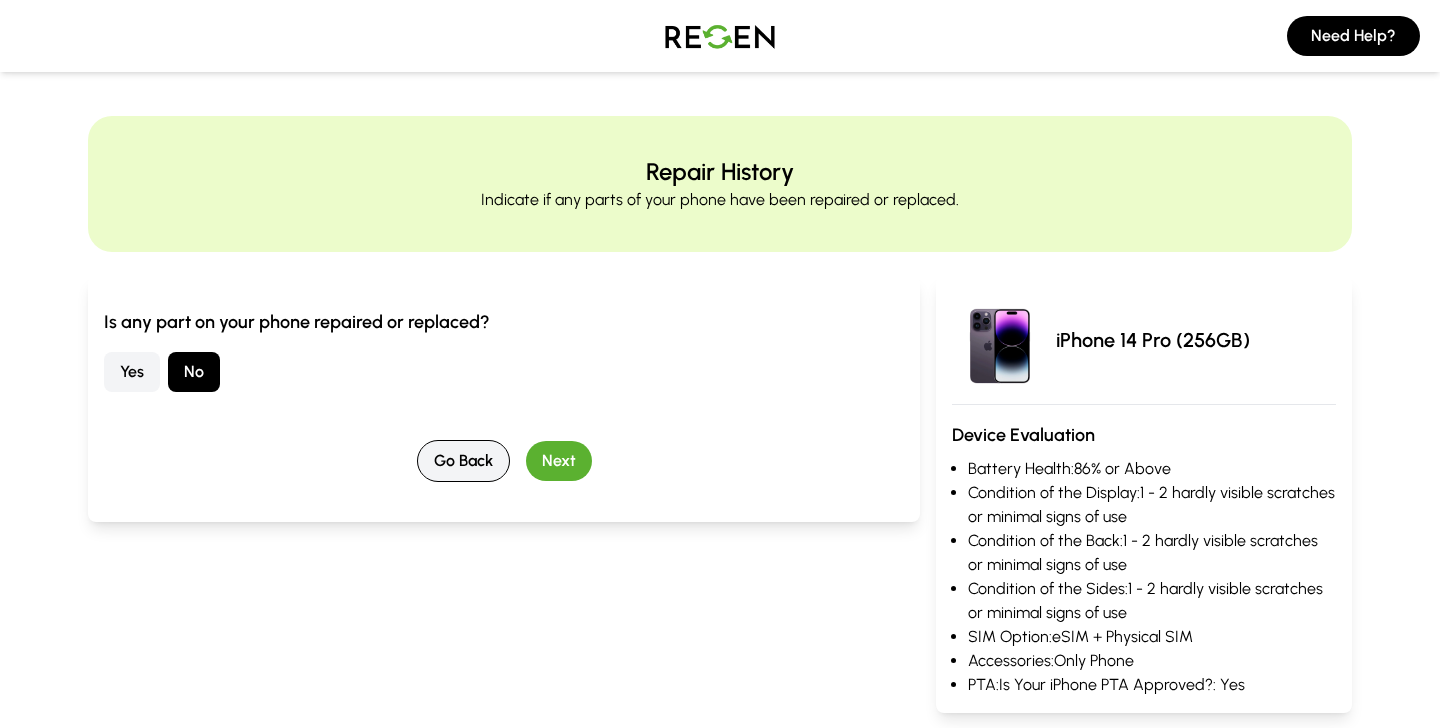 click on "Go Back" at bounding box center [463, 461] 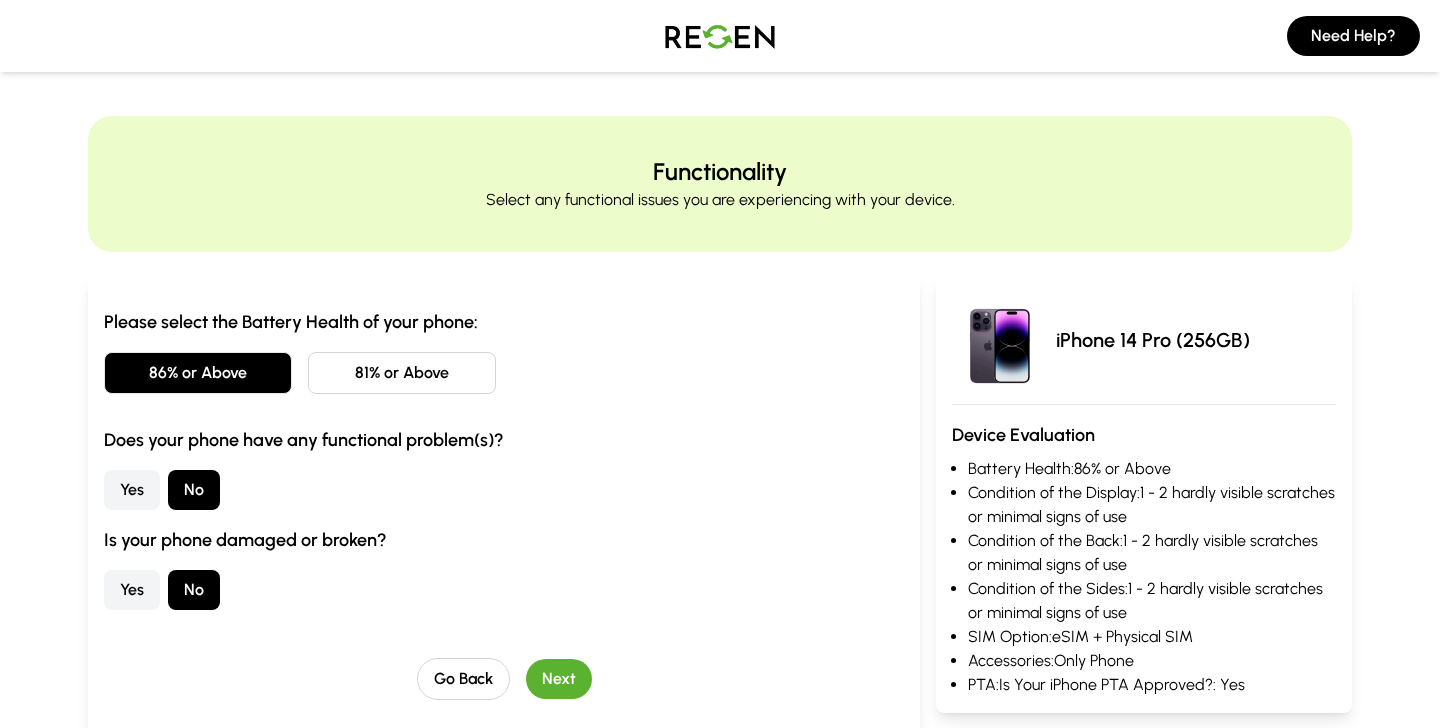 click on "Next" at bounding box center (559, 679) 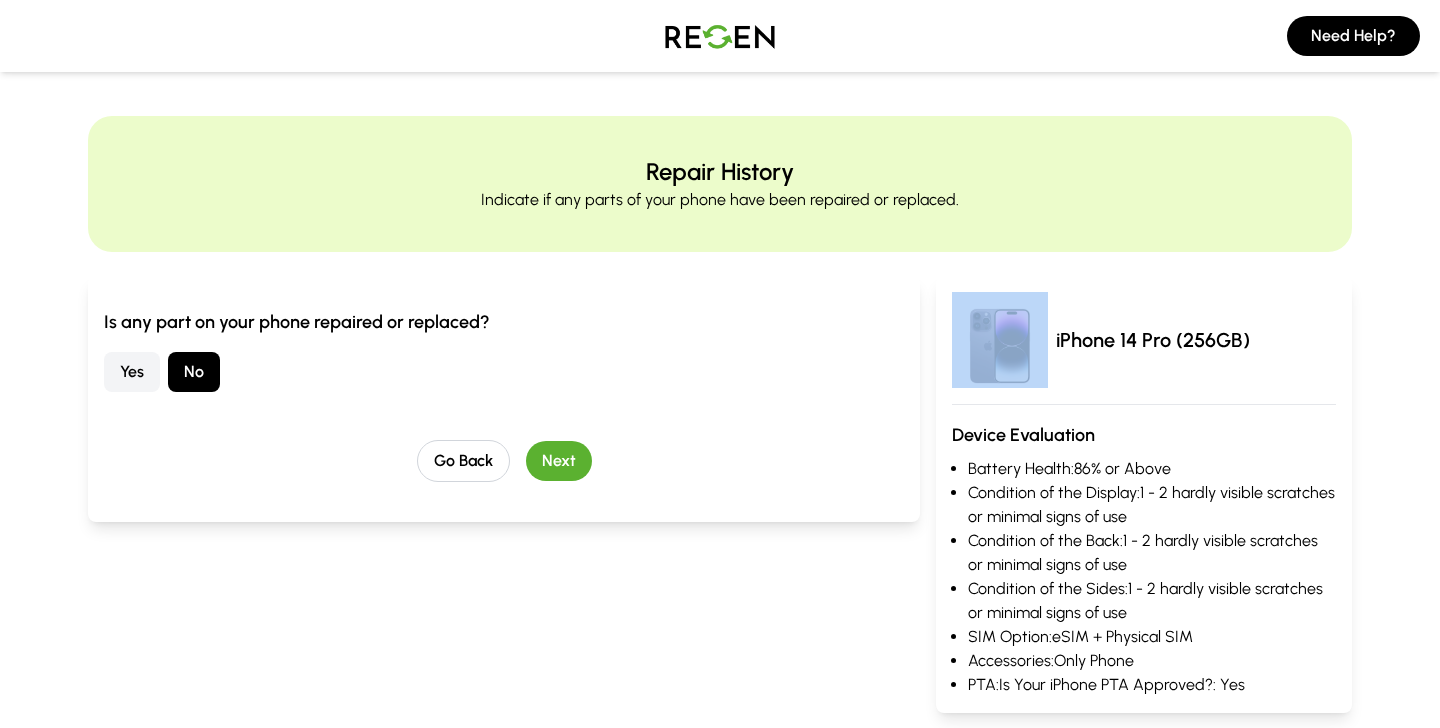 click on "Is any part on your phone repaired or replaced? Yes No Go Back Next" at bounding box center (504, 494) 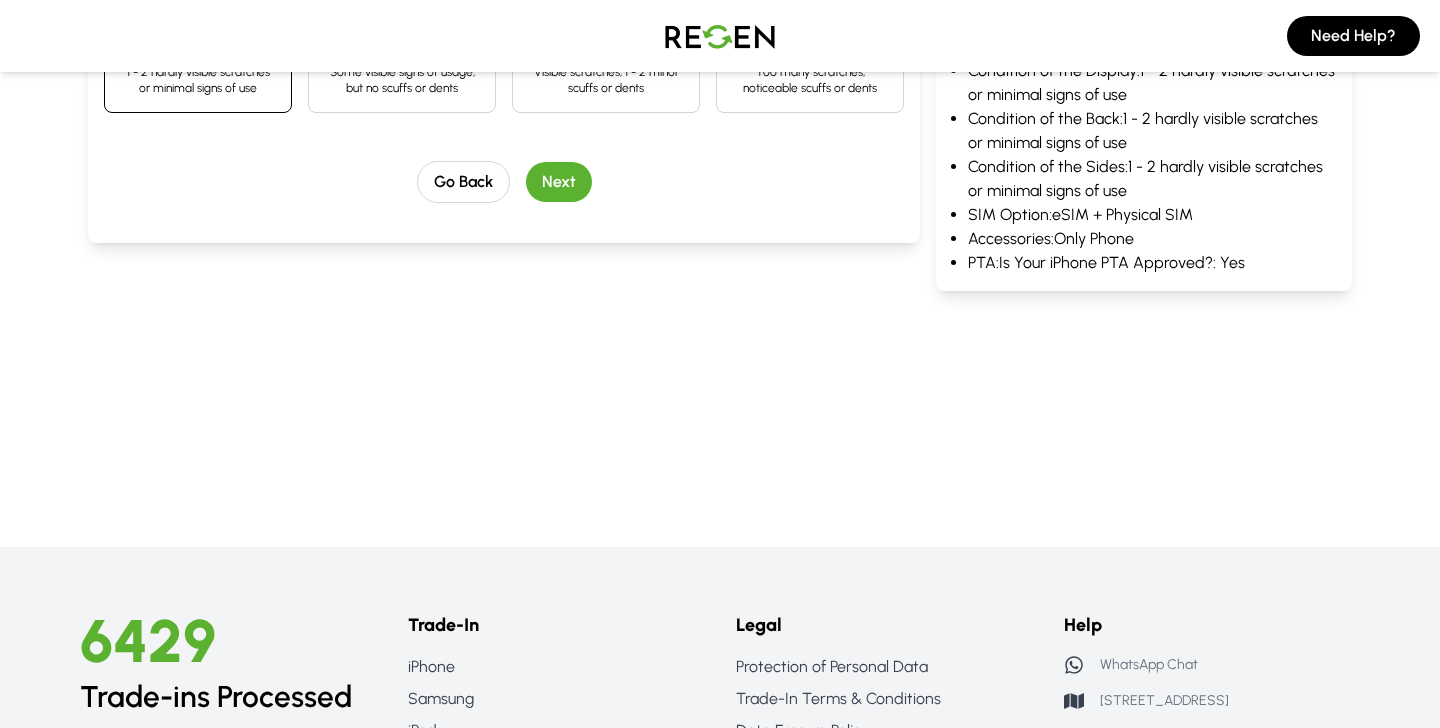 click on "Next" at bounding box center (559, 182) 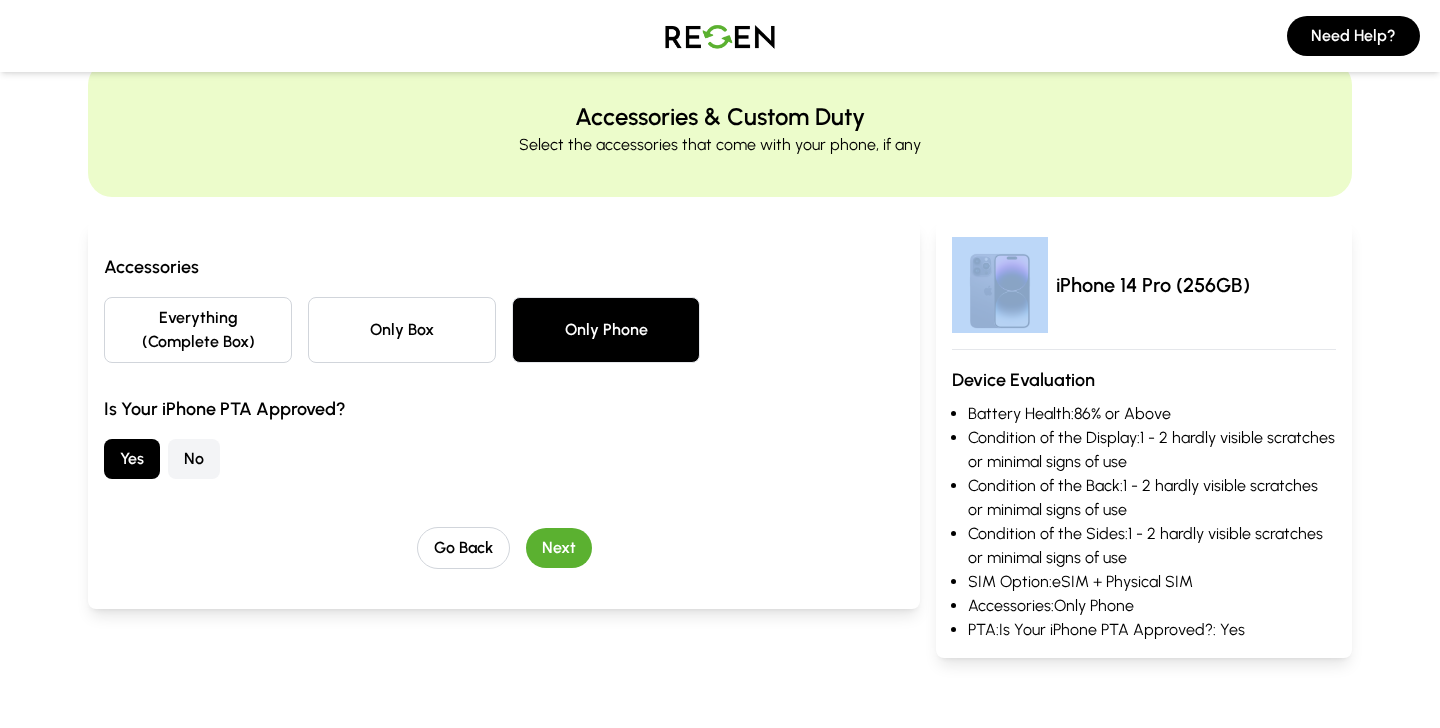scroll, scrollTop: 0, scrollLeft: 0, axis: both 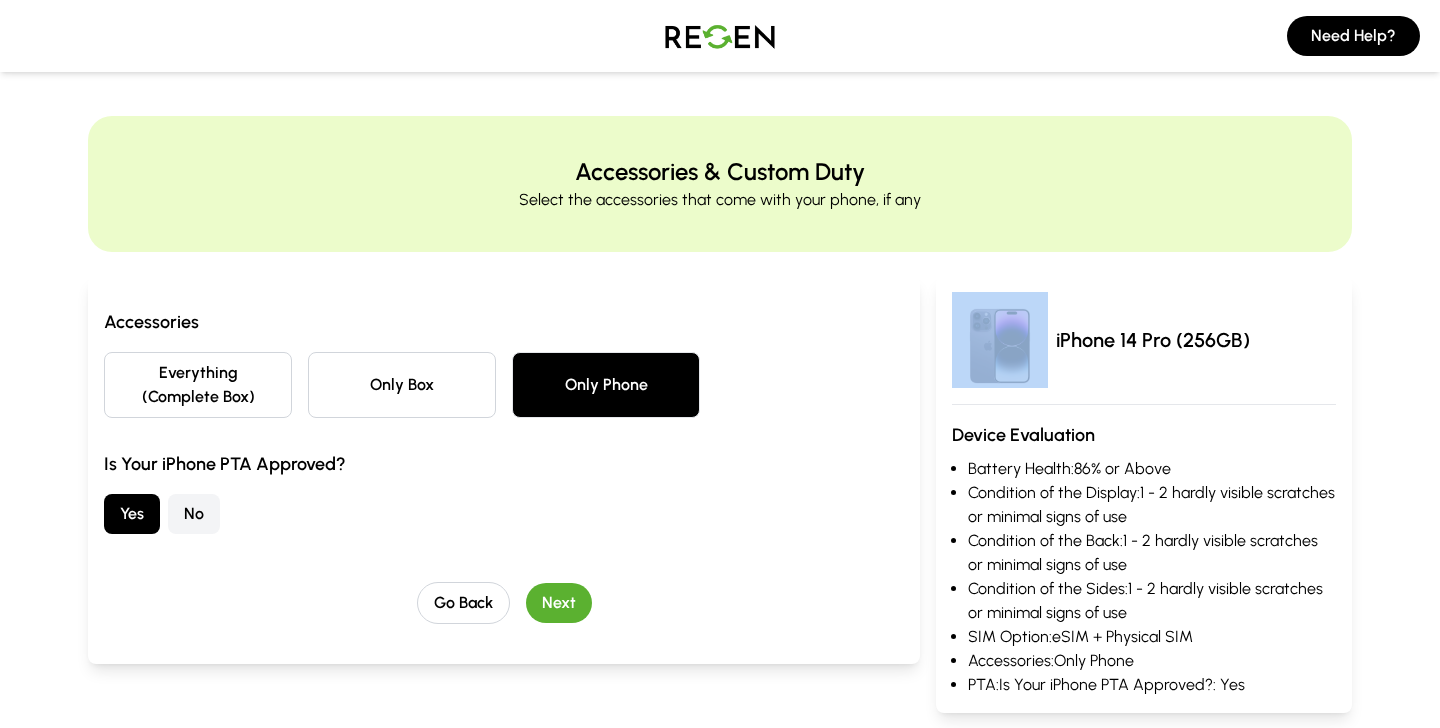 click on "Everything (Complete Box)" at bounding box center (198, 385) 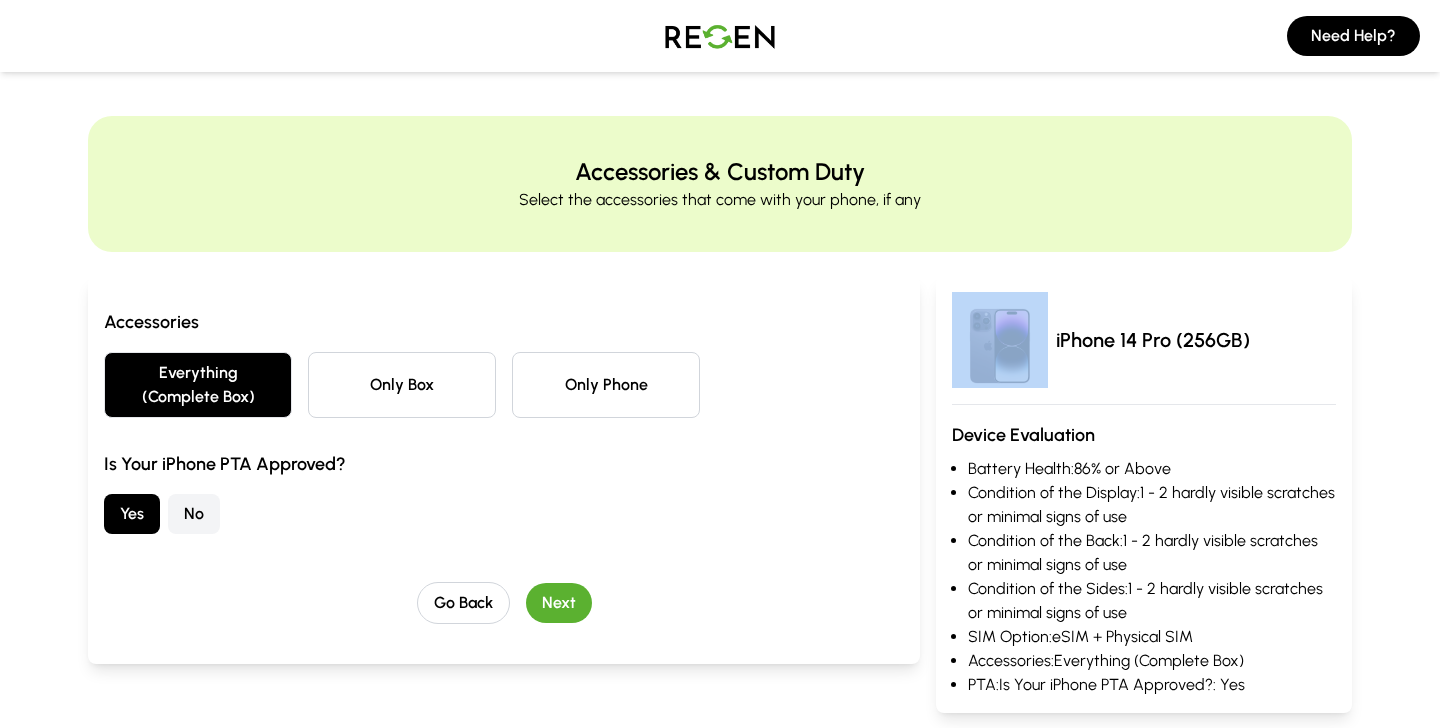 click on "Next" at bounding box center [559, 603] 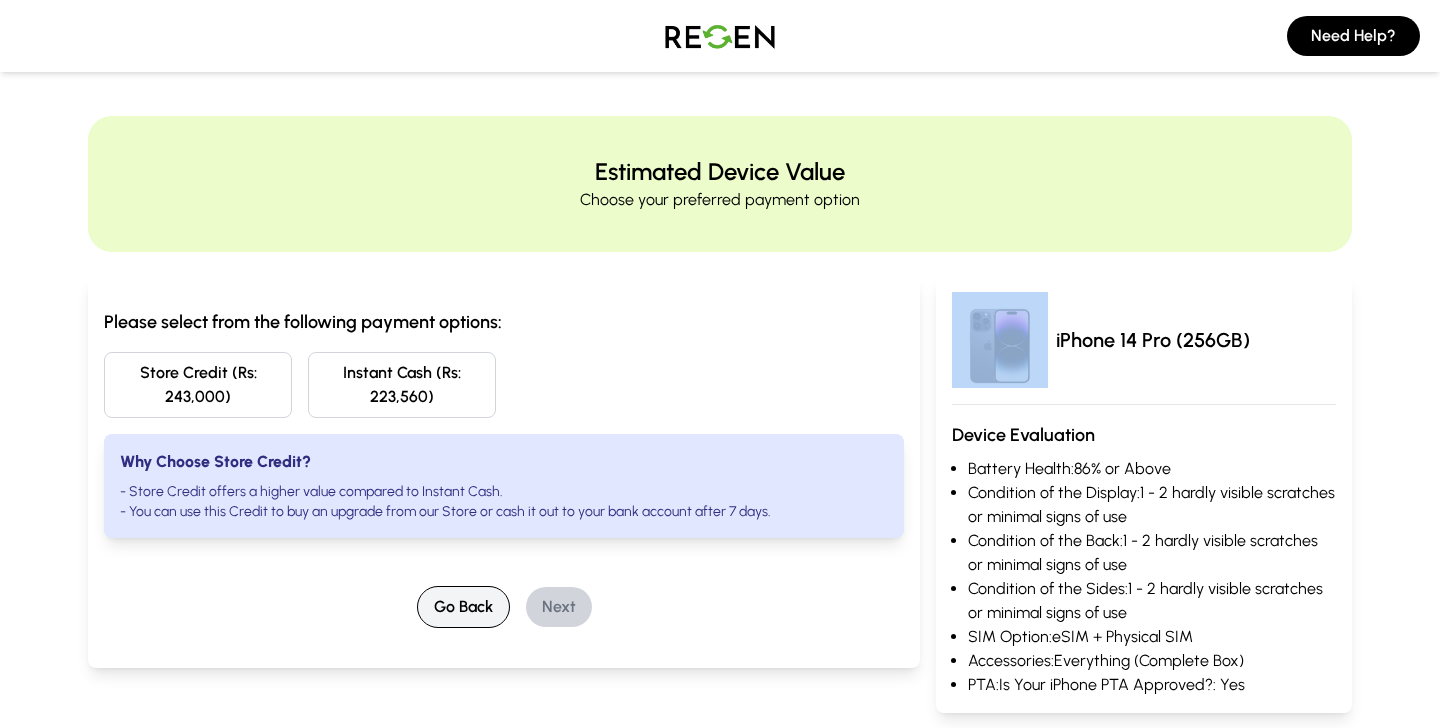 click on "Go Back" at bounding box center (463, 607) 